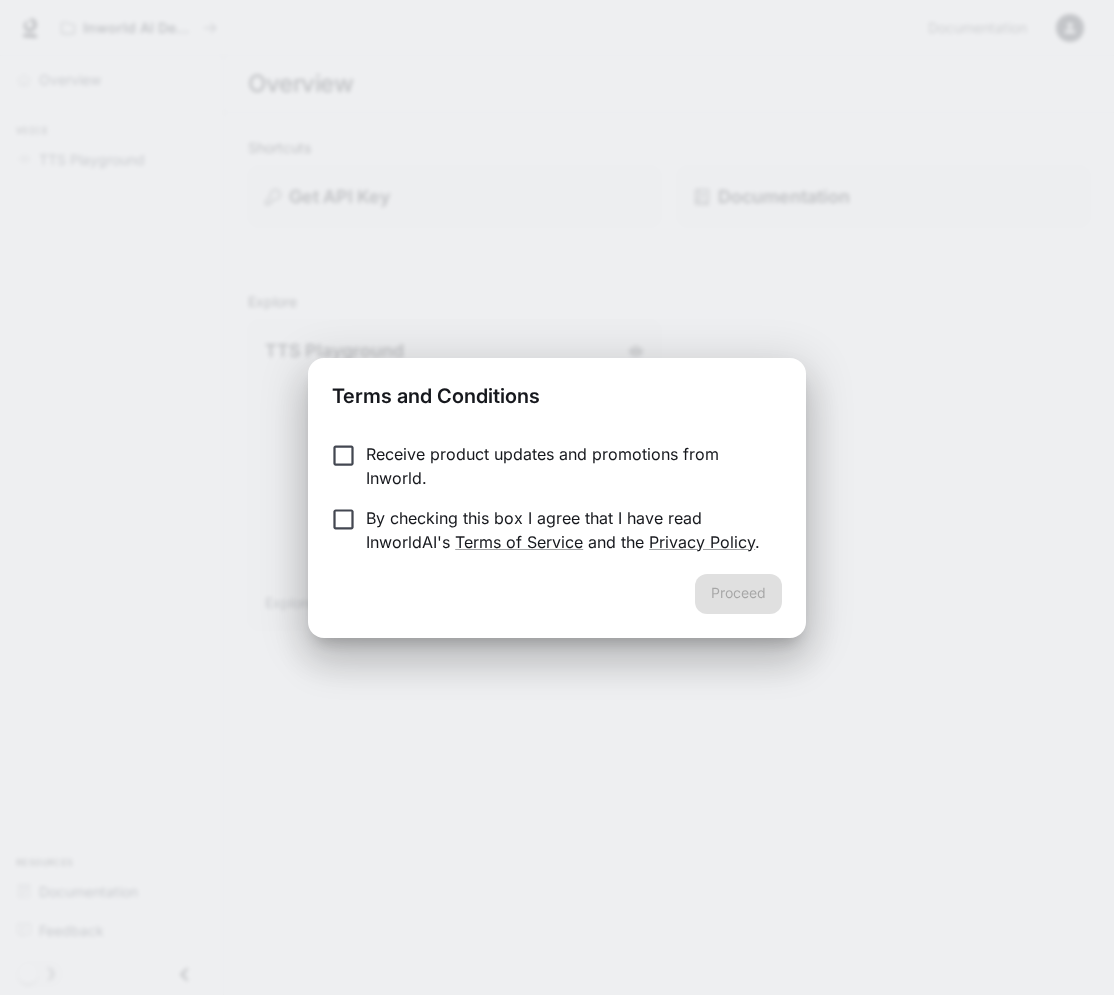 scroll, scrollTop: 0, scrollLeft: 0, axis: both 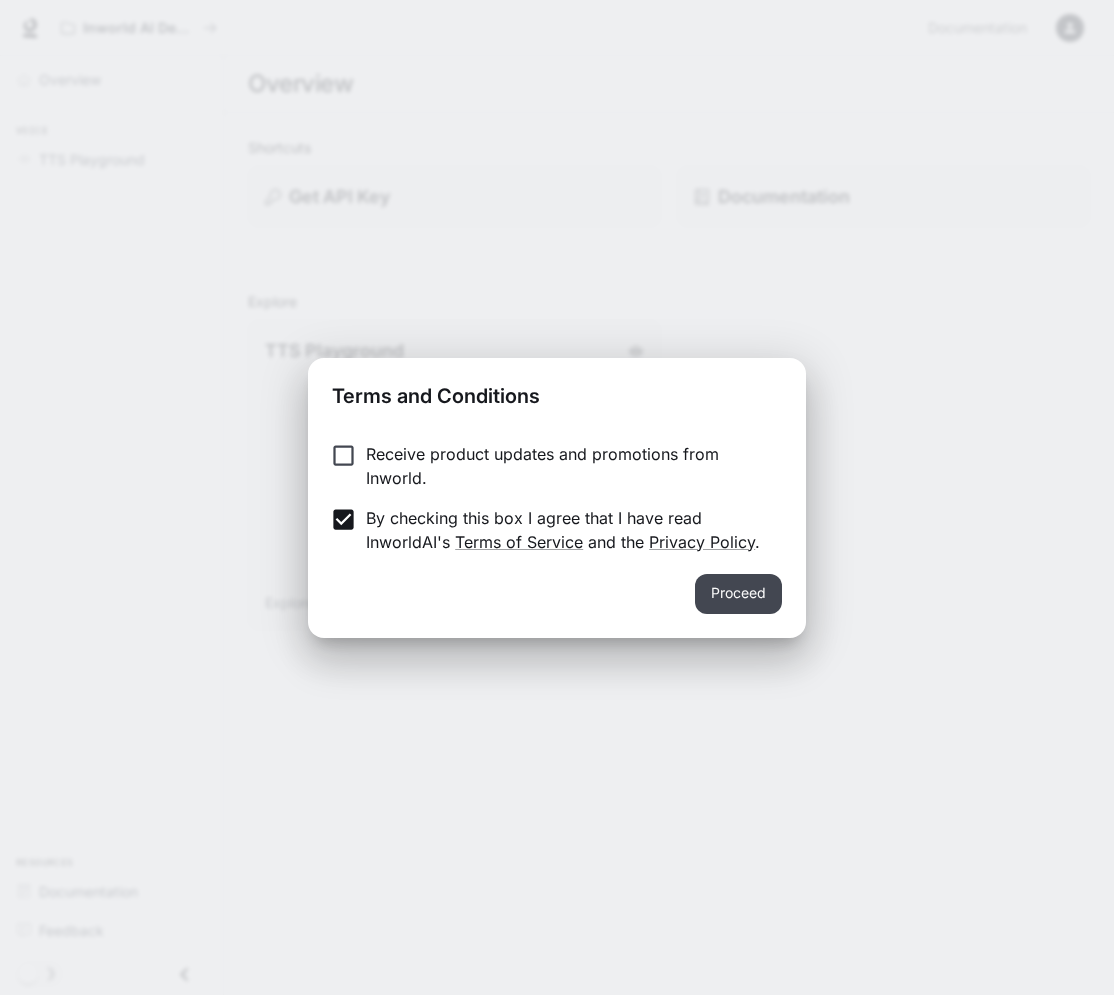 click on "Proceed" at bounding box center [738, 594] 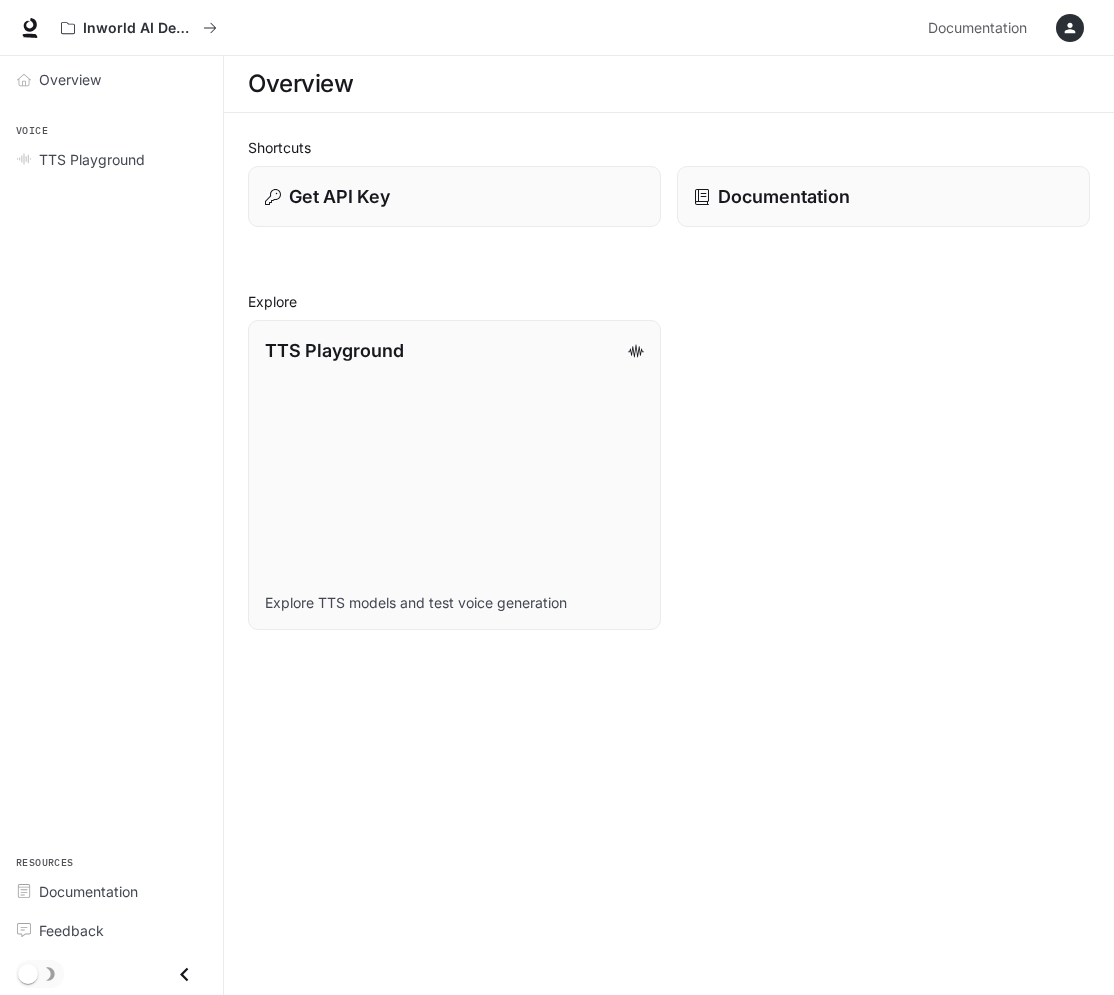 click 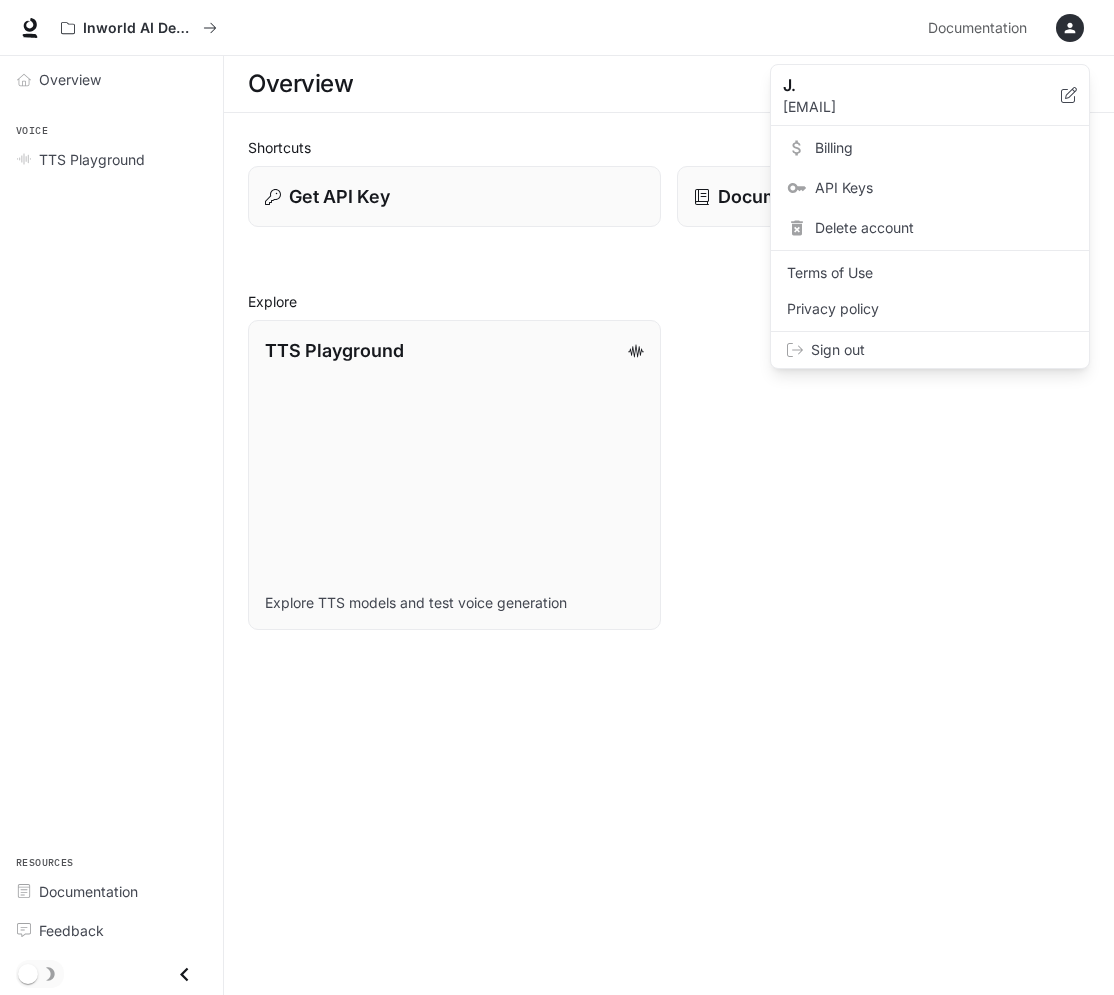 click on "Billing" at bounding box center [930, 148] 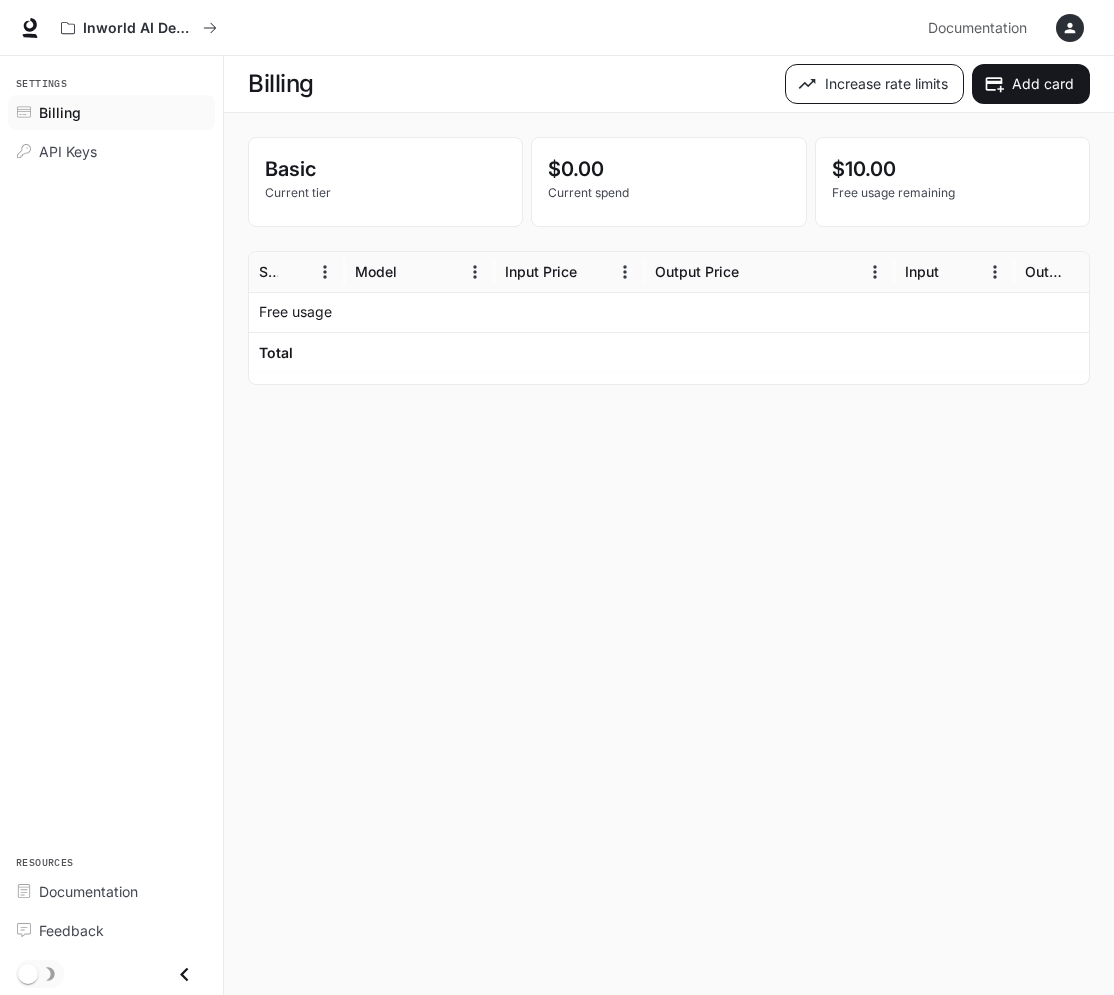 click on "Increase rate limits" at bounding box center (874, 84) 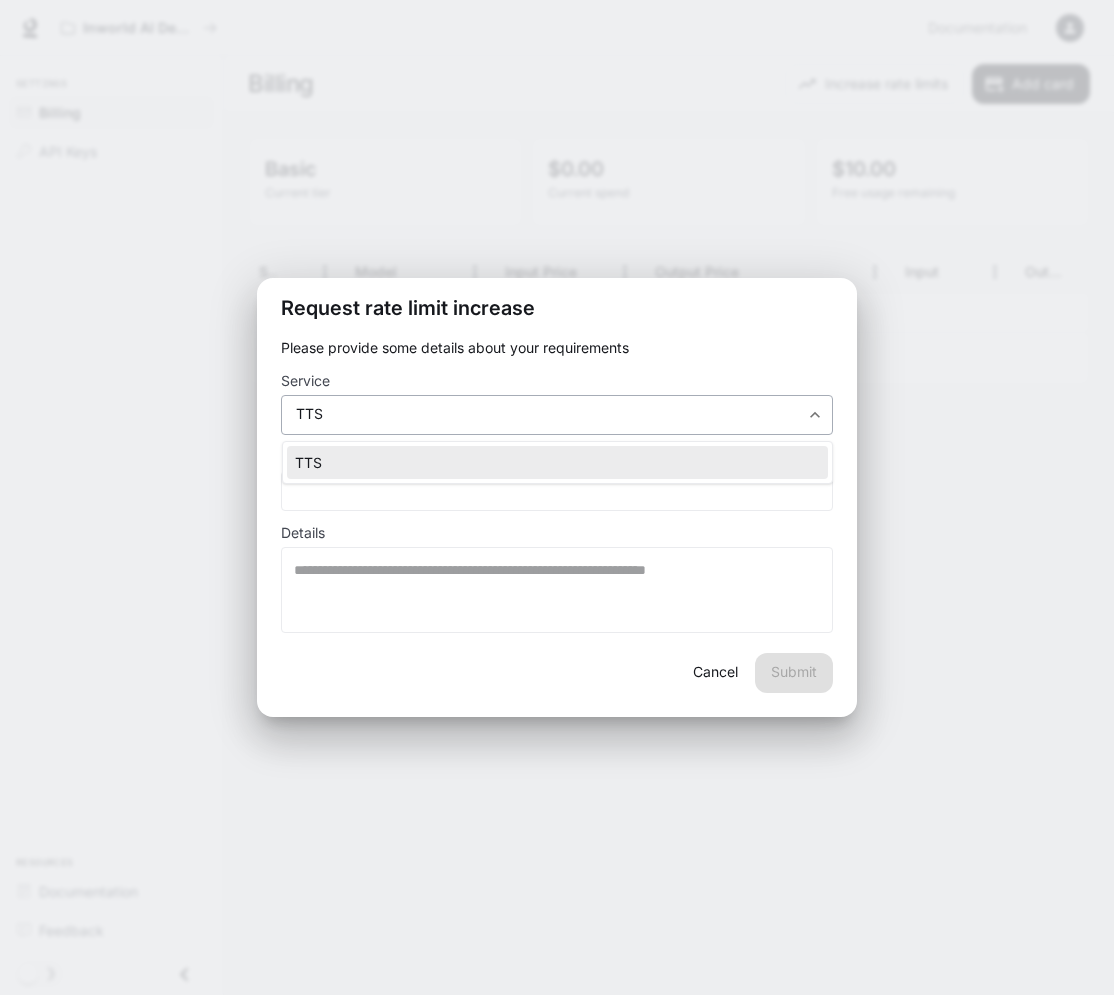click on "Skip to main content Inworld AI Demos Documentation Documentation Portal Settings Billing API Keys Resources Documentation Feedback Billing Increase rate limits Add card Basic Current tier $0.00 Current spend $10.00 Free usage remaining Service Model Input Price Output Price Input Output Input Cost Free usage Total Rows per page: 100 *** 1–2 of 2
Request rate limit increase Please provide some details about your requirements Service TTS *** ​ Requests per second * ​ Details * ​ Cancel Submit TTS" at bounding box center [557, 497] 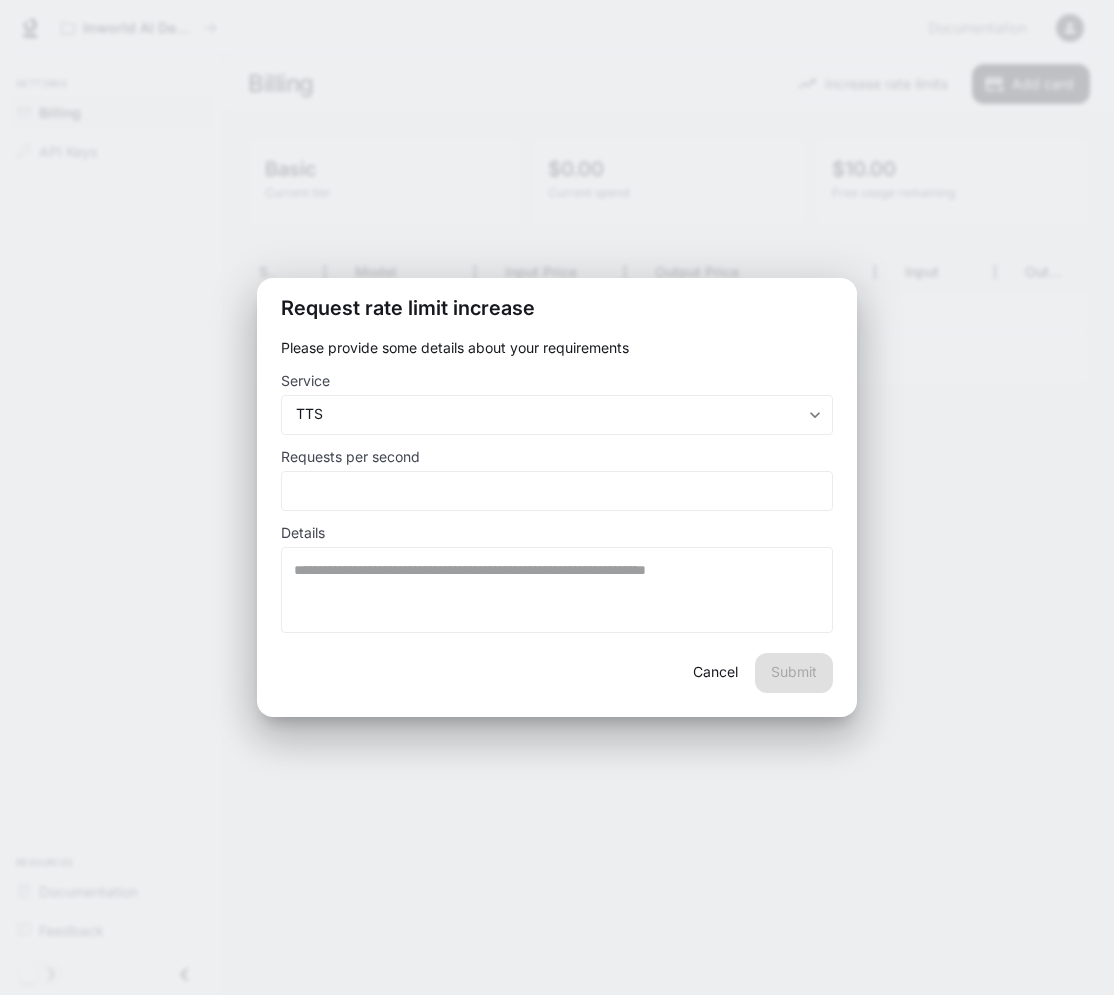click on "Cancel" at bounding box center (715, 673) 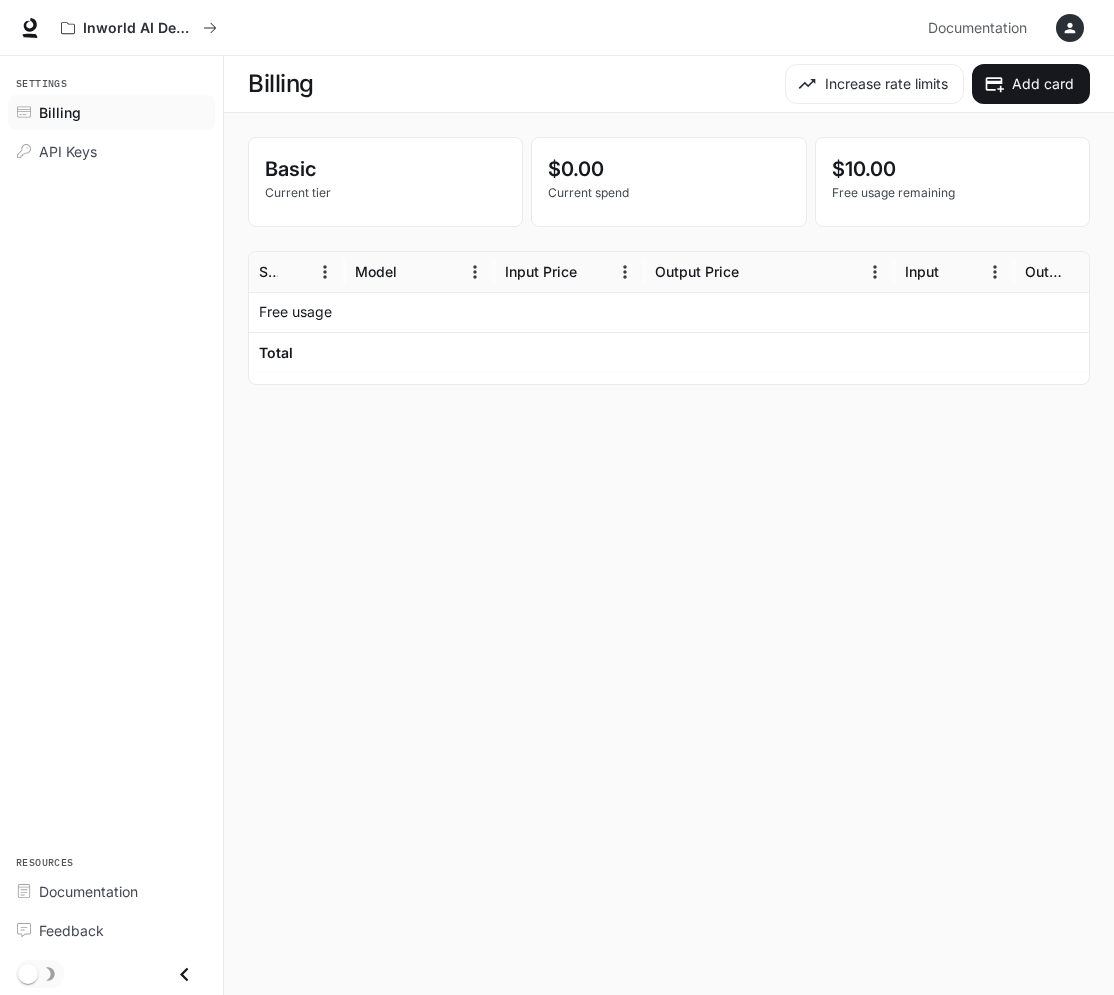 click 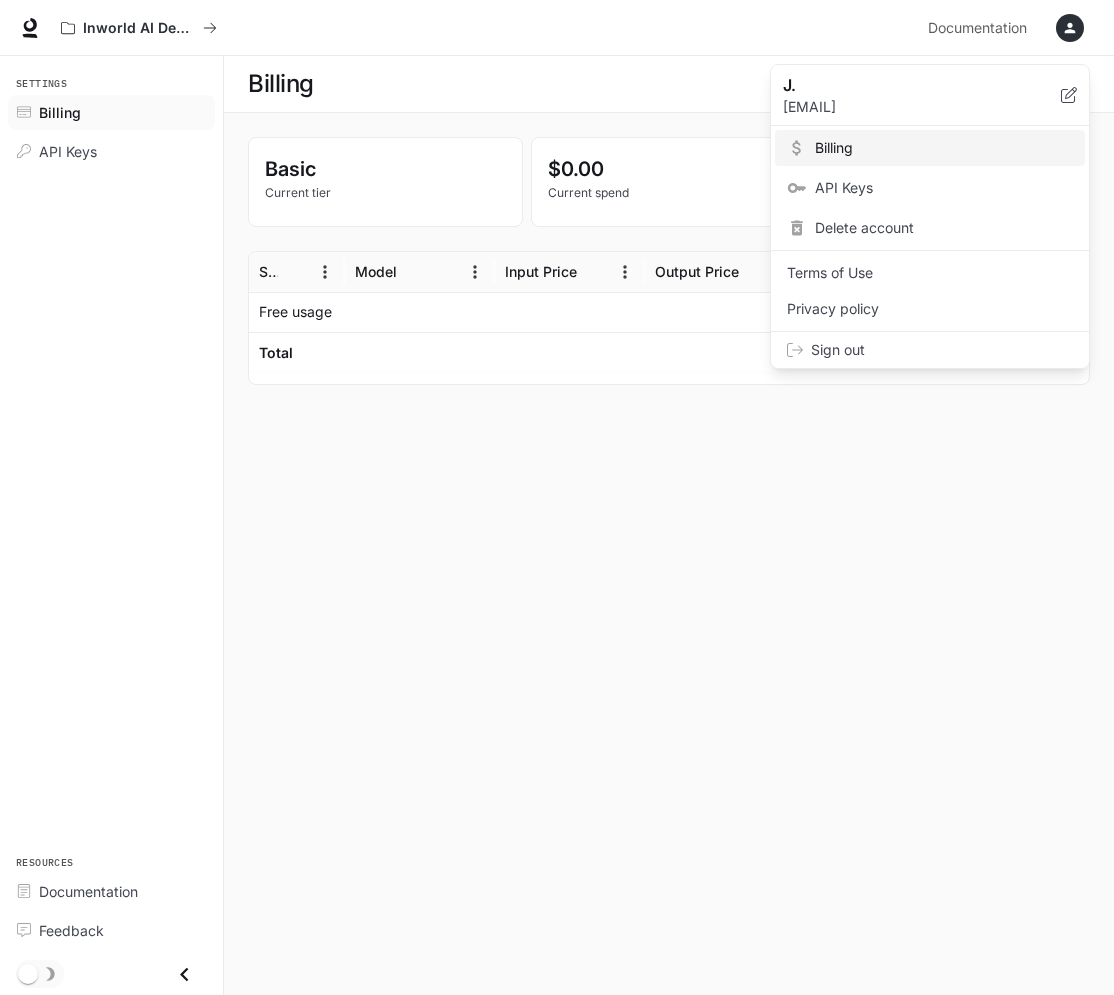 click at bounding box center (557, 497) 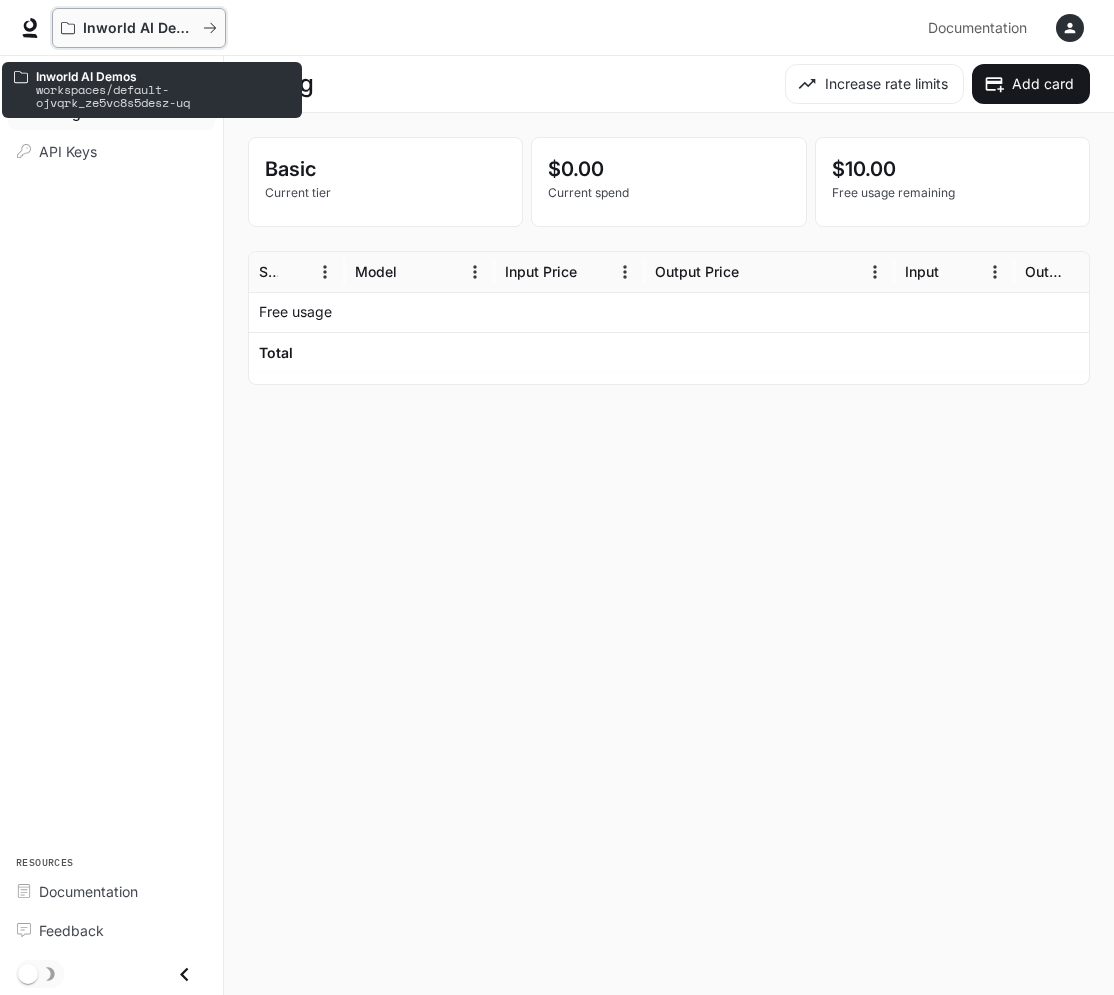 click on "Inworld AI Demos" at bounding box center (139, 28) 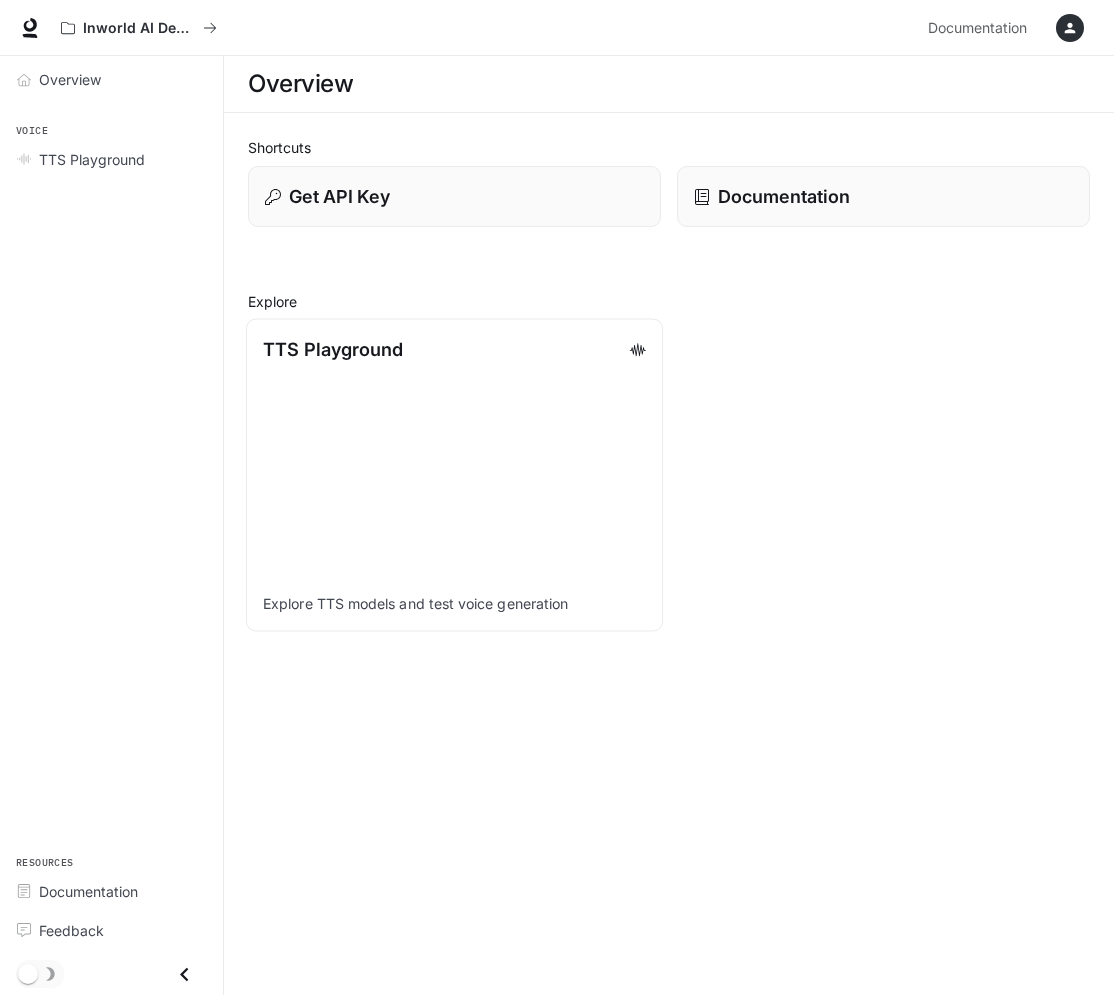 click on "TTS Playground Explore TTS models and test voice generation" at bounding box center (454, 474) 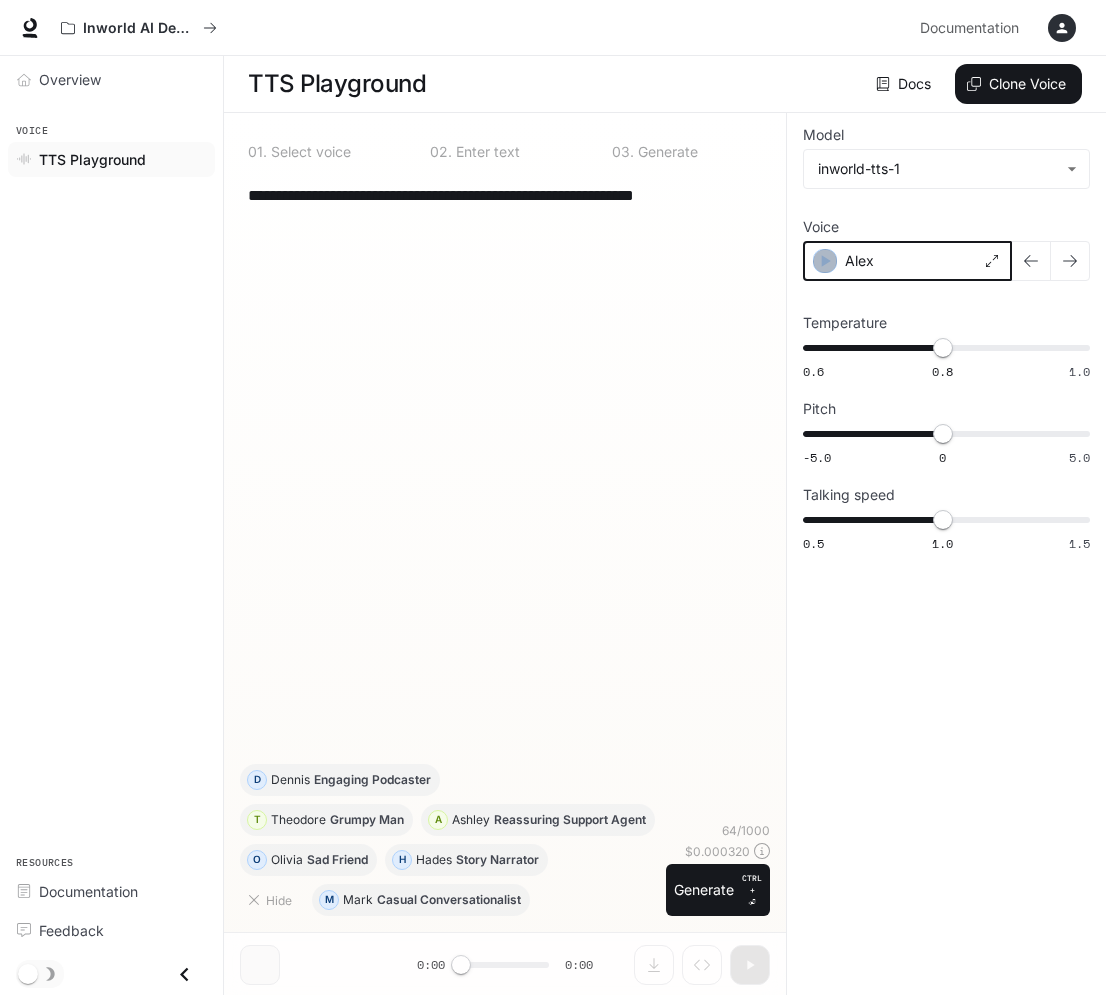 click 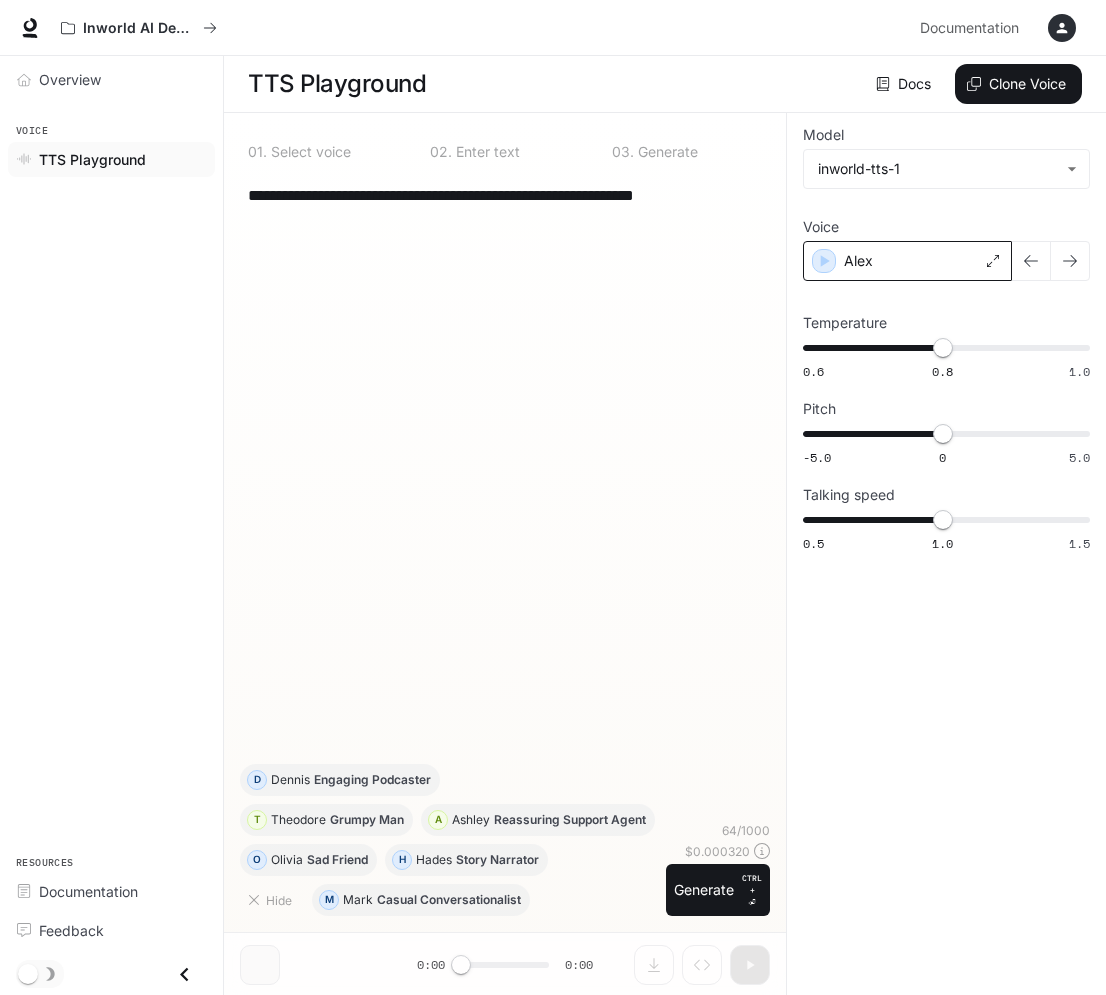 click 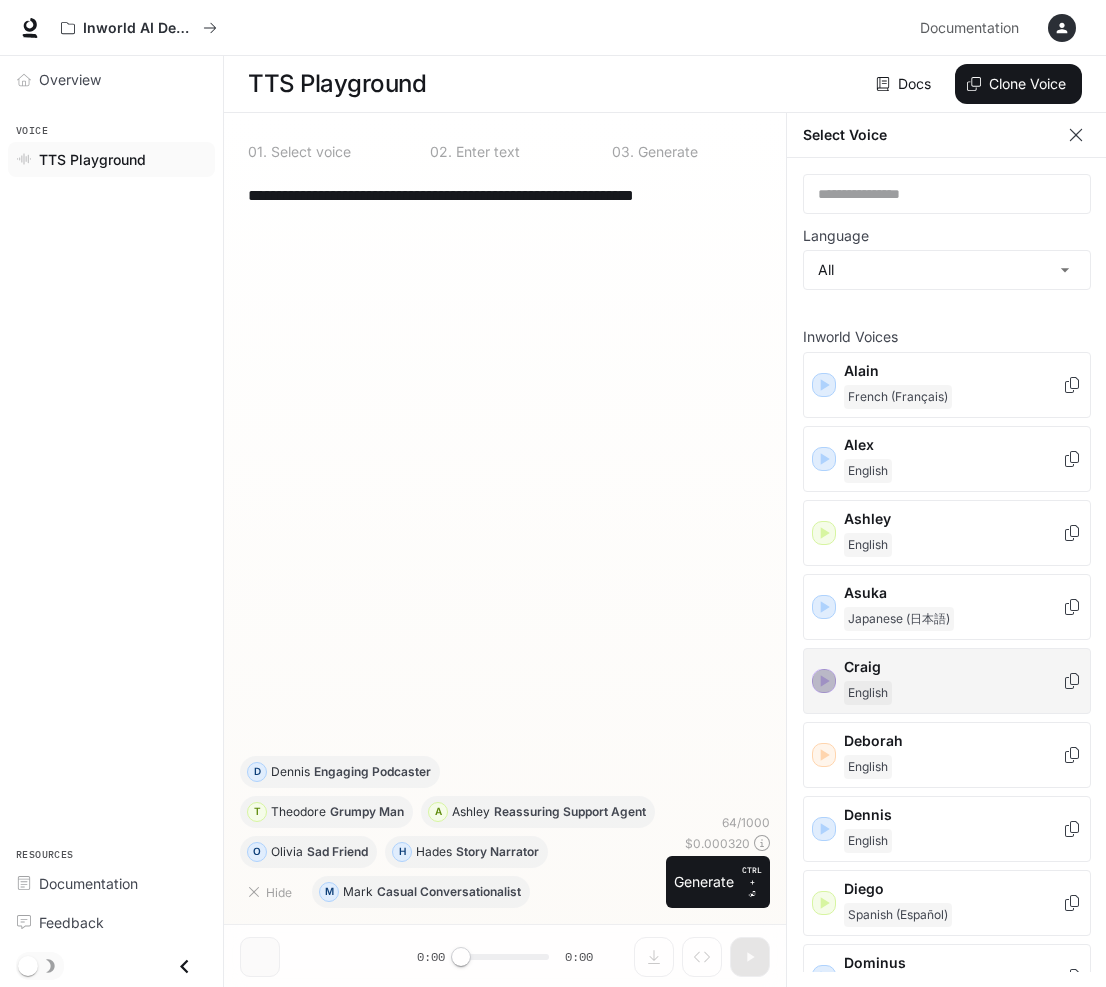 click 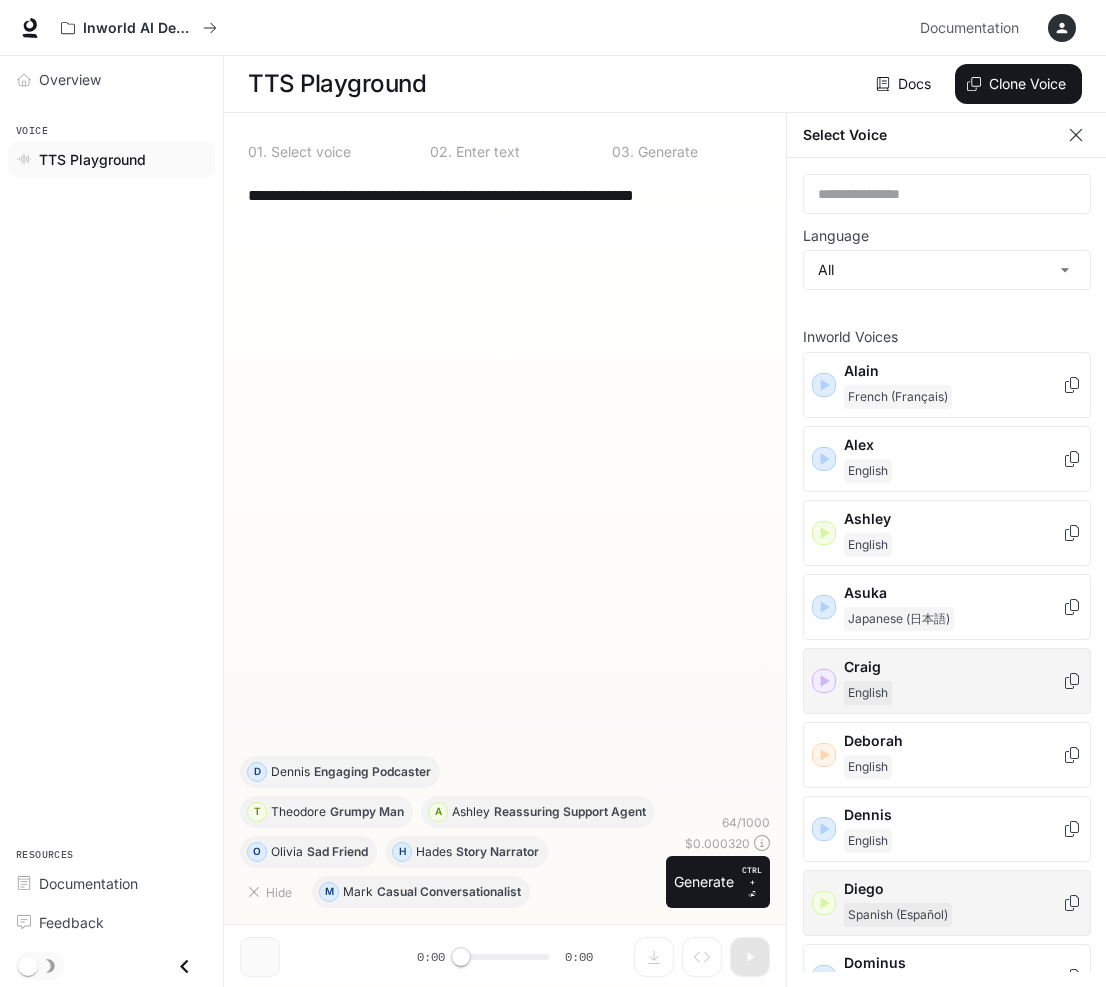 click 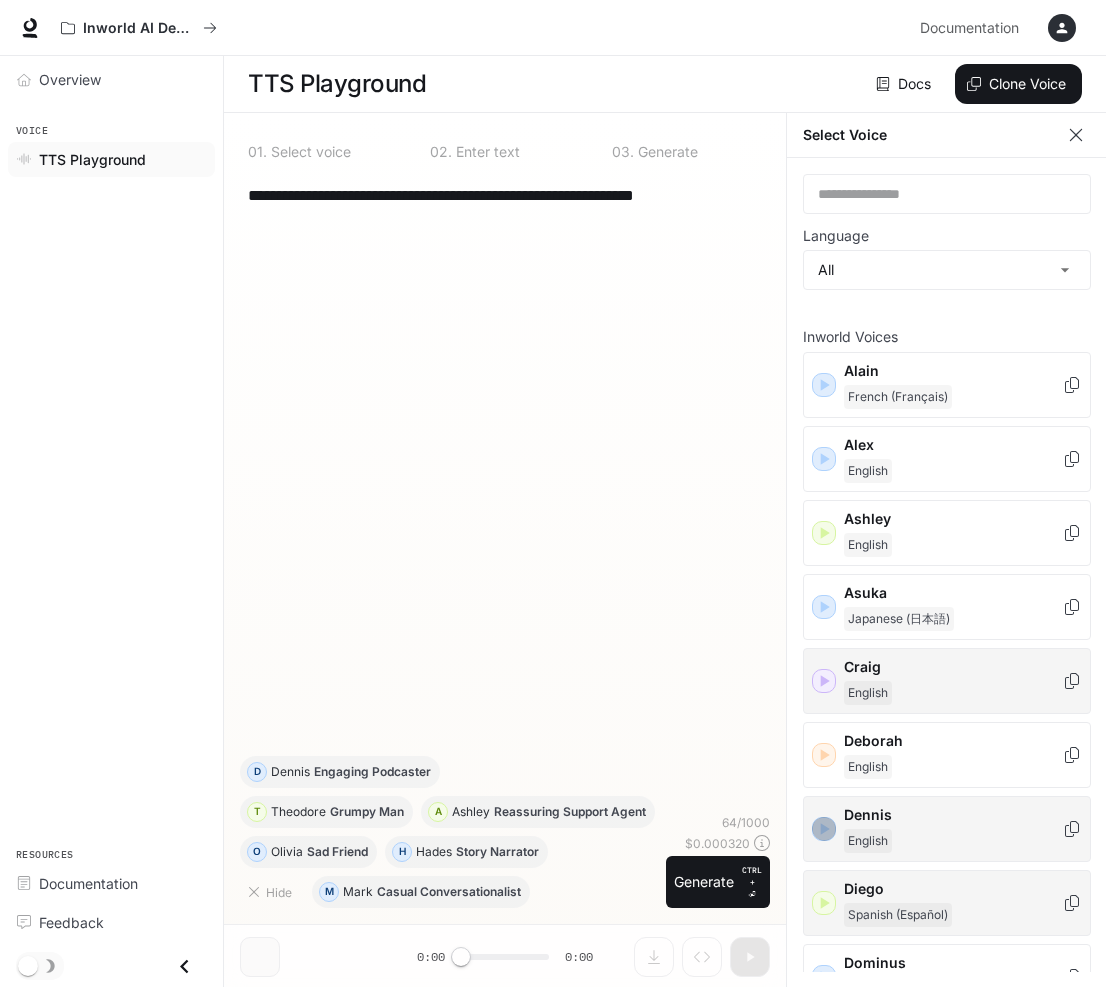 click 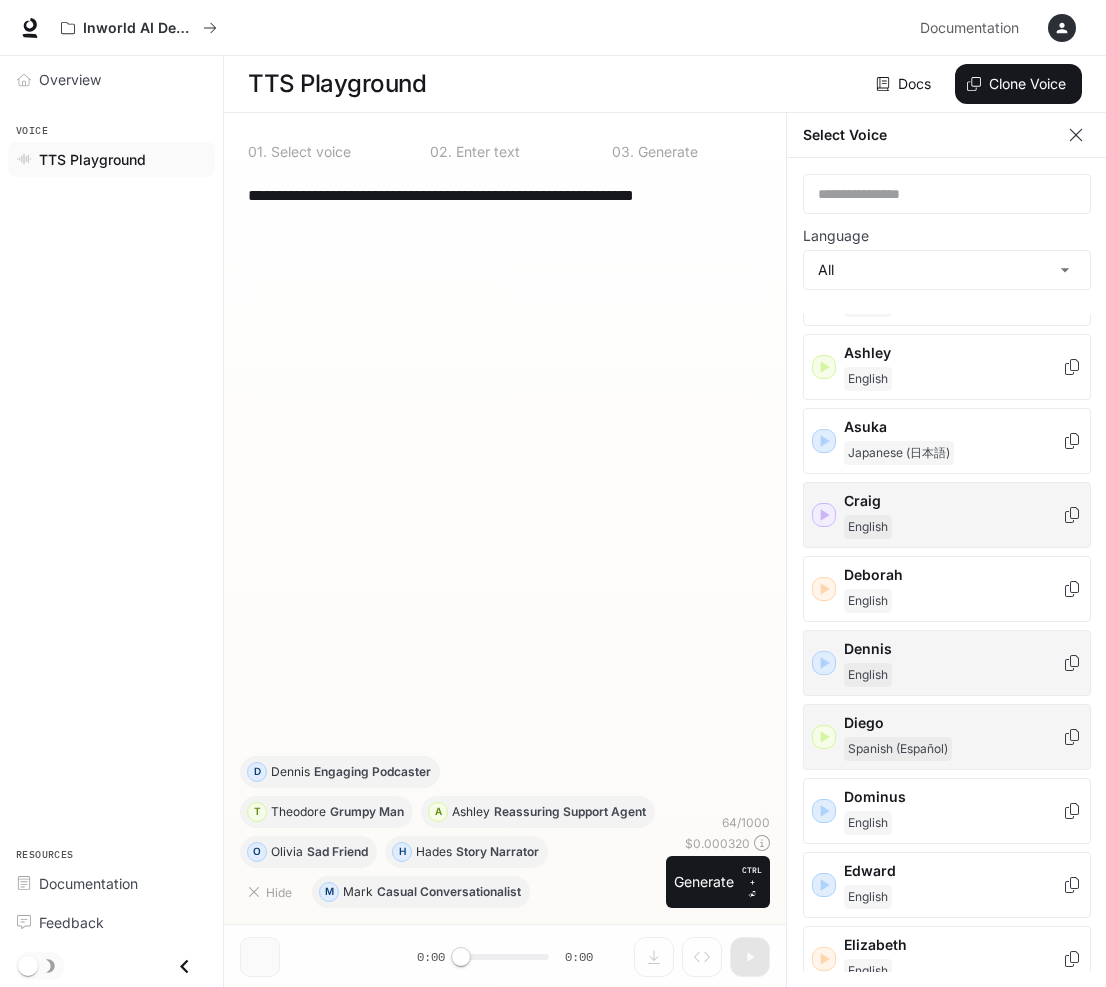 scroll, scrollTop: 200, scrollLeft: 0, axis: vertical 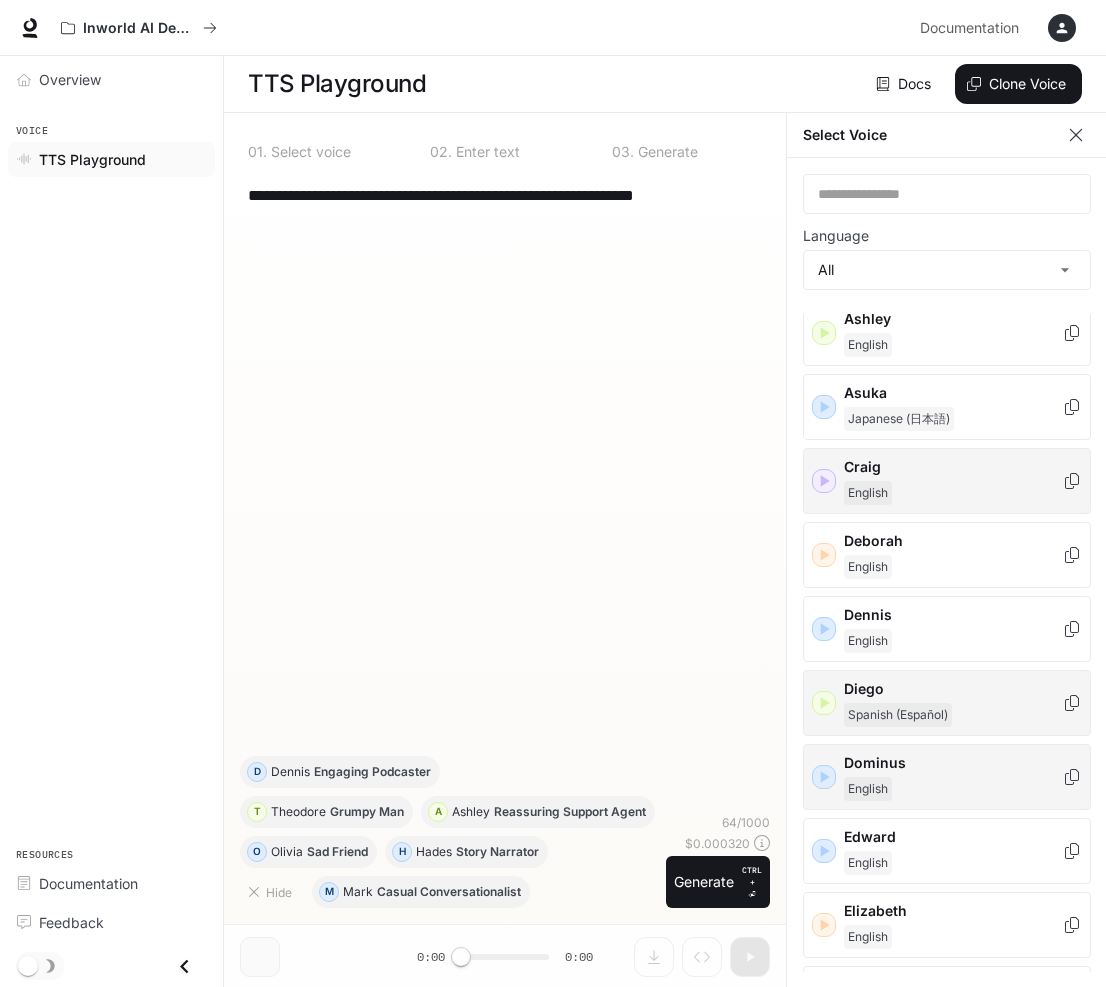 click 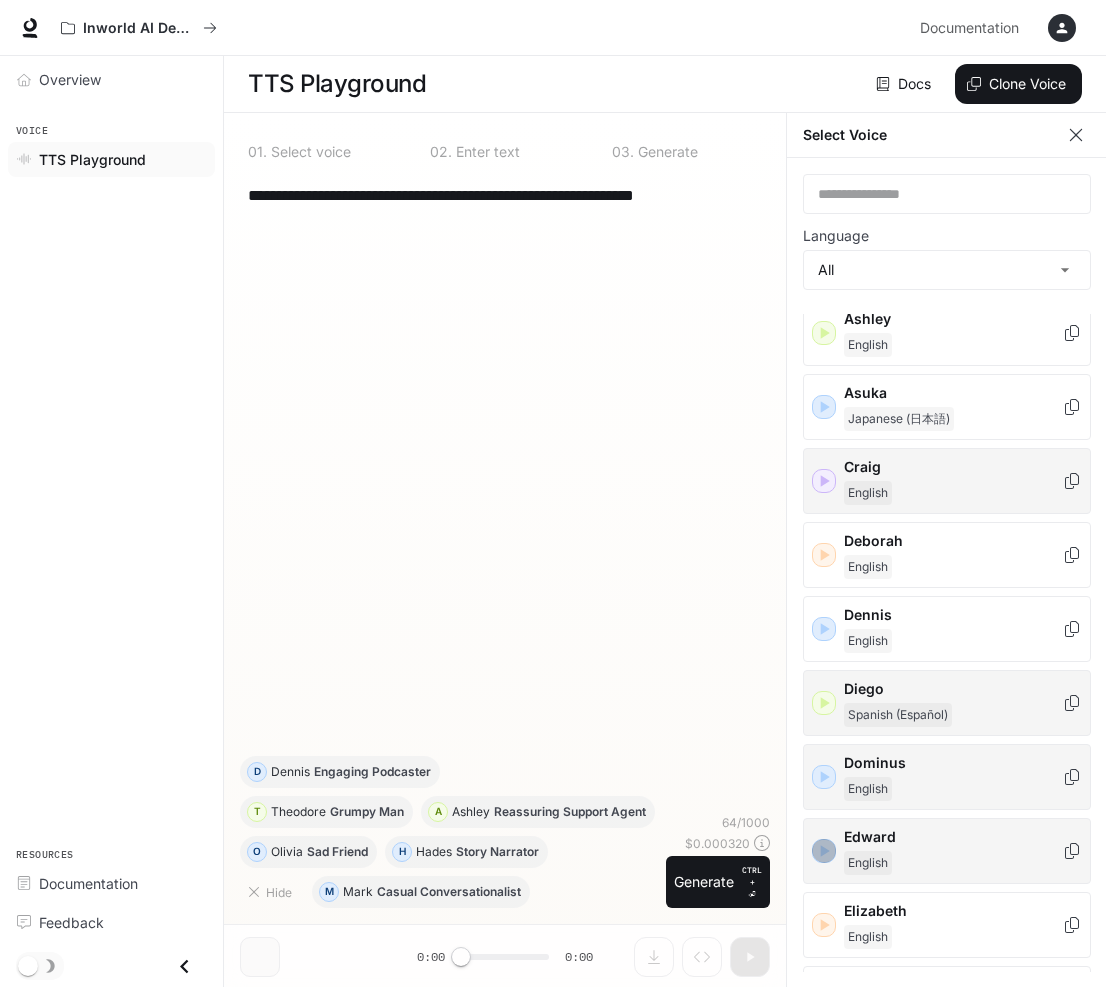 click 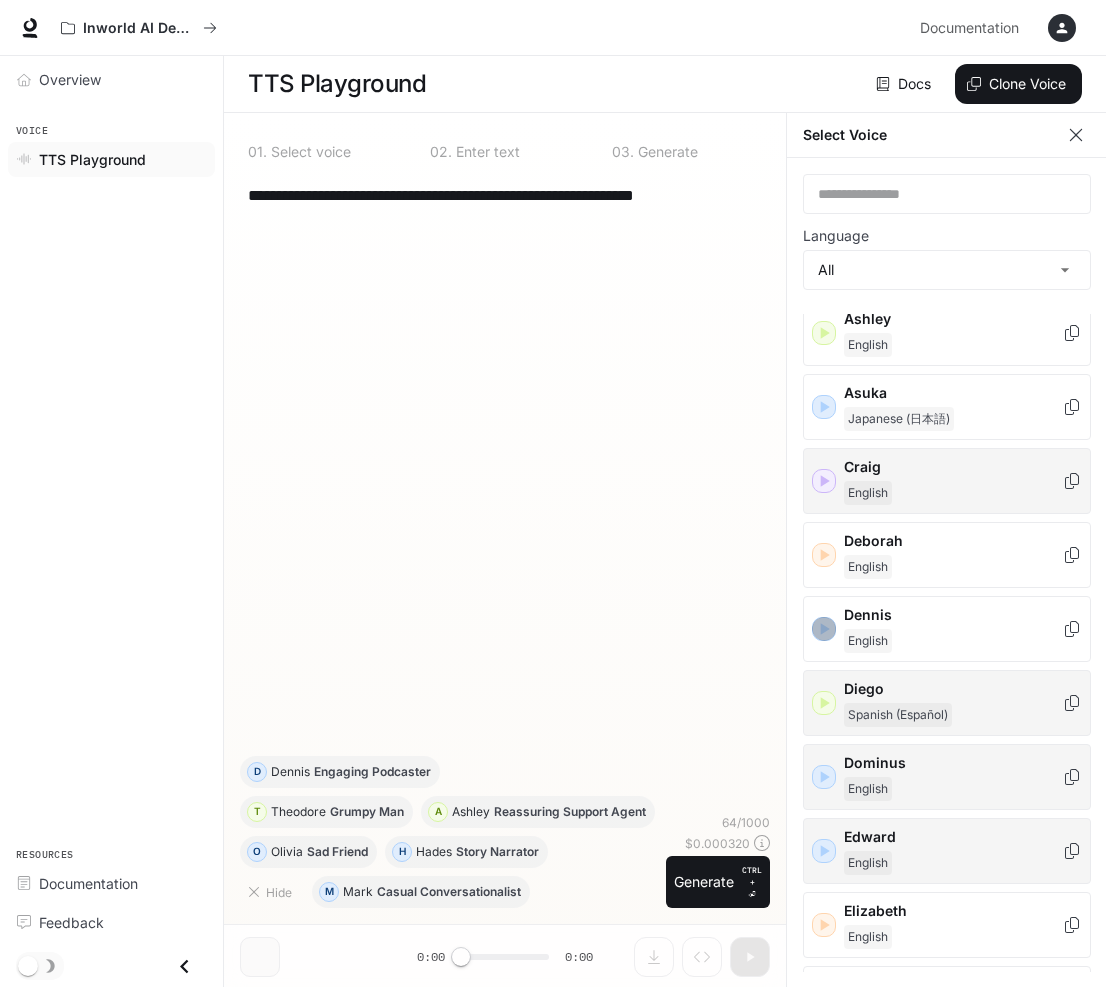 click 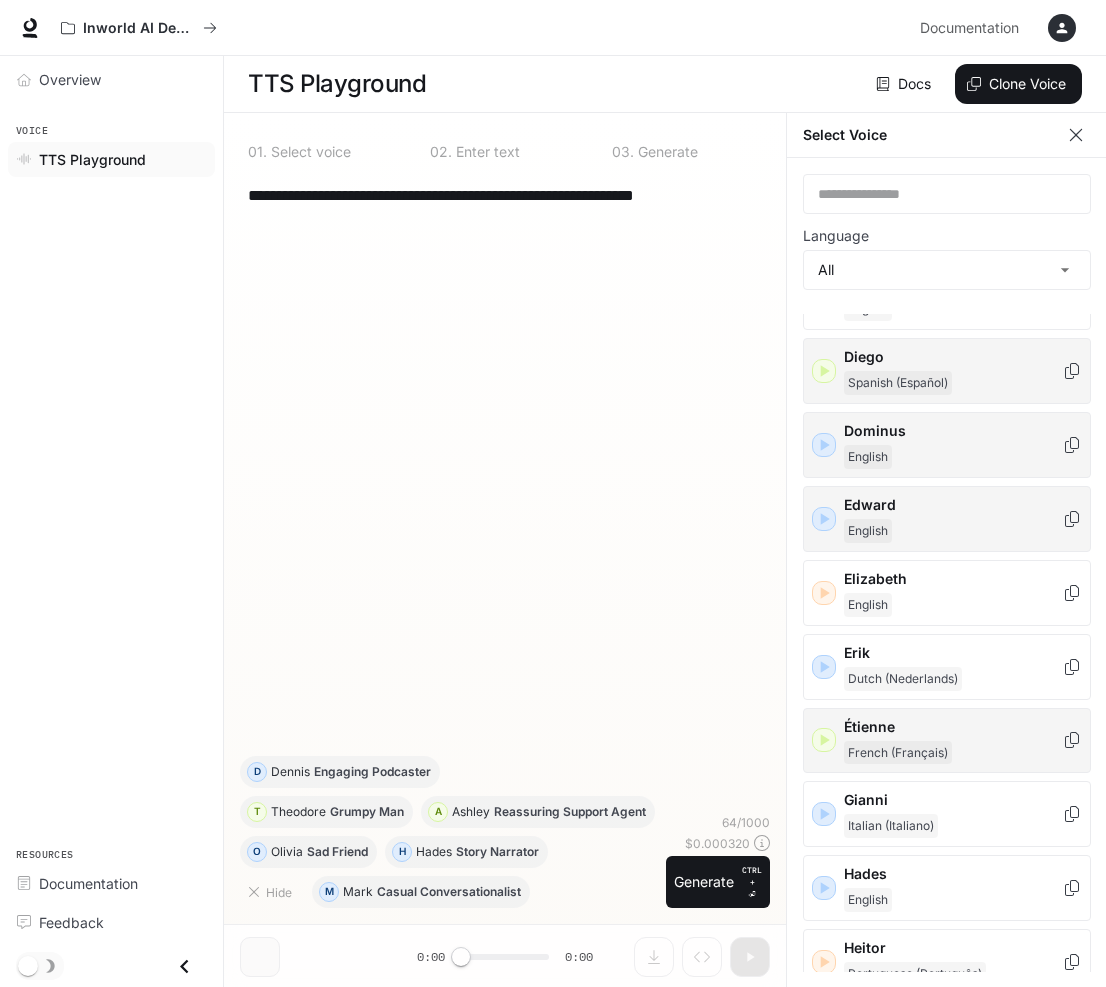 scroll, scrollTop: 700, scrollLeft: 0, axis: vertical 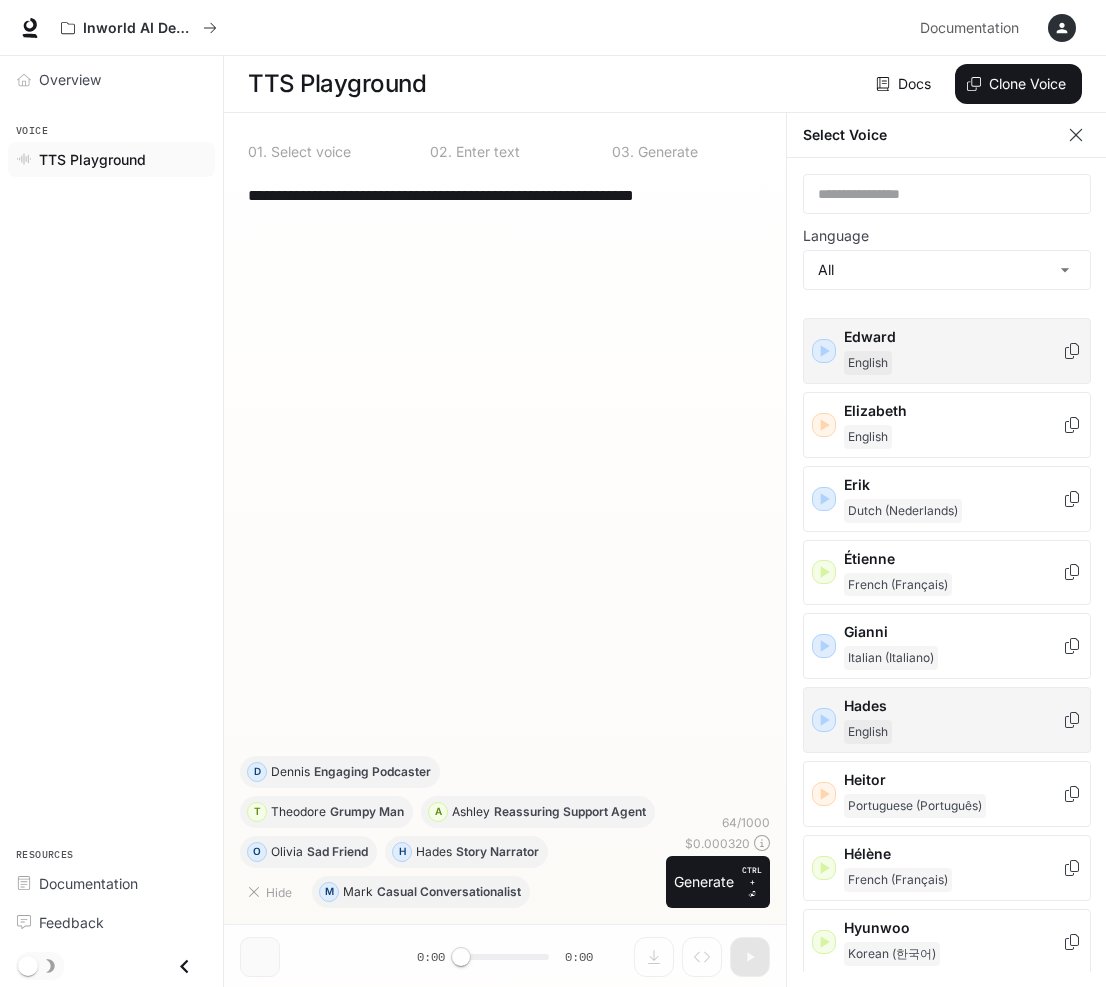 click 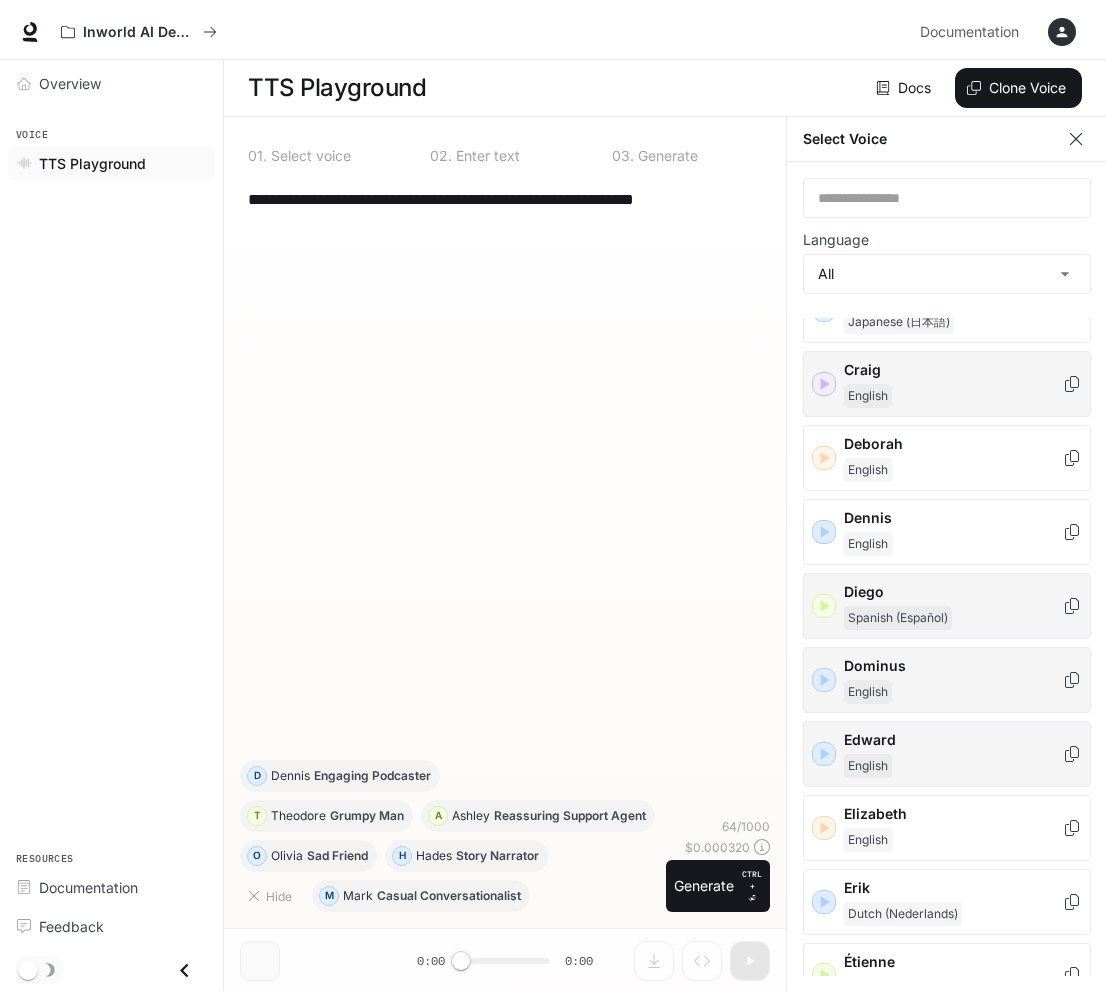 scroll, scrollTop: 300, scrollLeft: 0, axis: vertical 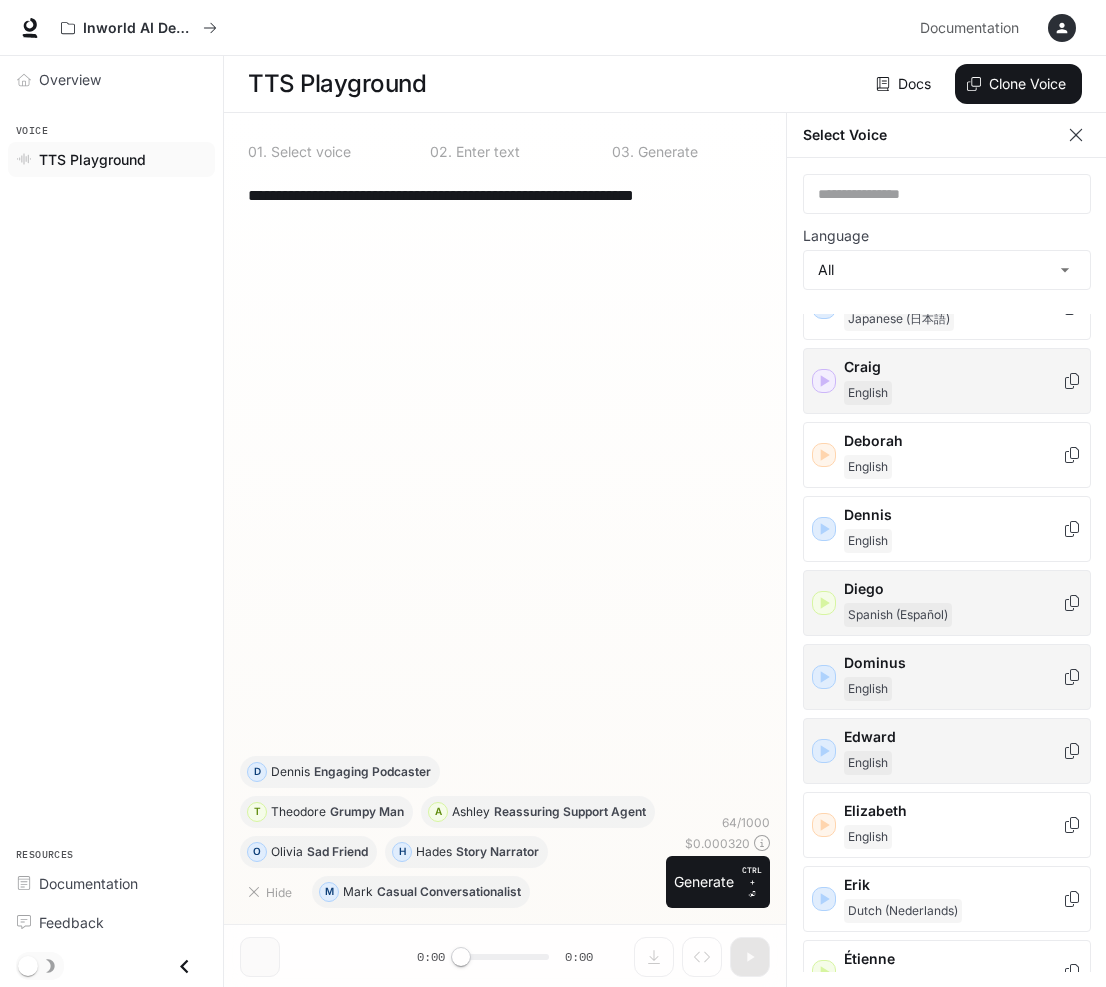 click 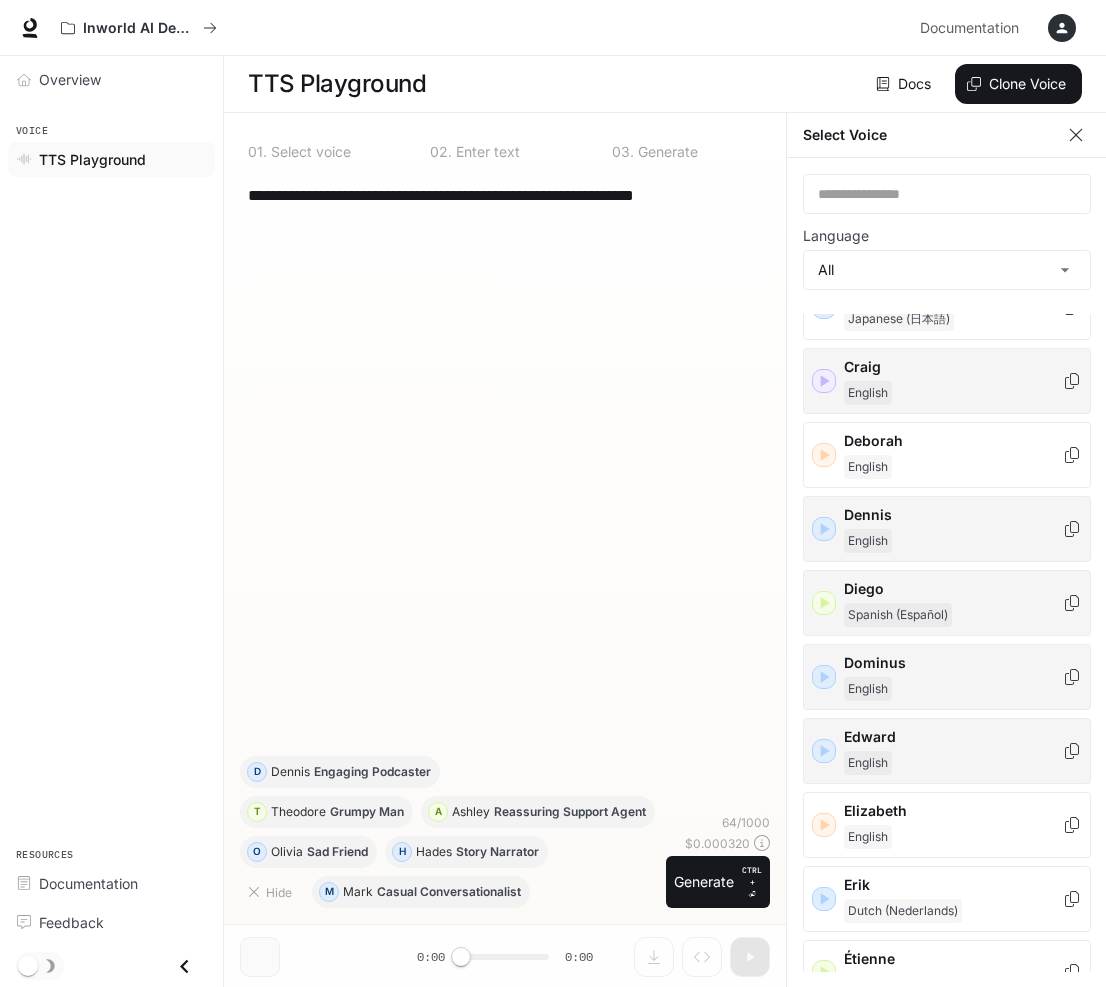 click on "Dennis English" at bounding box center [953, 529] 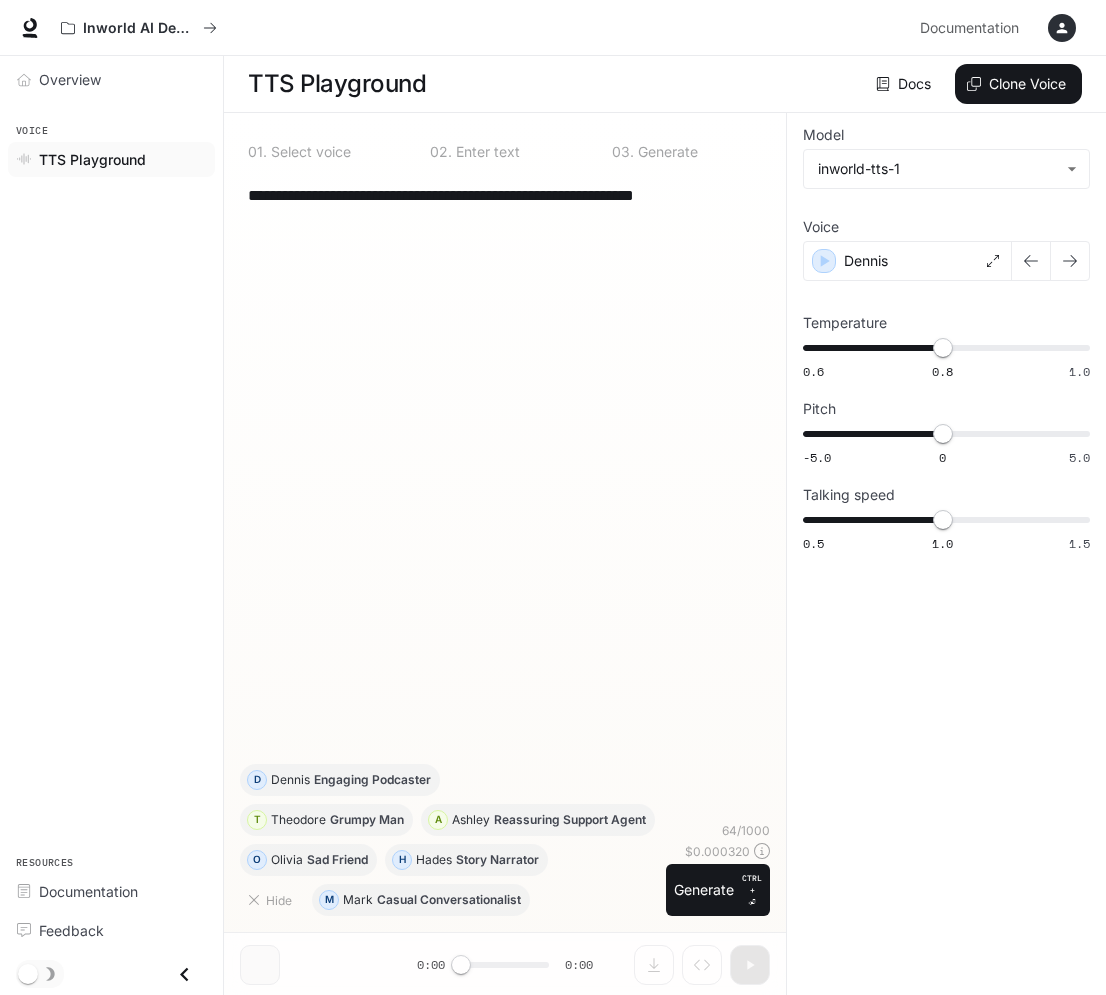 scroll, scrollTop: 0, scrollLeft: 0, axis: both 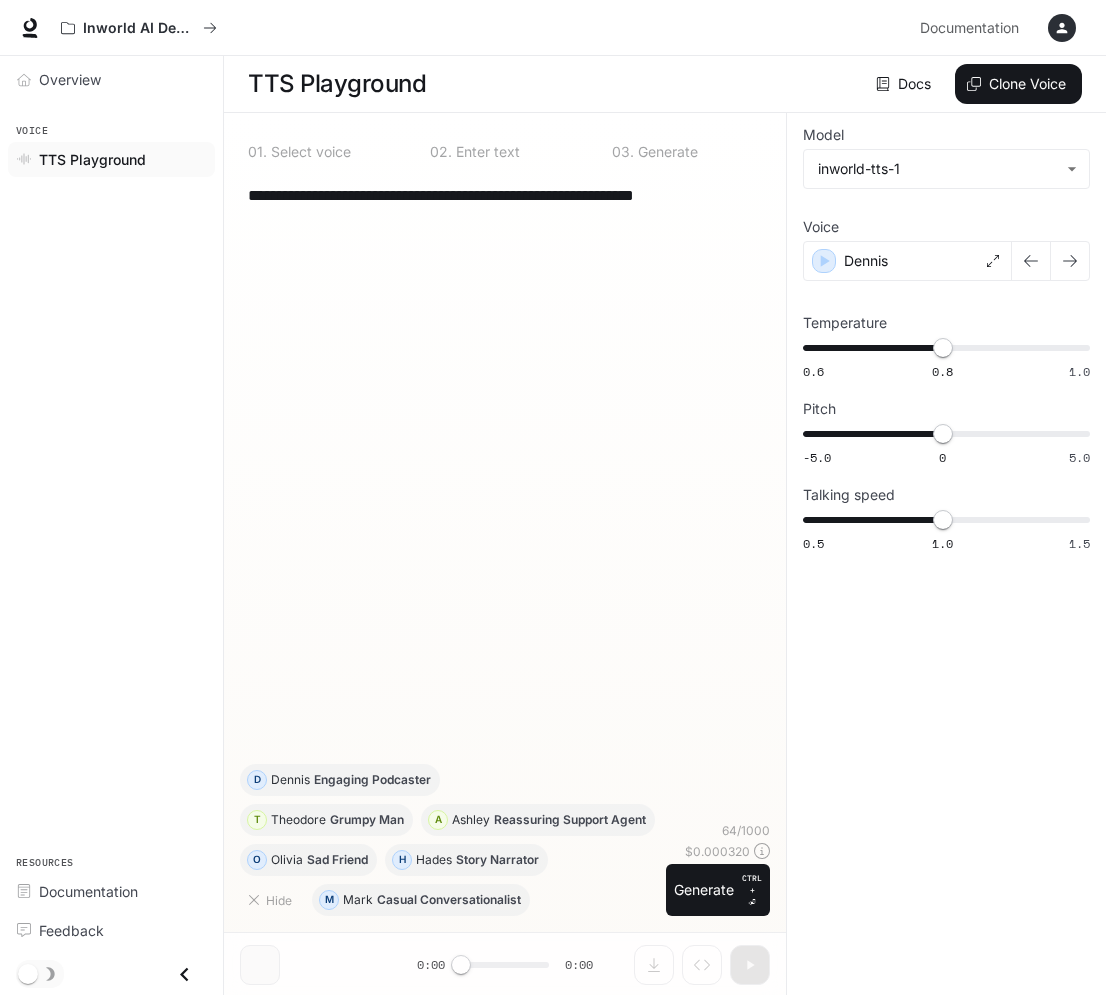 click on "Select voice" at bounding box center (309, 152) 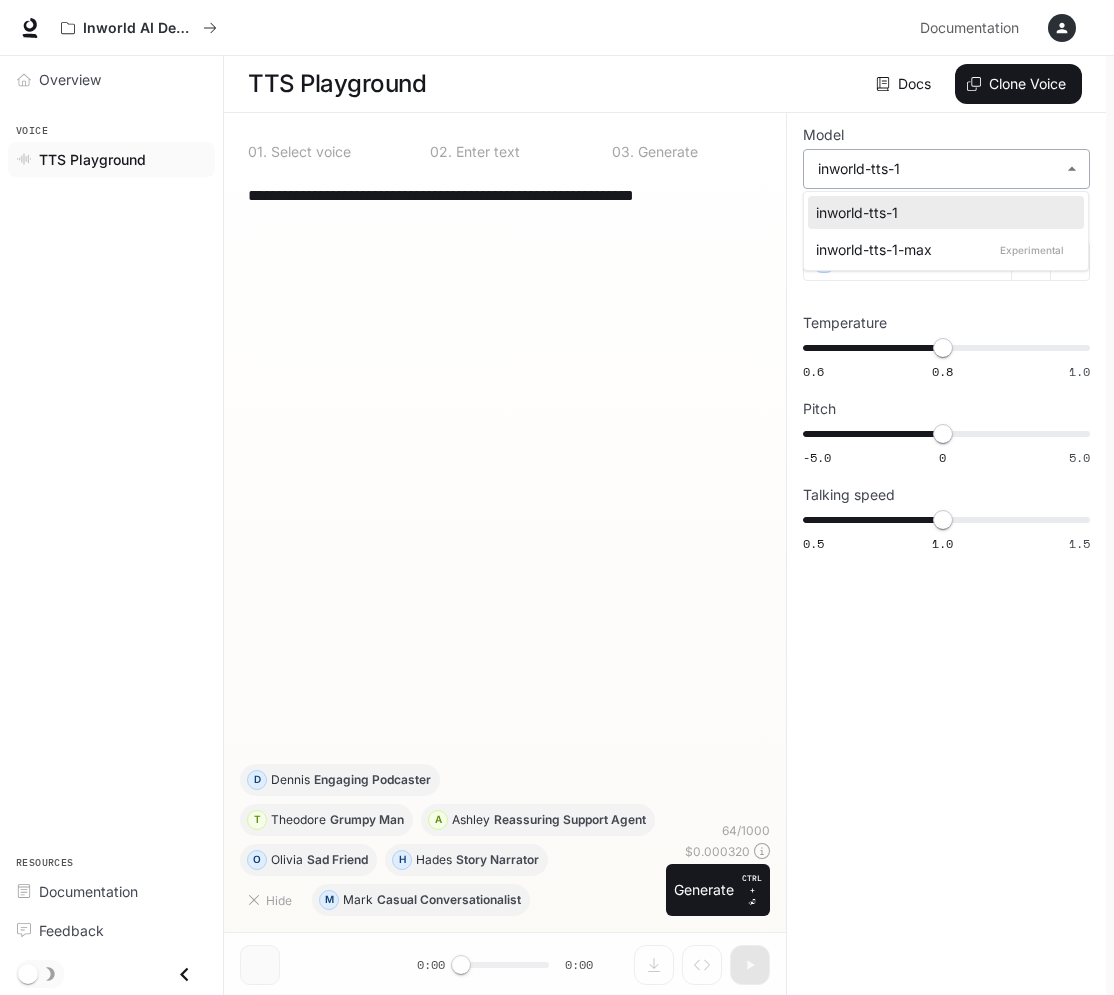 click on "**********" at bounding box center (557, 498) 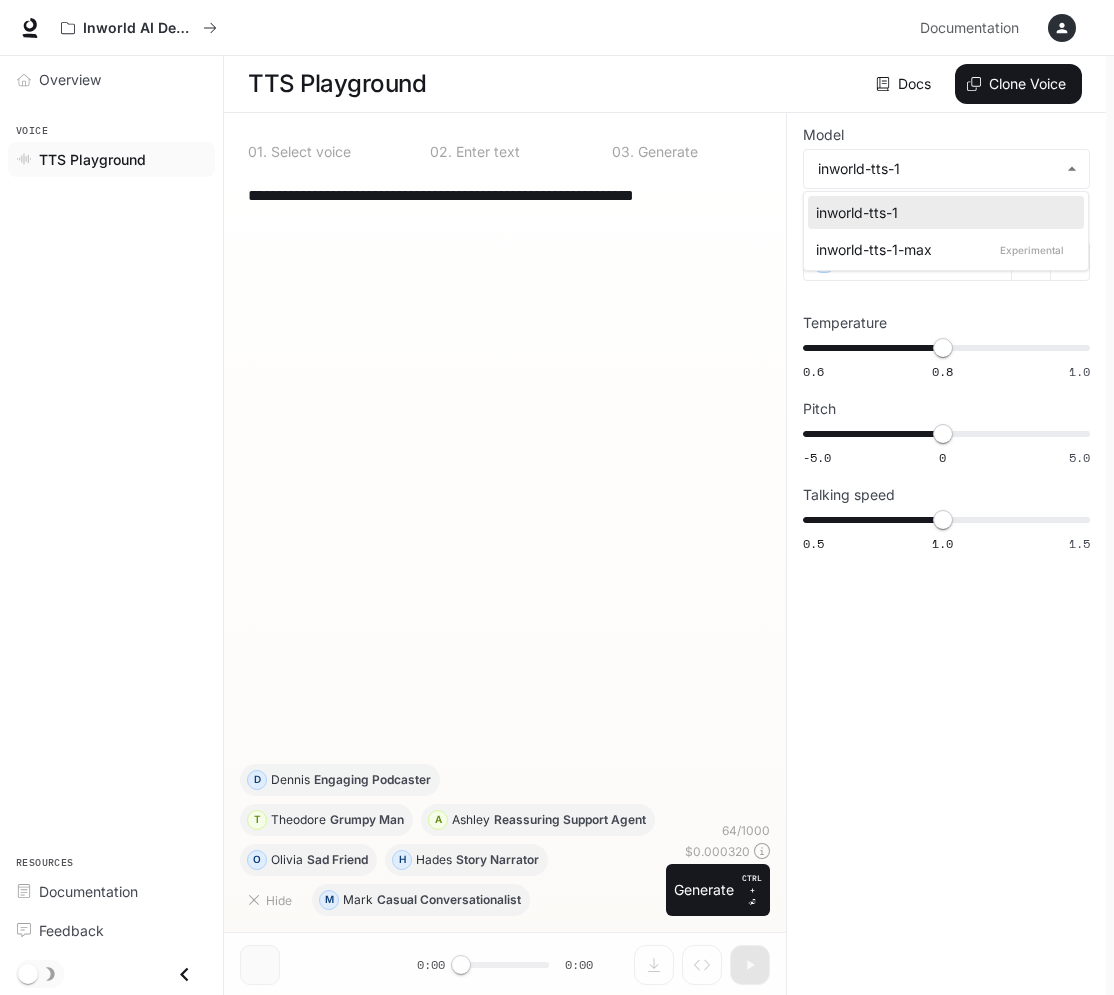 click on "inworld-tts-1-max Experimental" at bounding box center (942, 249) 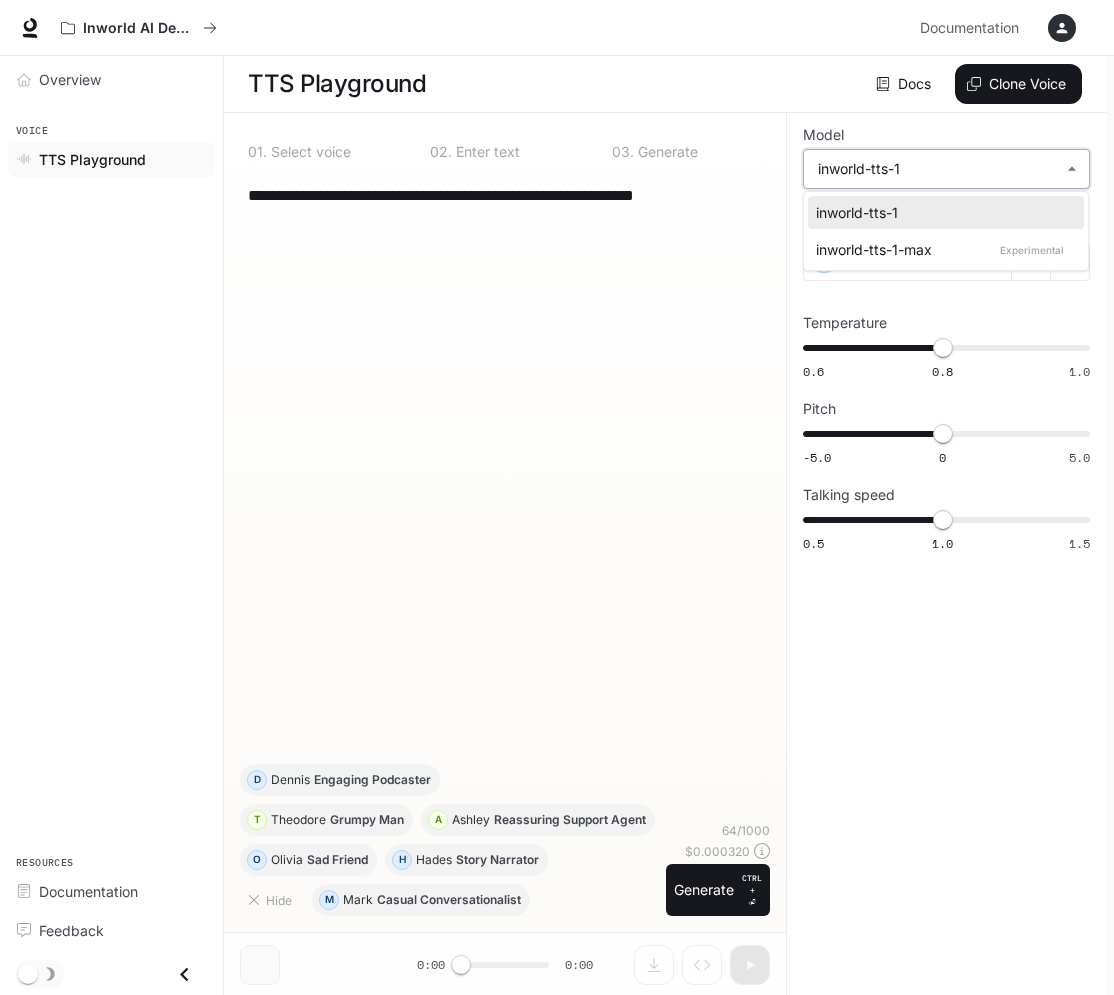type on "**********" 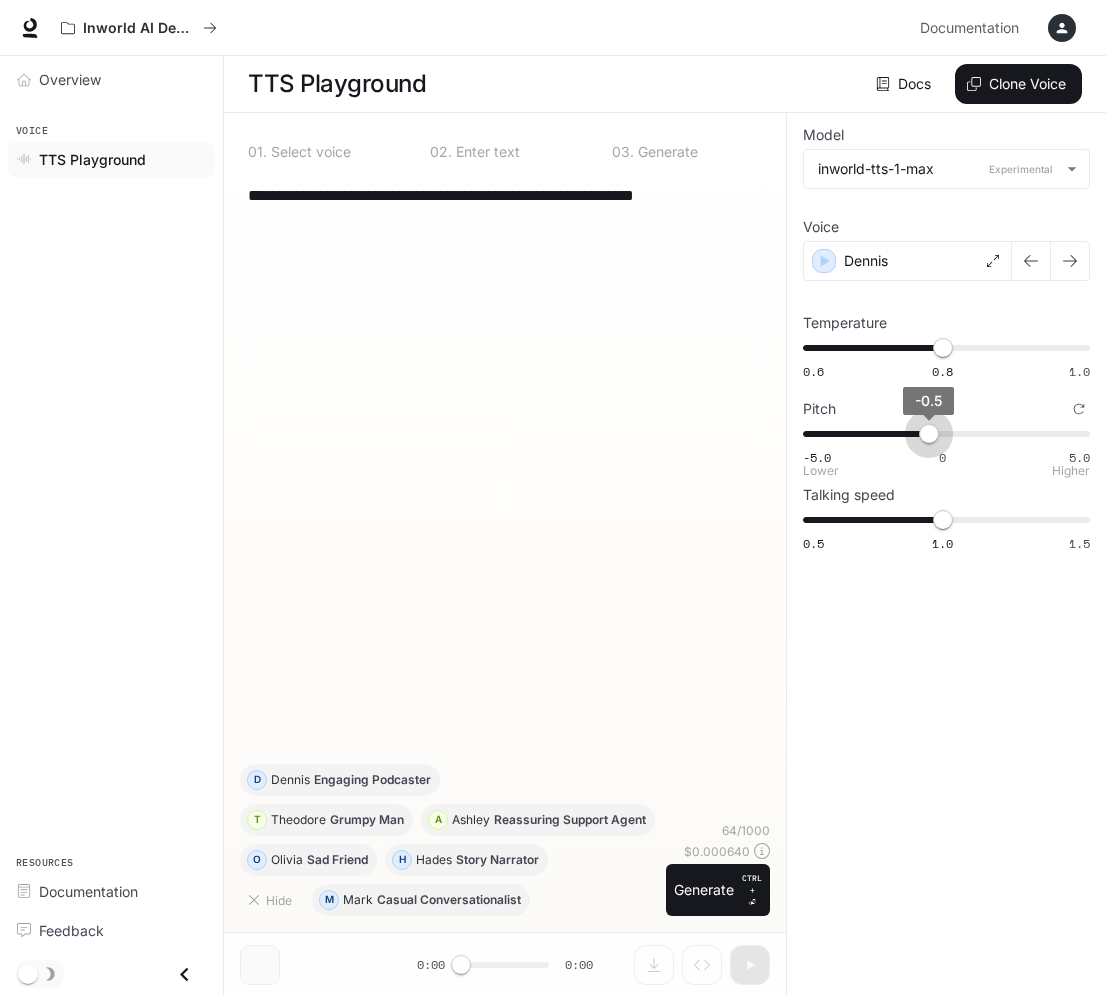 drag, startPoint x: 947, startPoint y: 439, endPoint x: 929, endPoint y: 443, distance: 18.439089 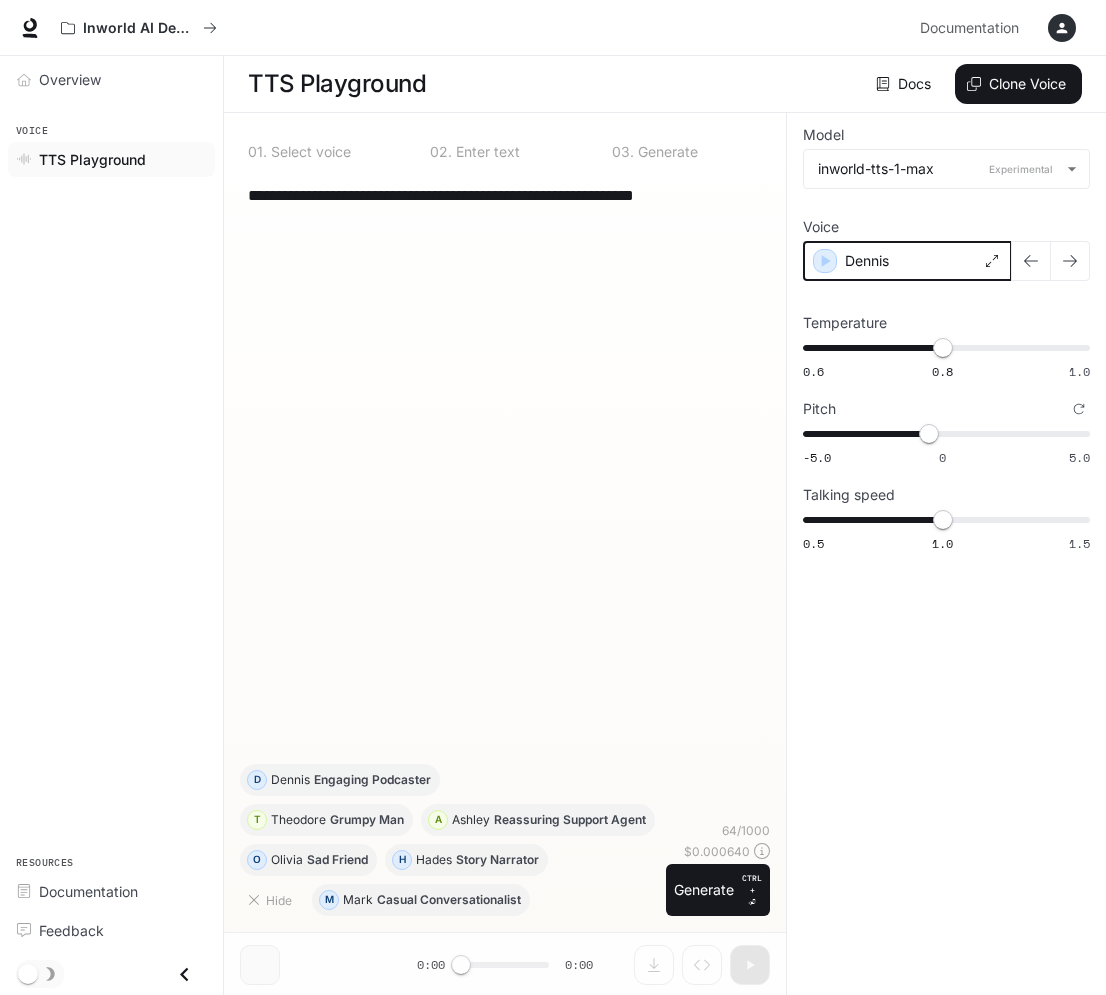 click on "Dennis" at bounding box center (907, 261) 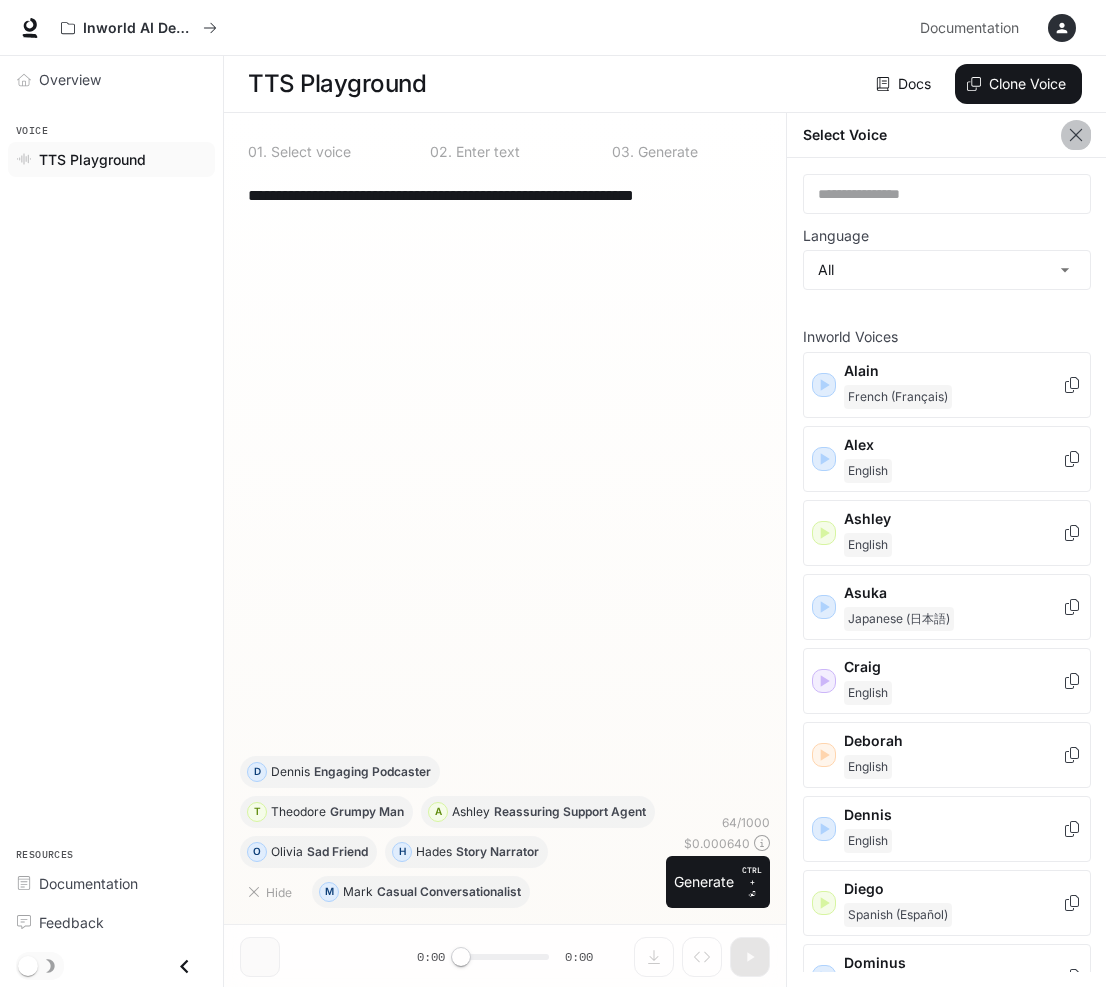 click 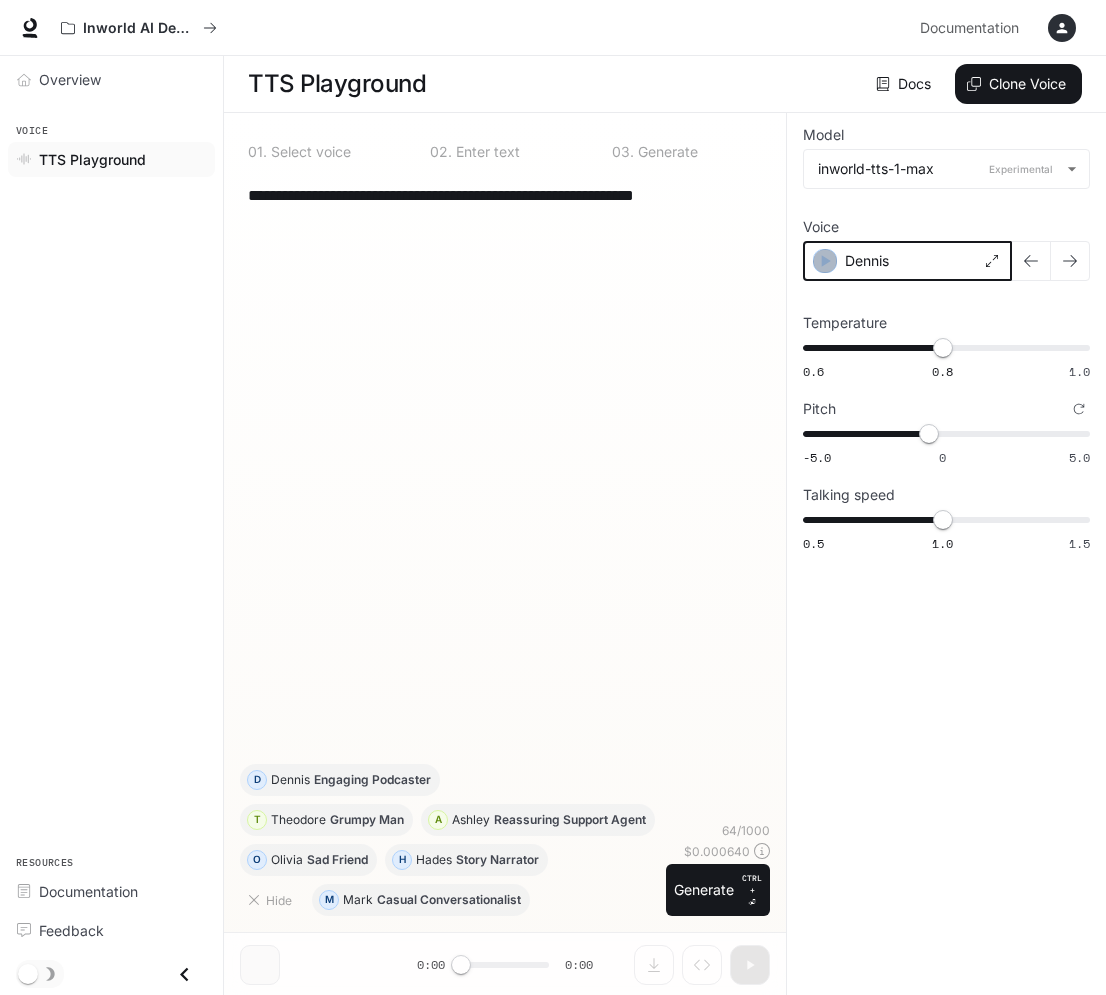 click 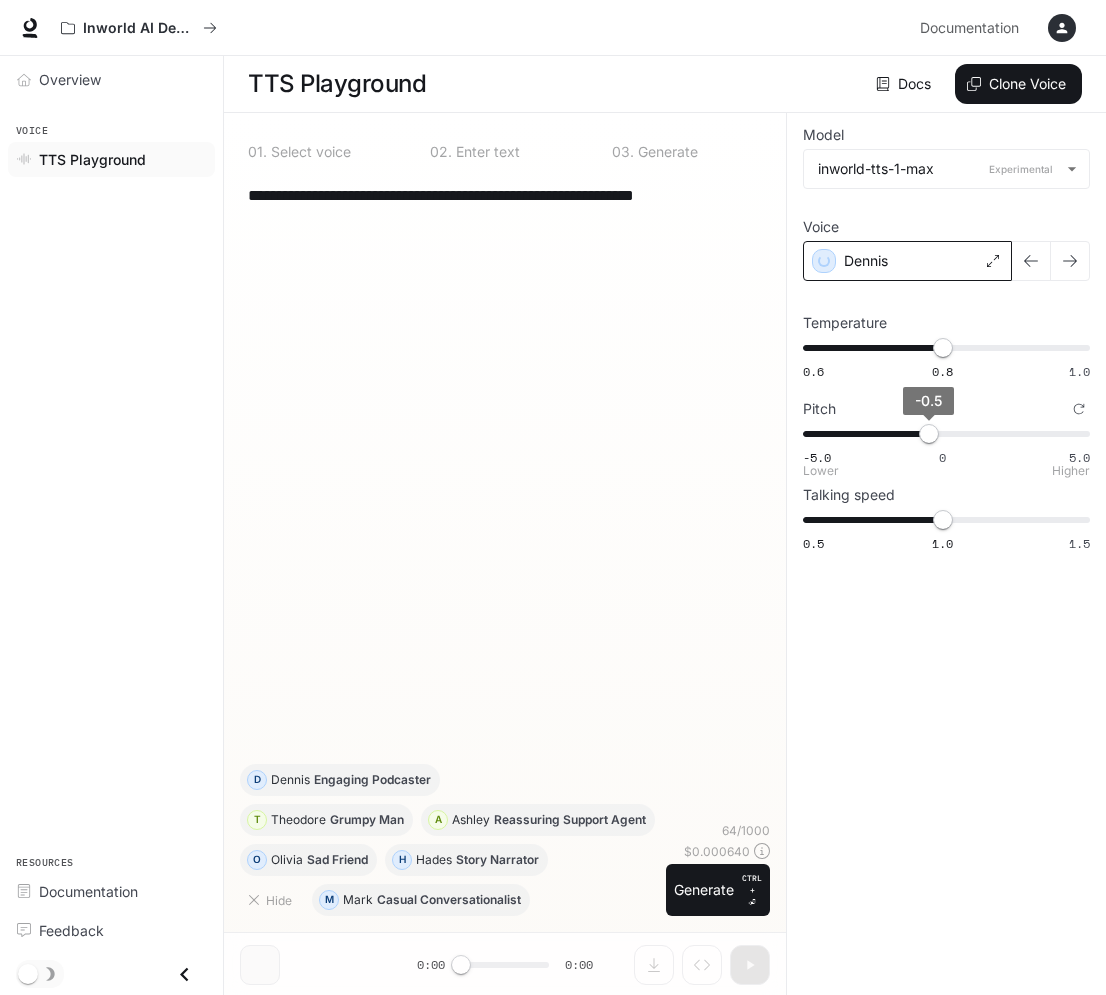 drag, startPoint x: 924, startPoint y: 435, endPoint x: 886, endPoint y: 440, distance: 38.327538 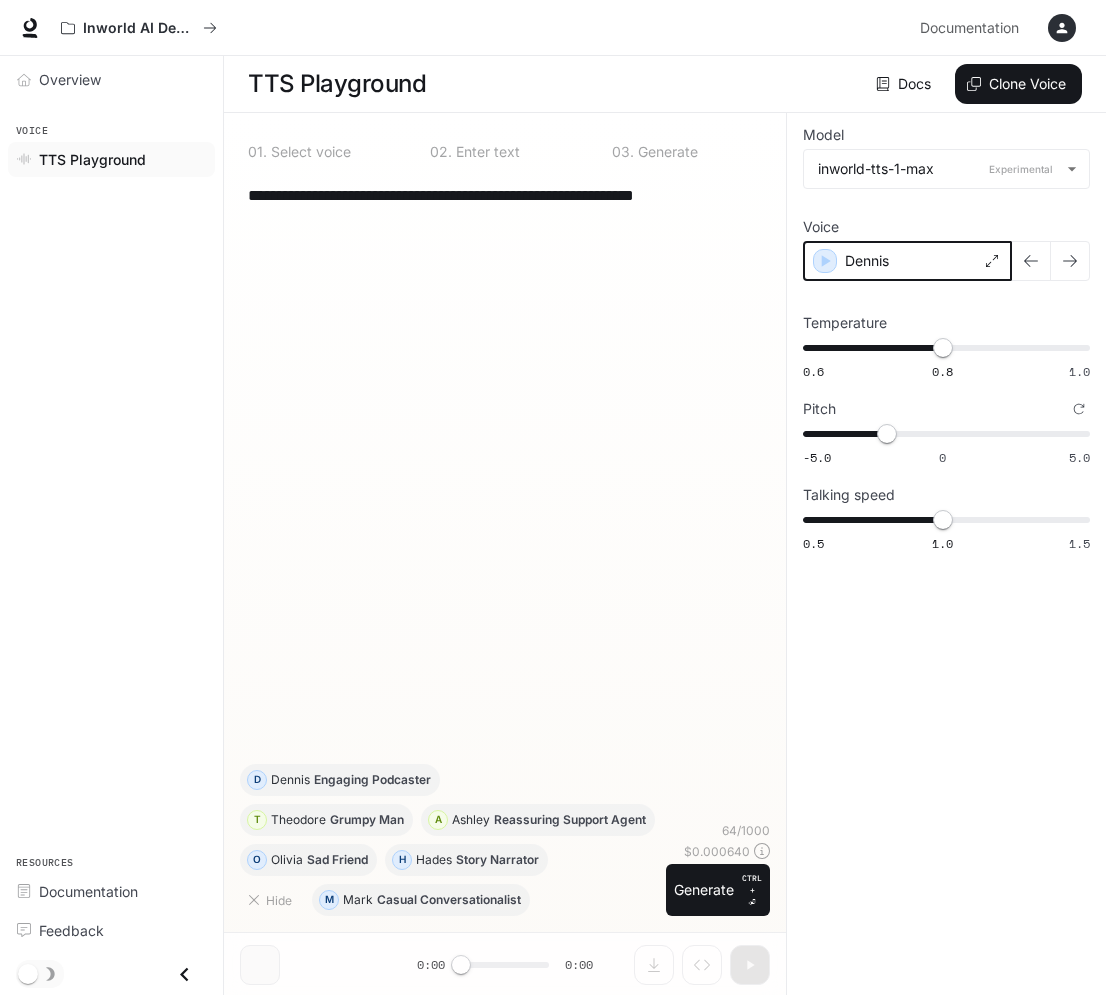 click 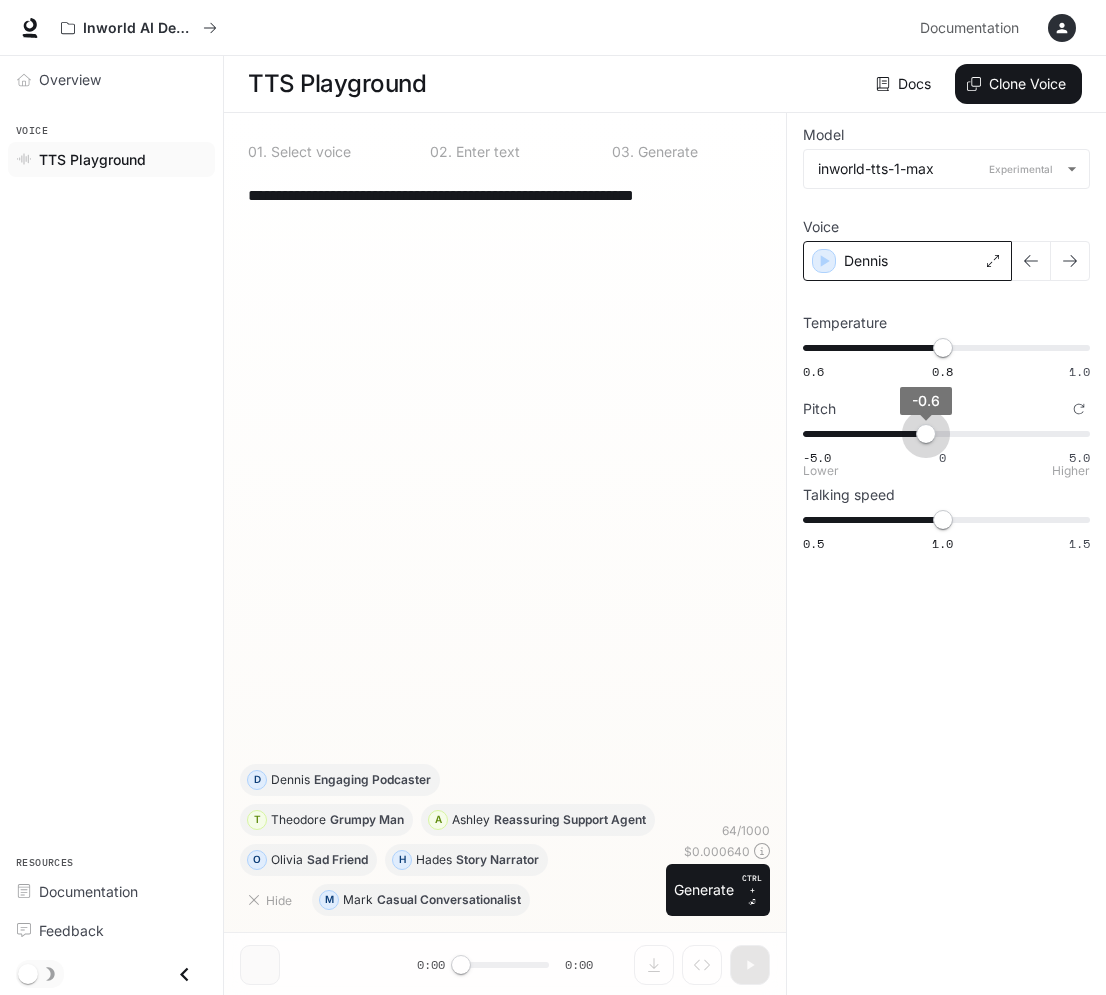 type on "****" 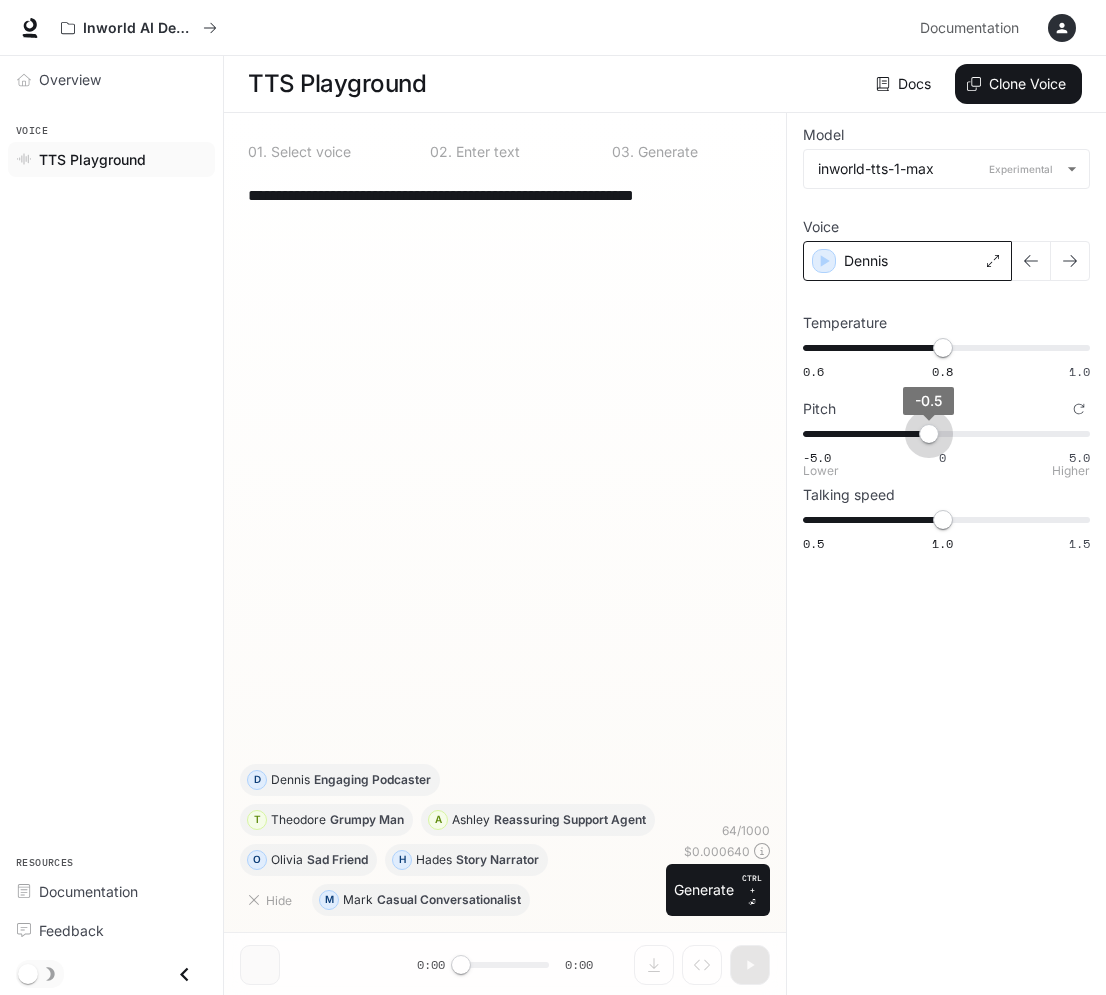 drag, startPoint x: 896, startPoint y: 432, endPoint x: 927, endPoint y: 436, distance: 31.257 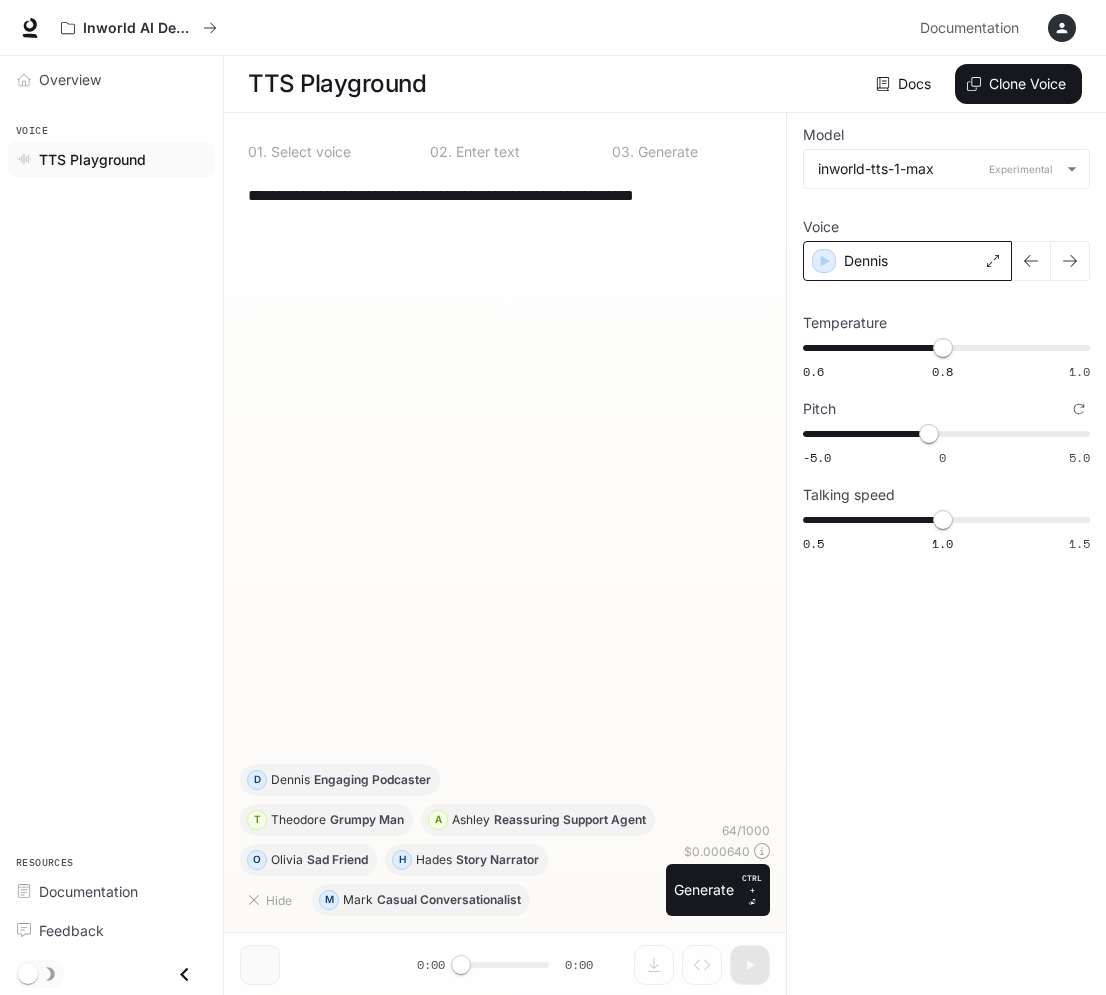 click on "**********" at bounding box center [946, 554] 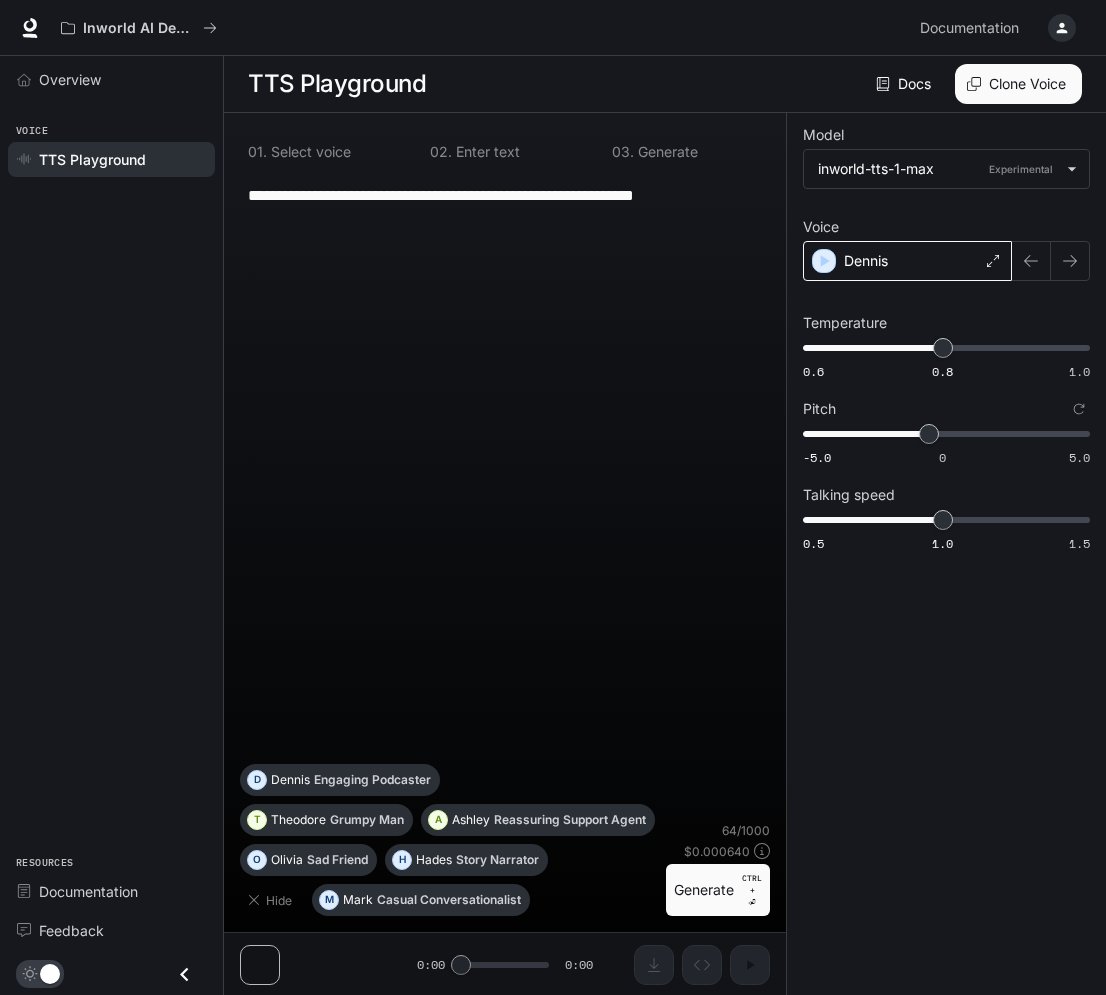 click on "Docs" at bounding box center [905, 84] 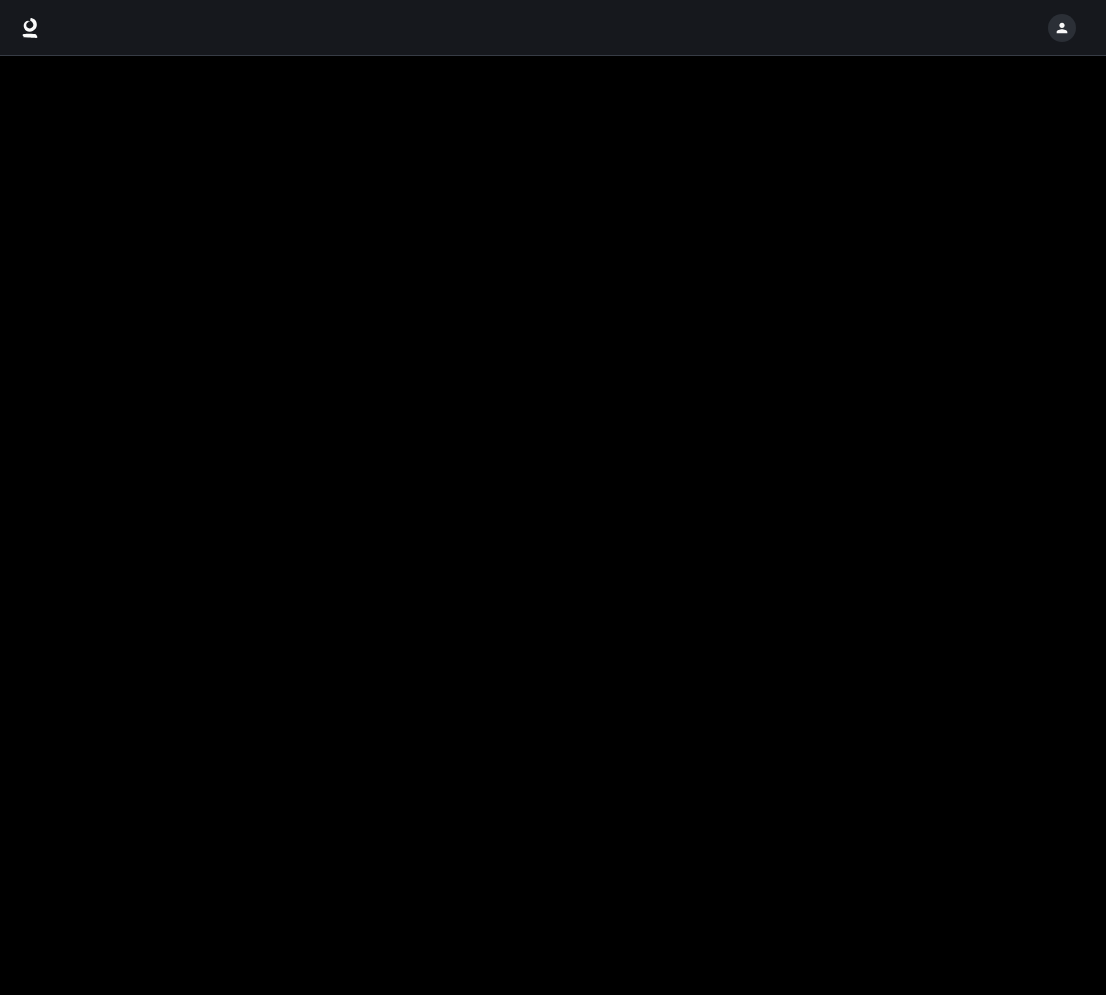 scroll, scrollTop: 0, scrollLeft: 0, axis: both 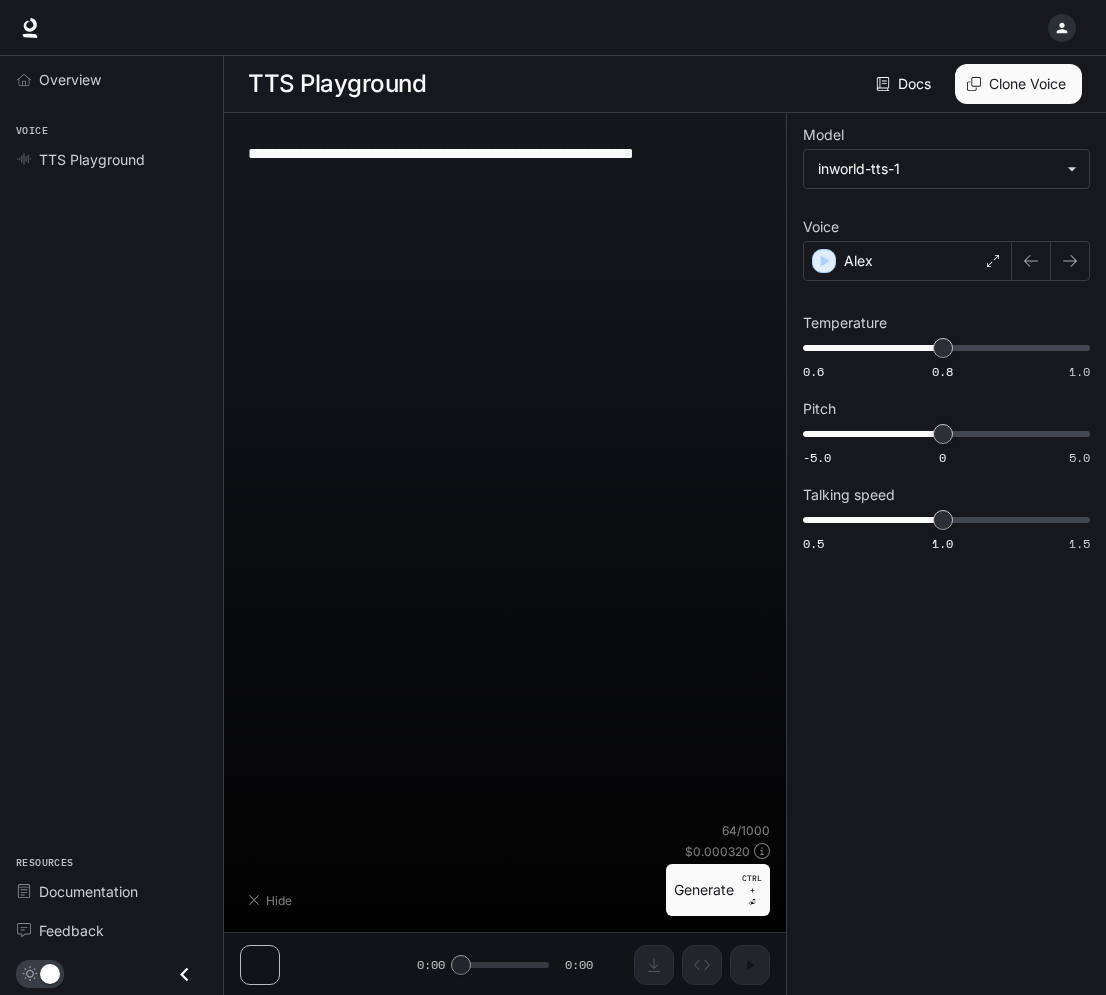 type on "**********" 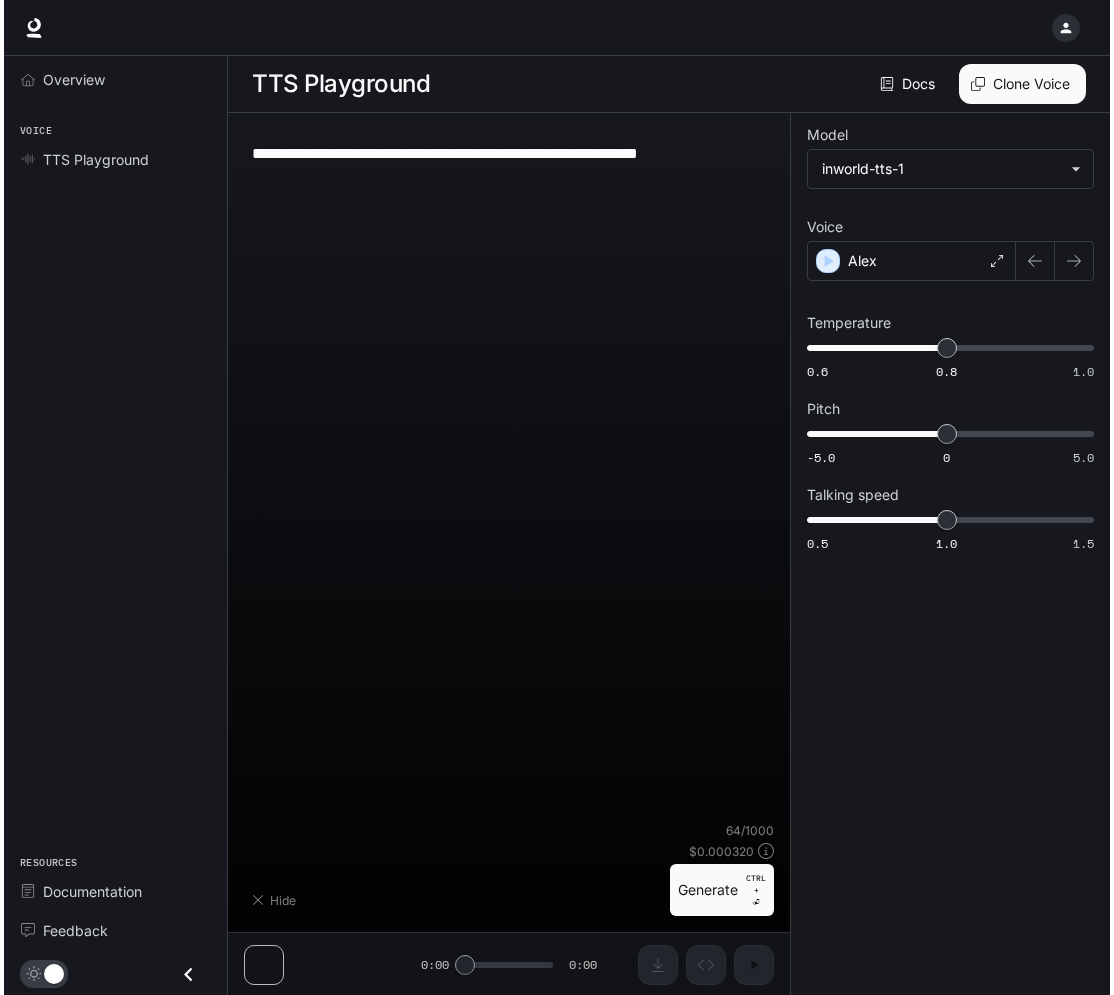 scroll, scrollTop: 0, scrollLeft: 0, axis: both 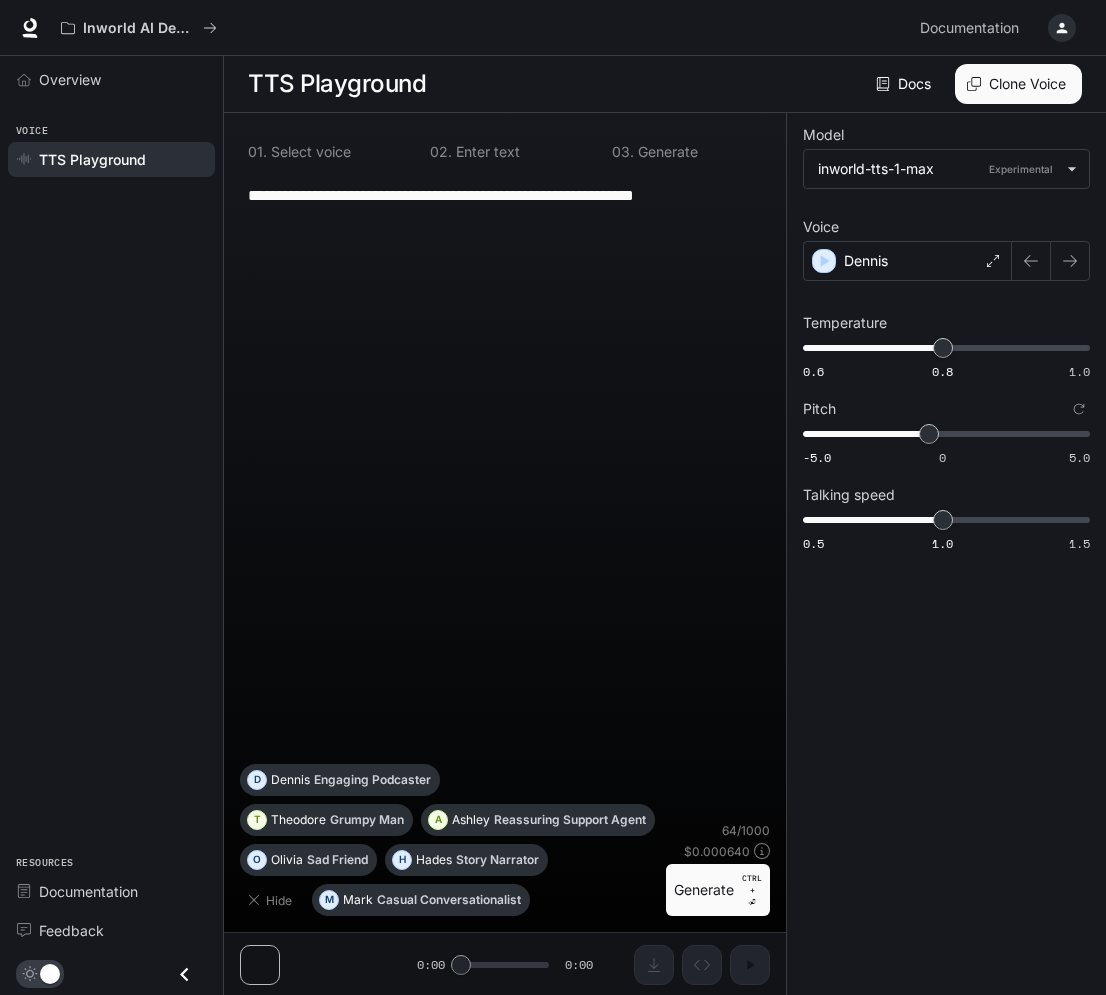 click on "**********" at bounding box center (505, 467) 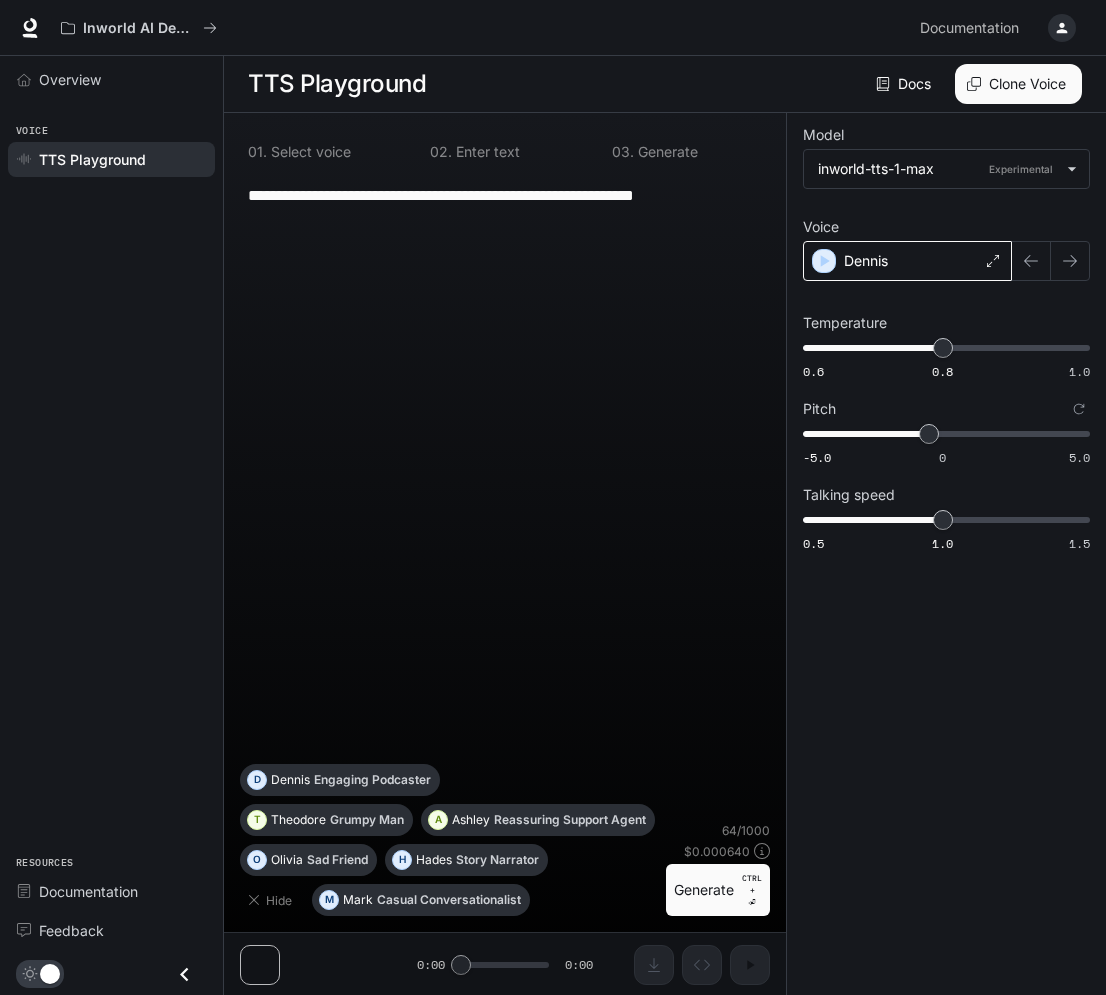 click on "Dennis" at bounding box center (907, 261) 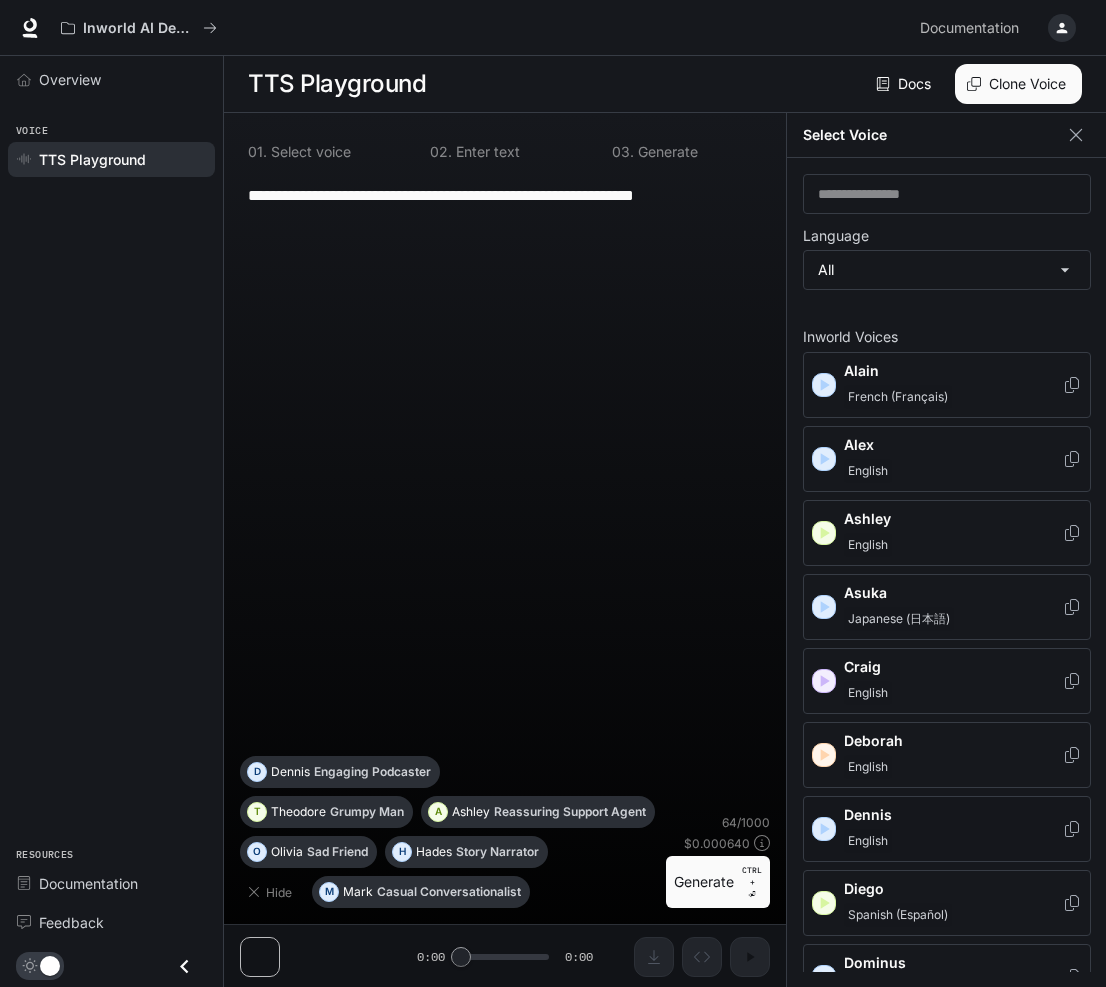 click on "English" at bounding box center [953, 841] 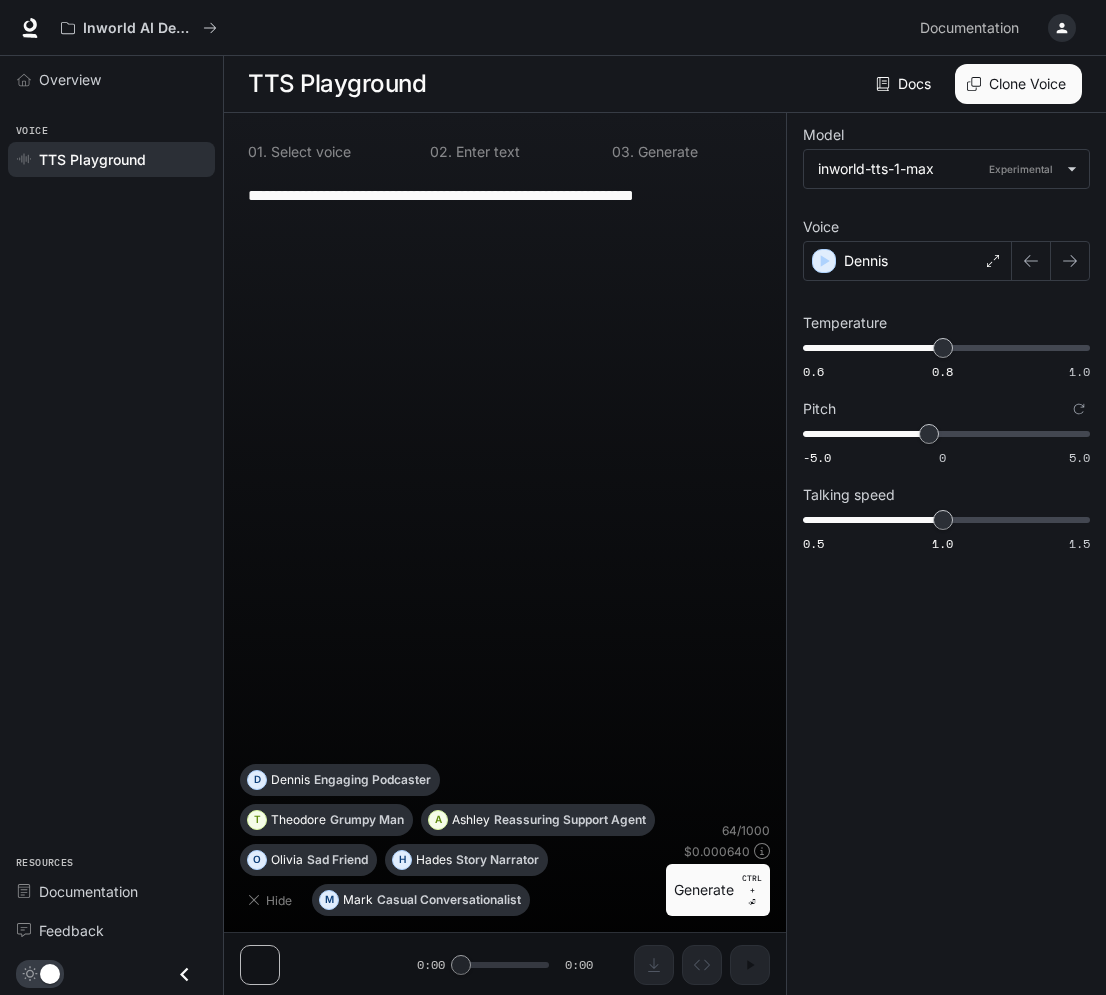 click on "0 1 .   Select voice 0 2 .   Enter text 0 3 .   Generate" at bounding box center (505, 148) 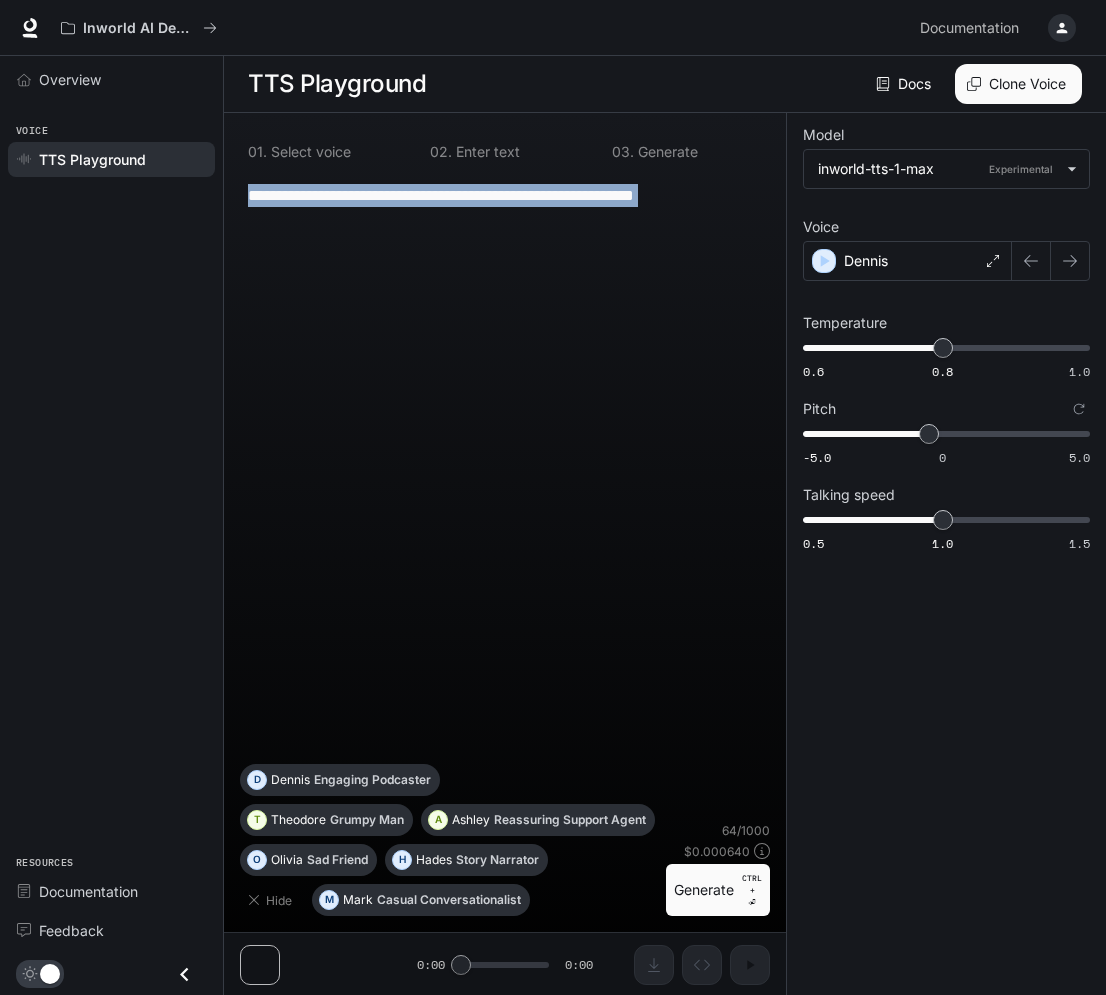 drag, startPoint x: 740, startPoint y: 207, endPoint x: 348, endPoint y: 211, distance: 392.02042 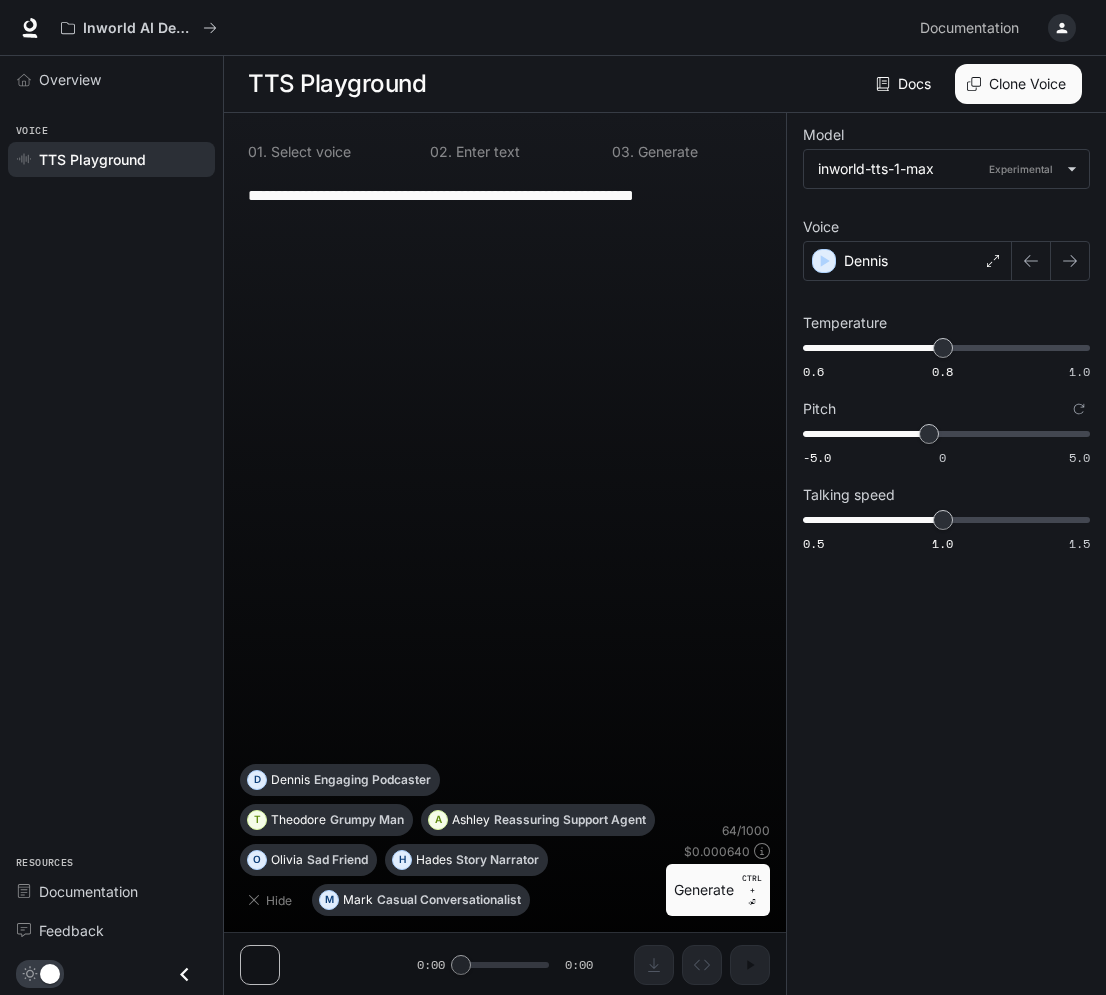 click on "**********" at bounding box center [505, 195] 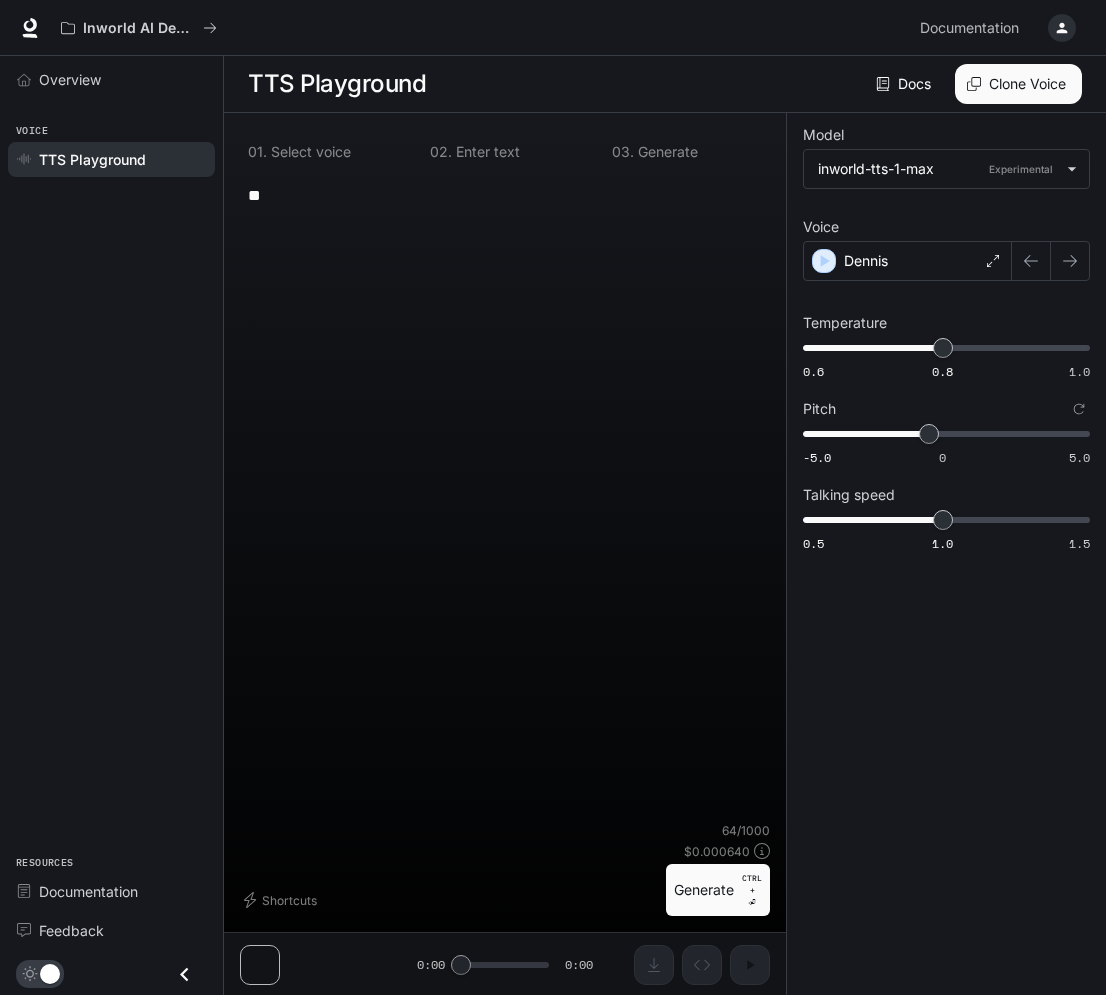 type on "*" 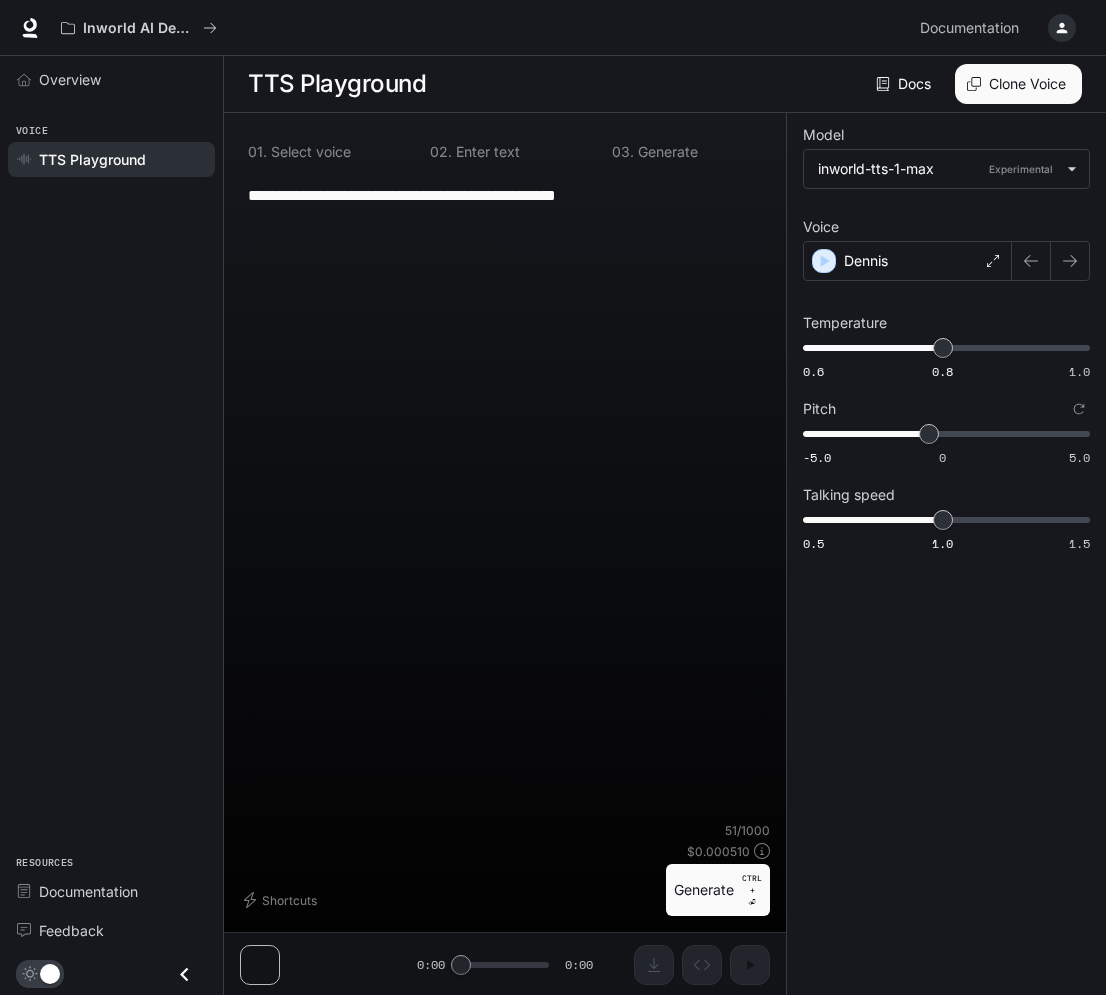 type on "**********" 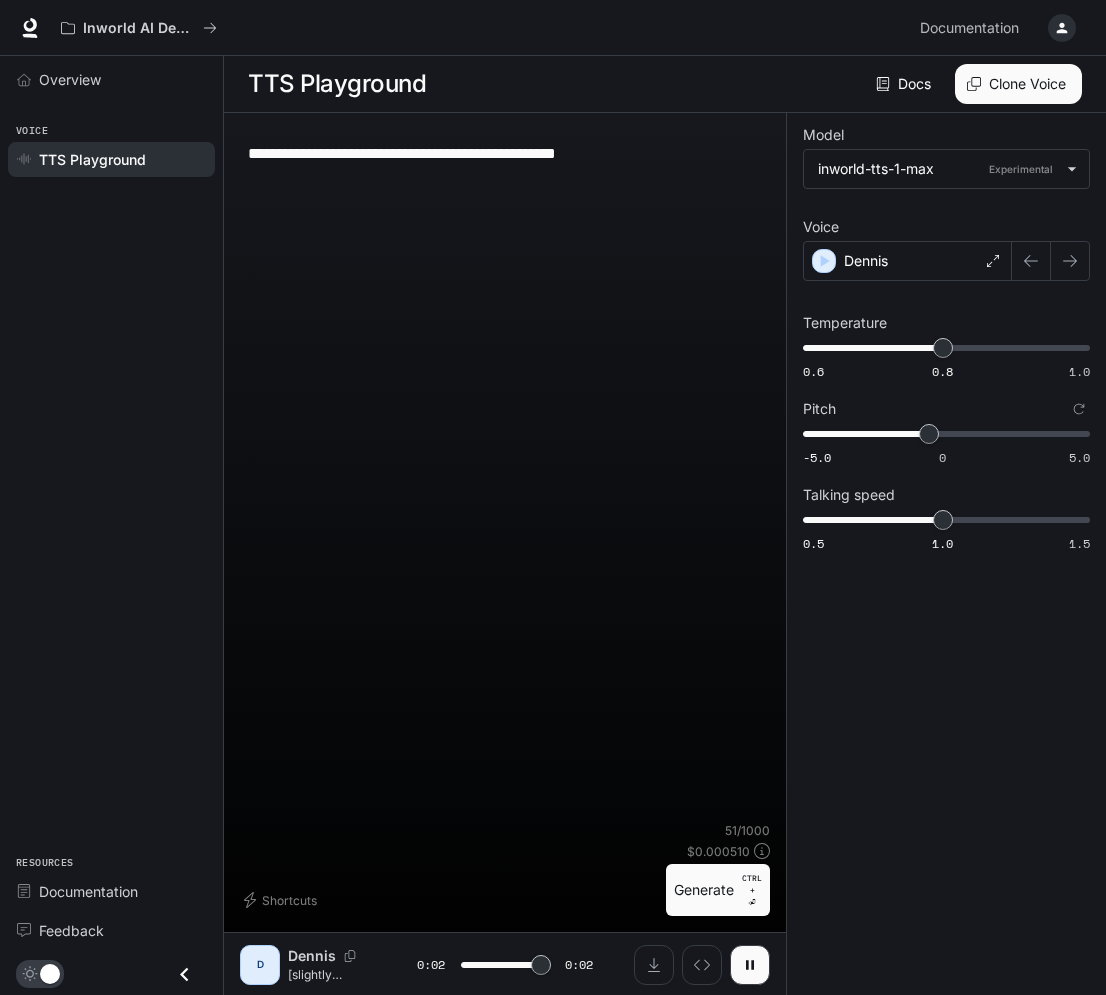 type on "*" 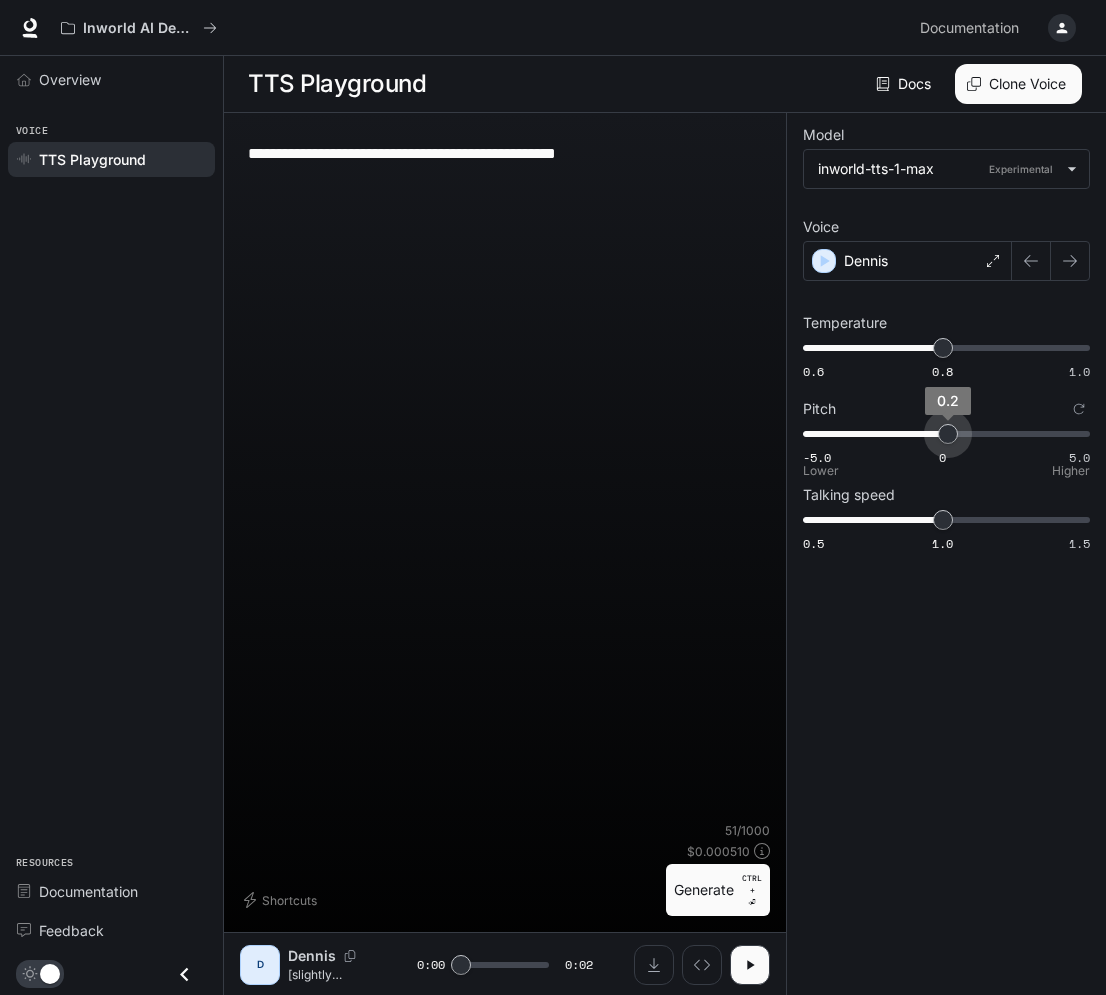type on "*" 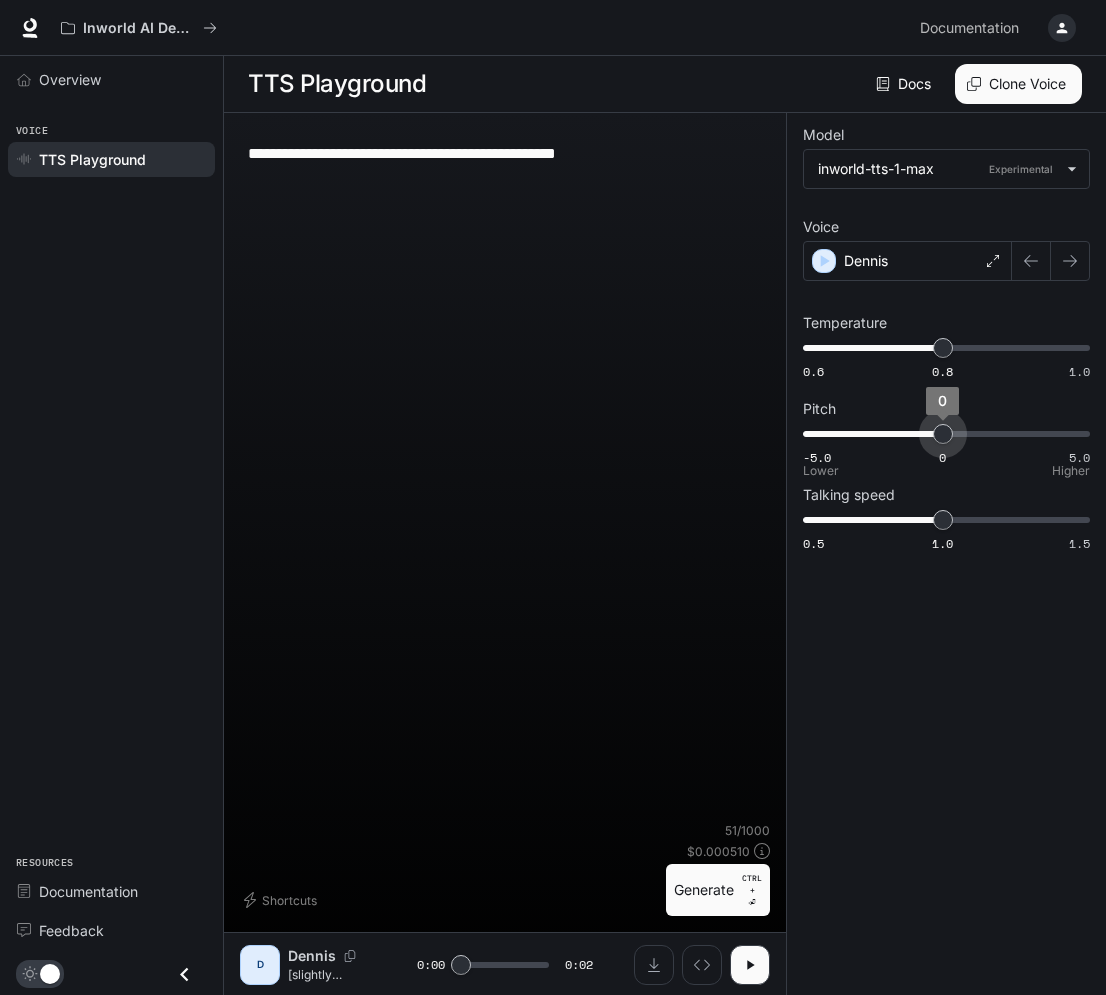 drag, startPoint x: 931, startPoint y: 429, endPoint x: 942, endPoint y: 467, distance: 39.56008 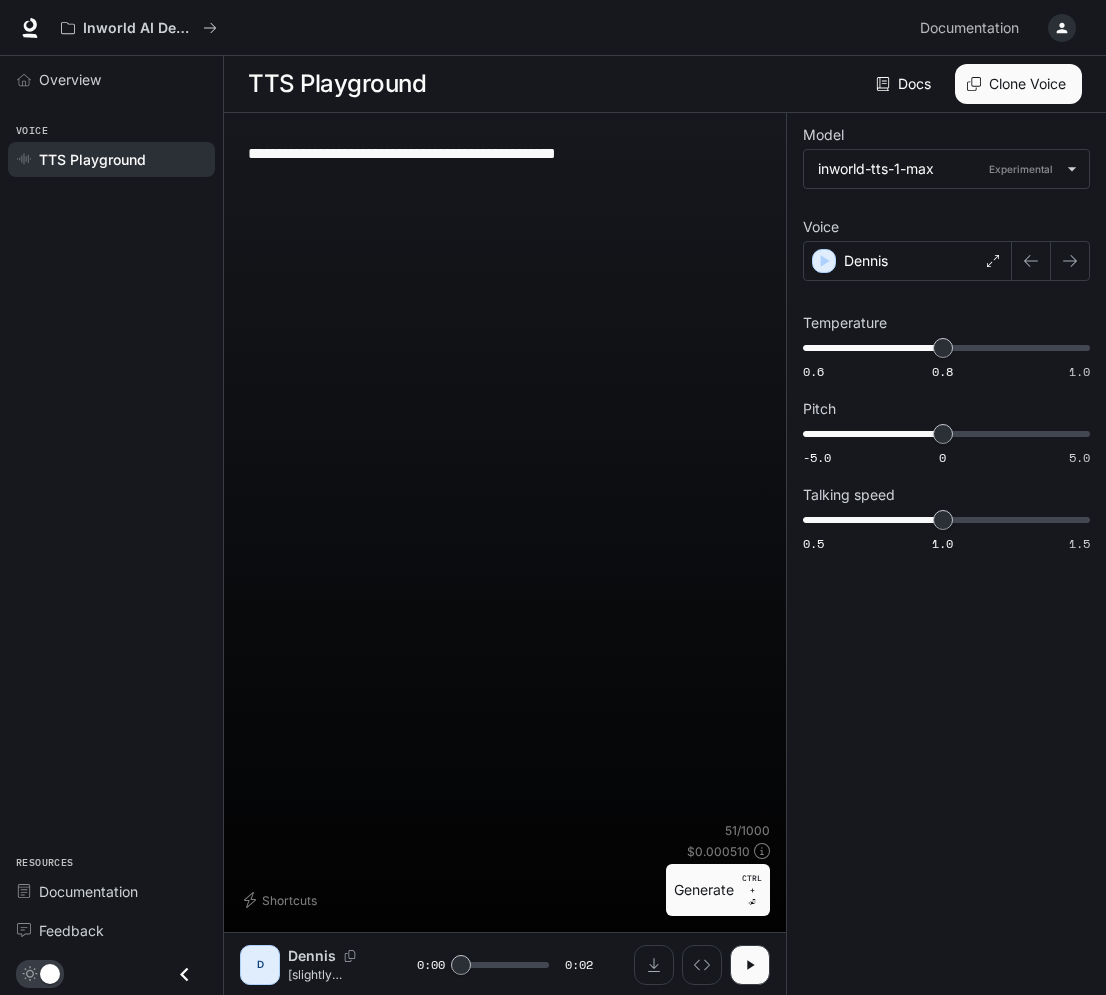click on "**********" at bounding box center (946, 554) 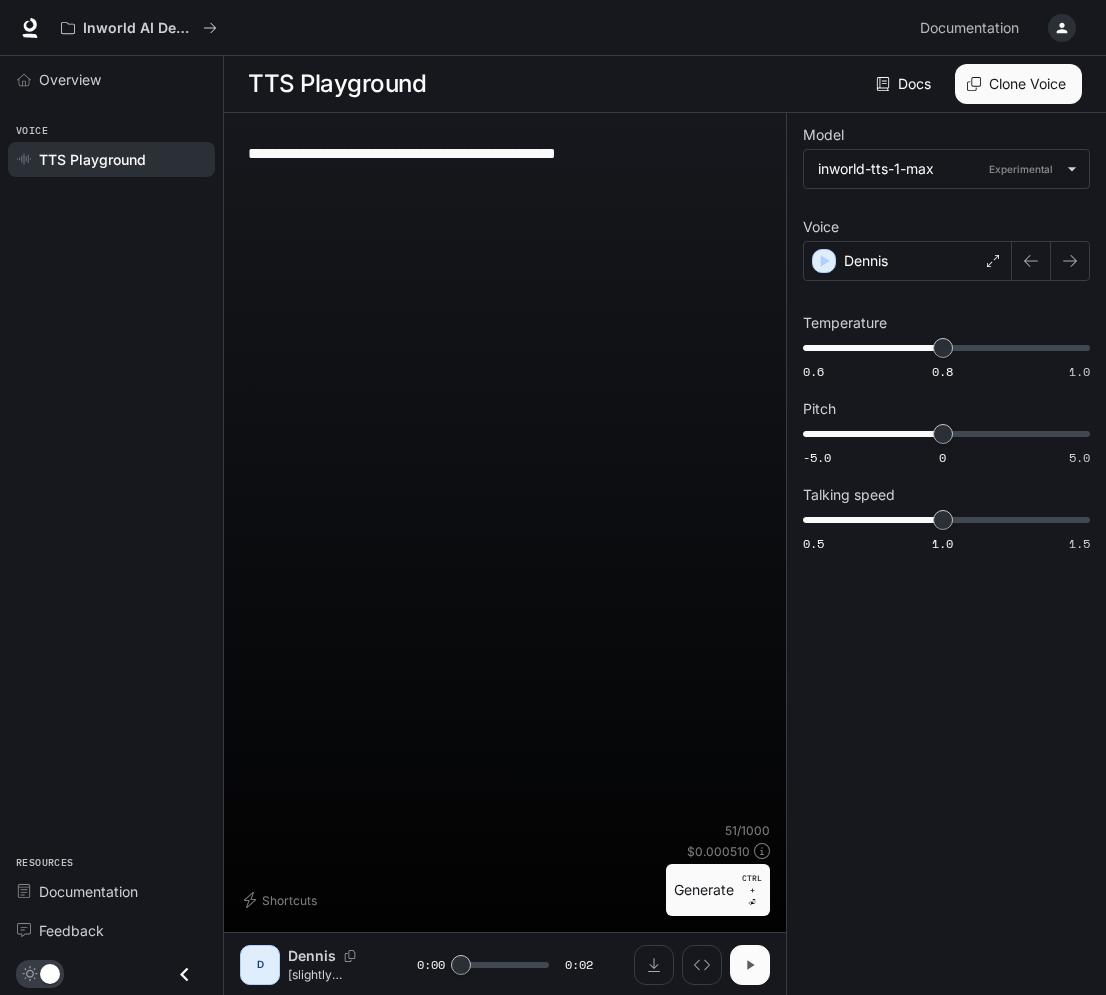 click 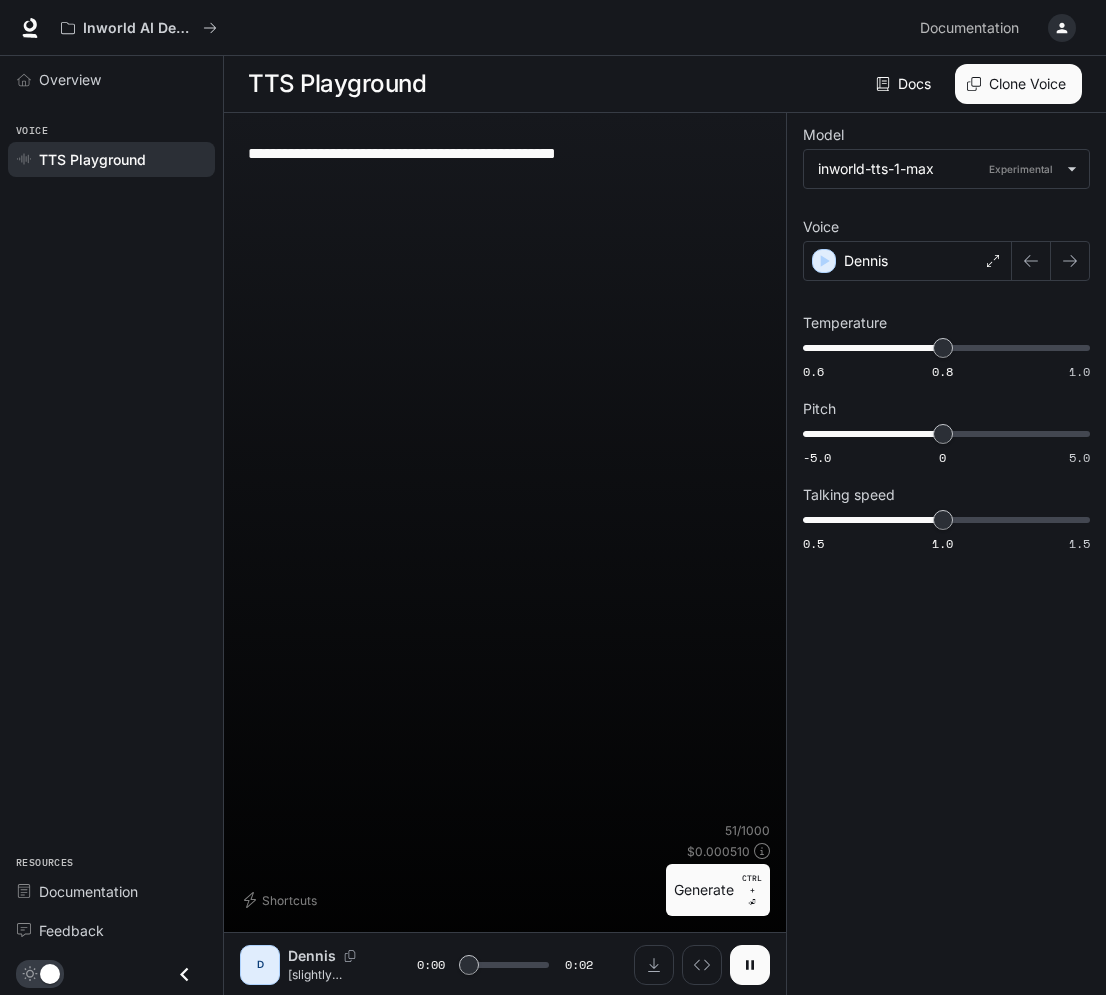 click 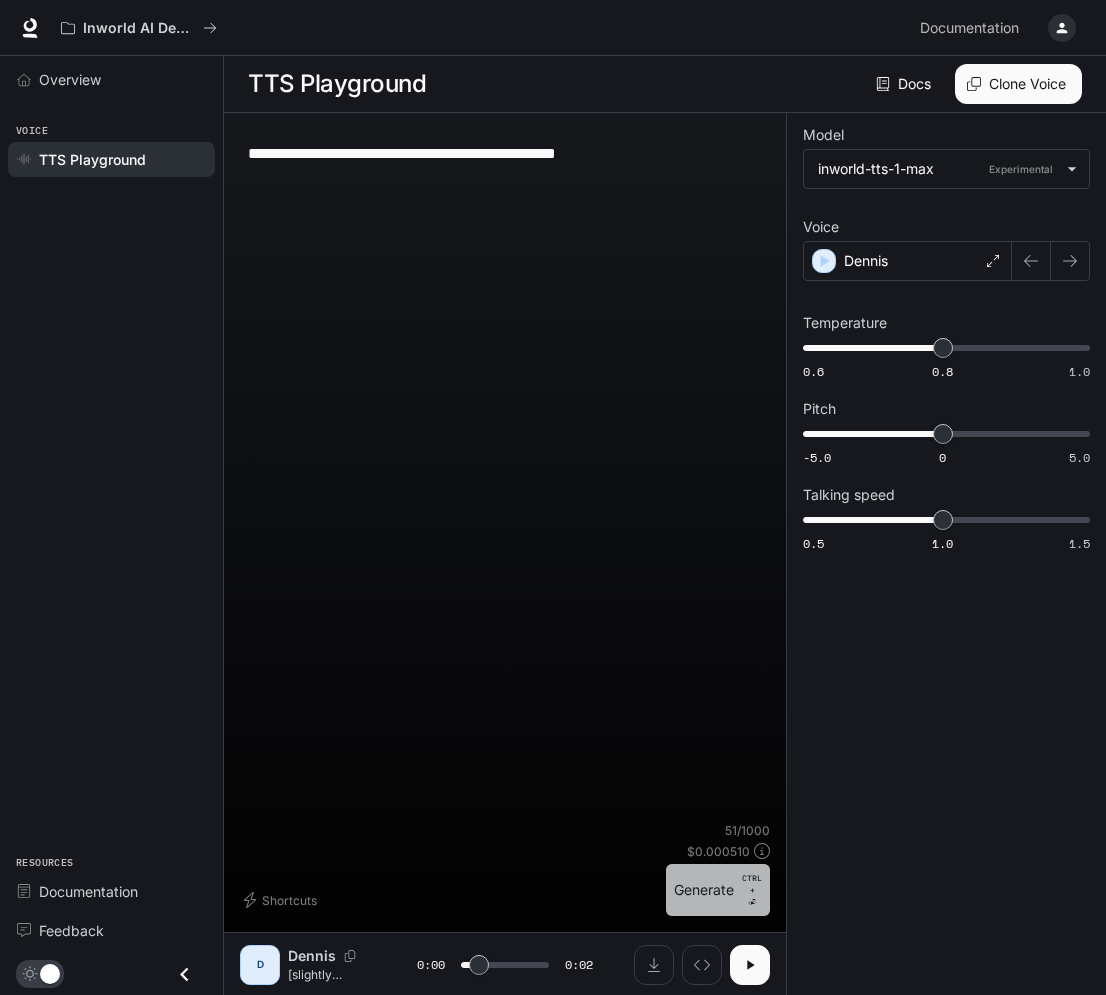 click on "Generate CTRL +  ⏎" at bounding box center [718, 890] 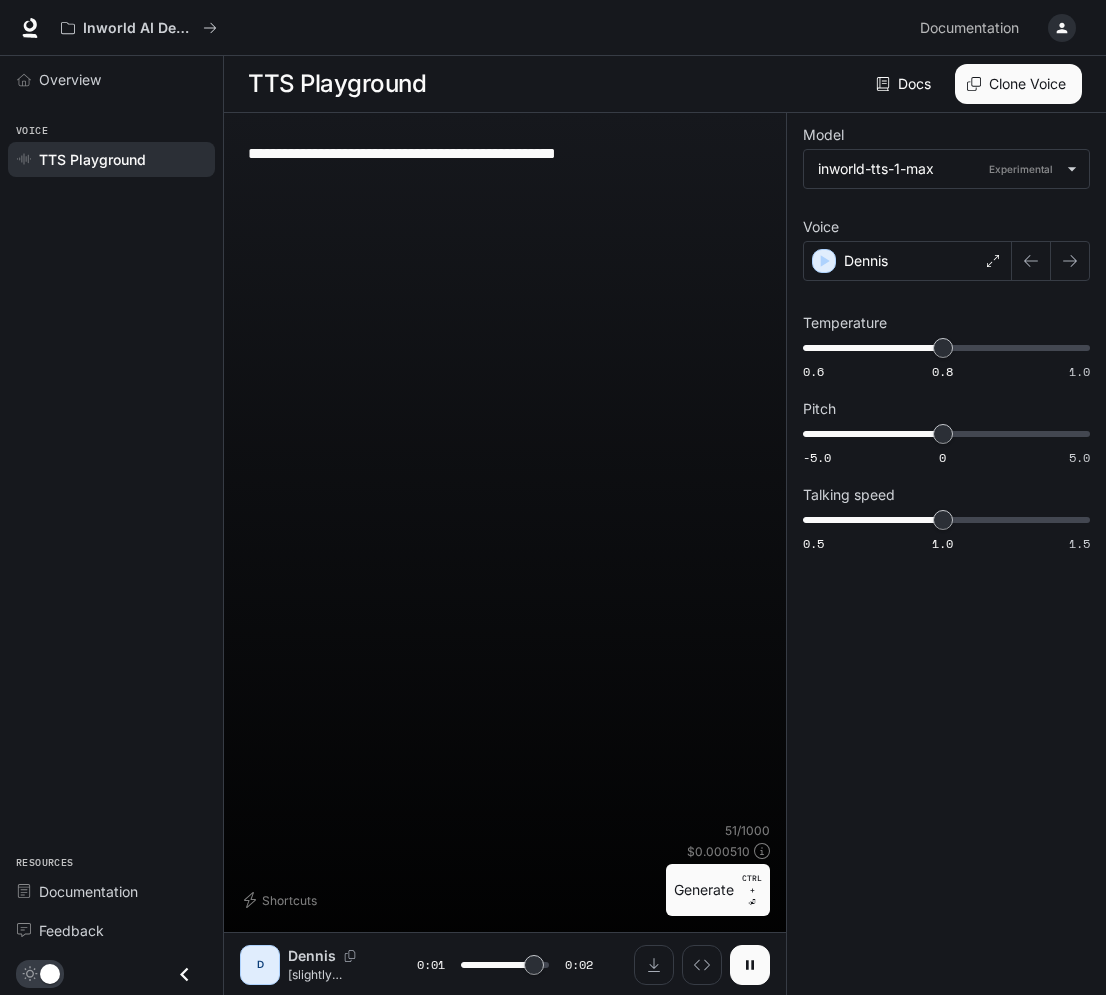 type on "*" 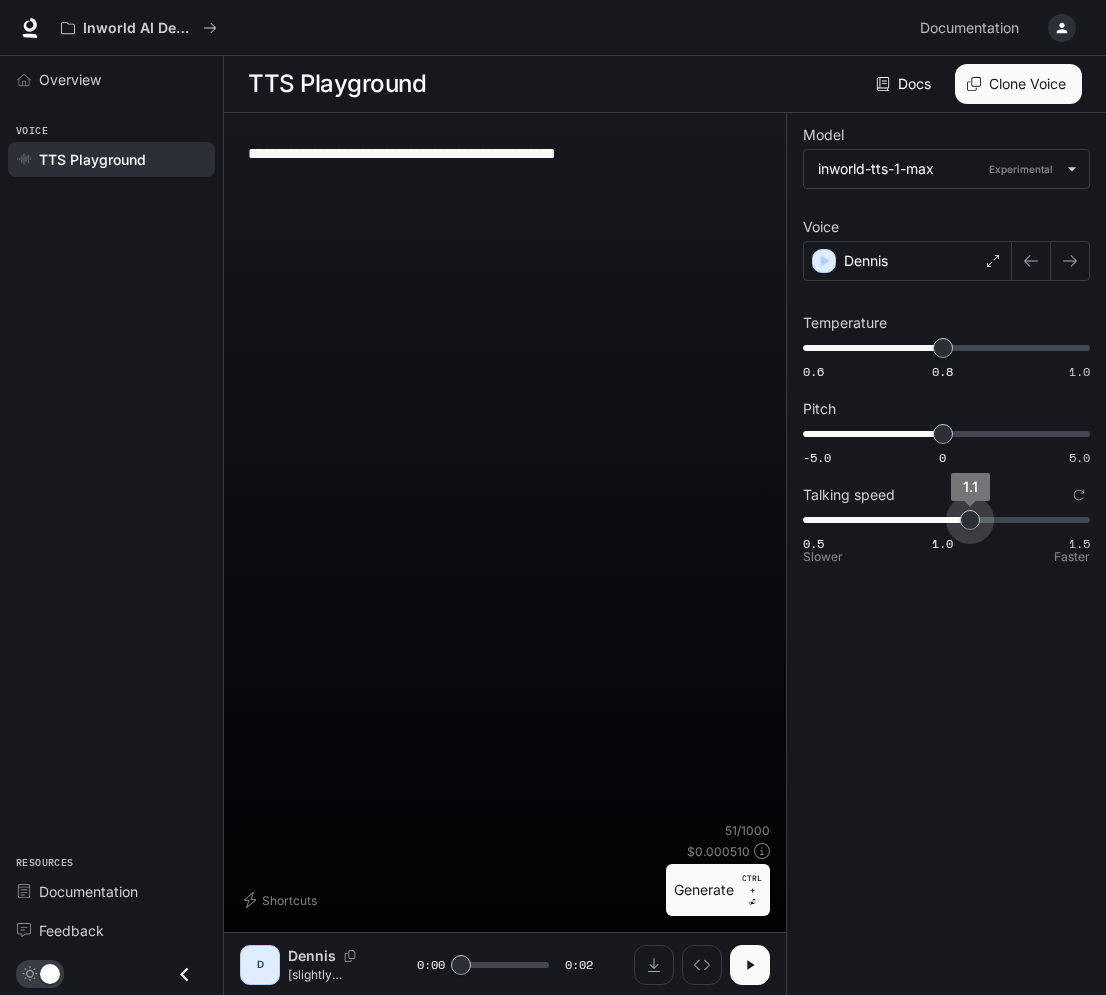 type on "***" 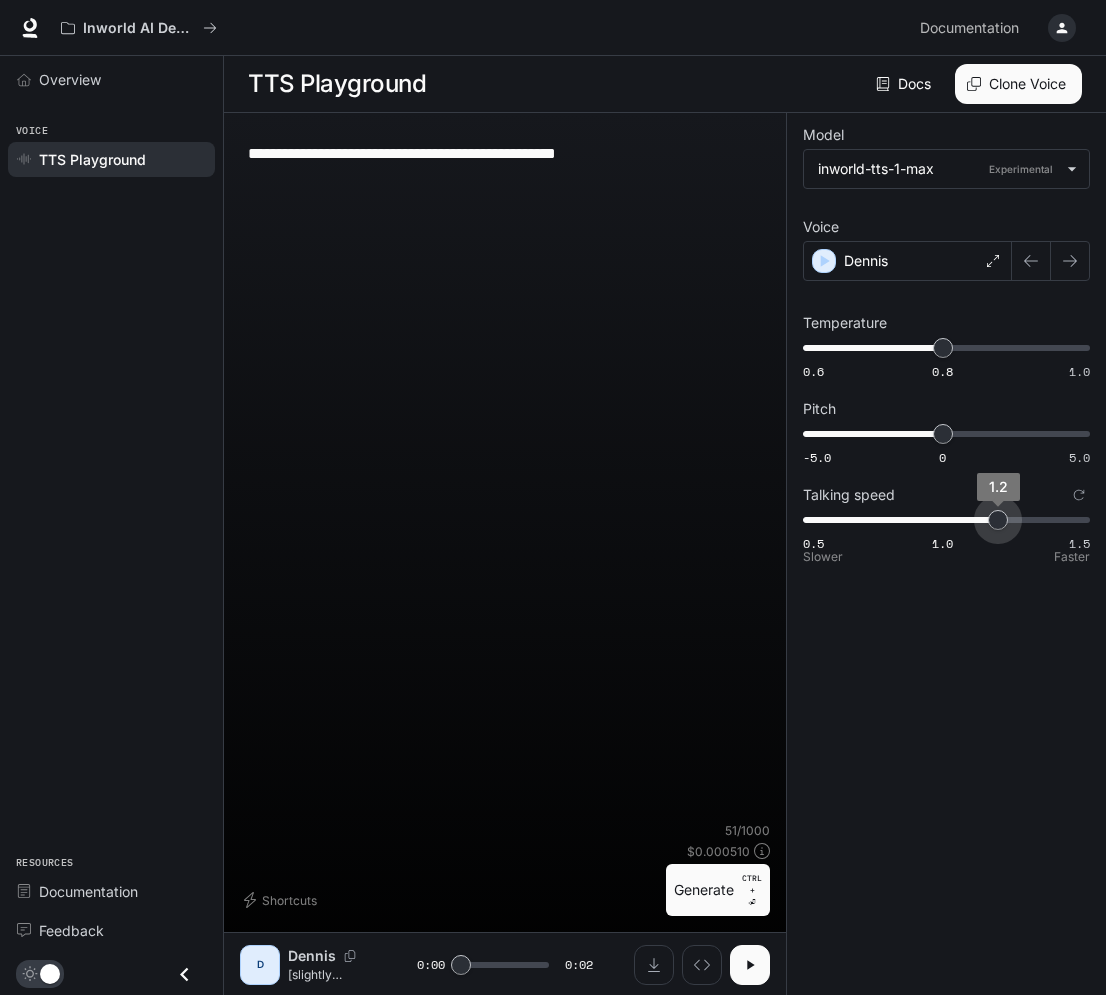 drag, startPoint x: 941, startPoint y: 522, endPoint x: 988, endPoint y: 526, distance: 47.169907 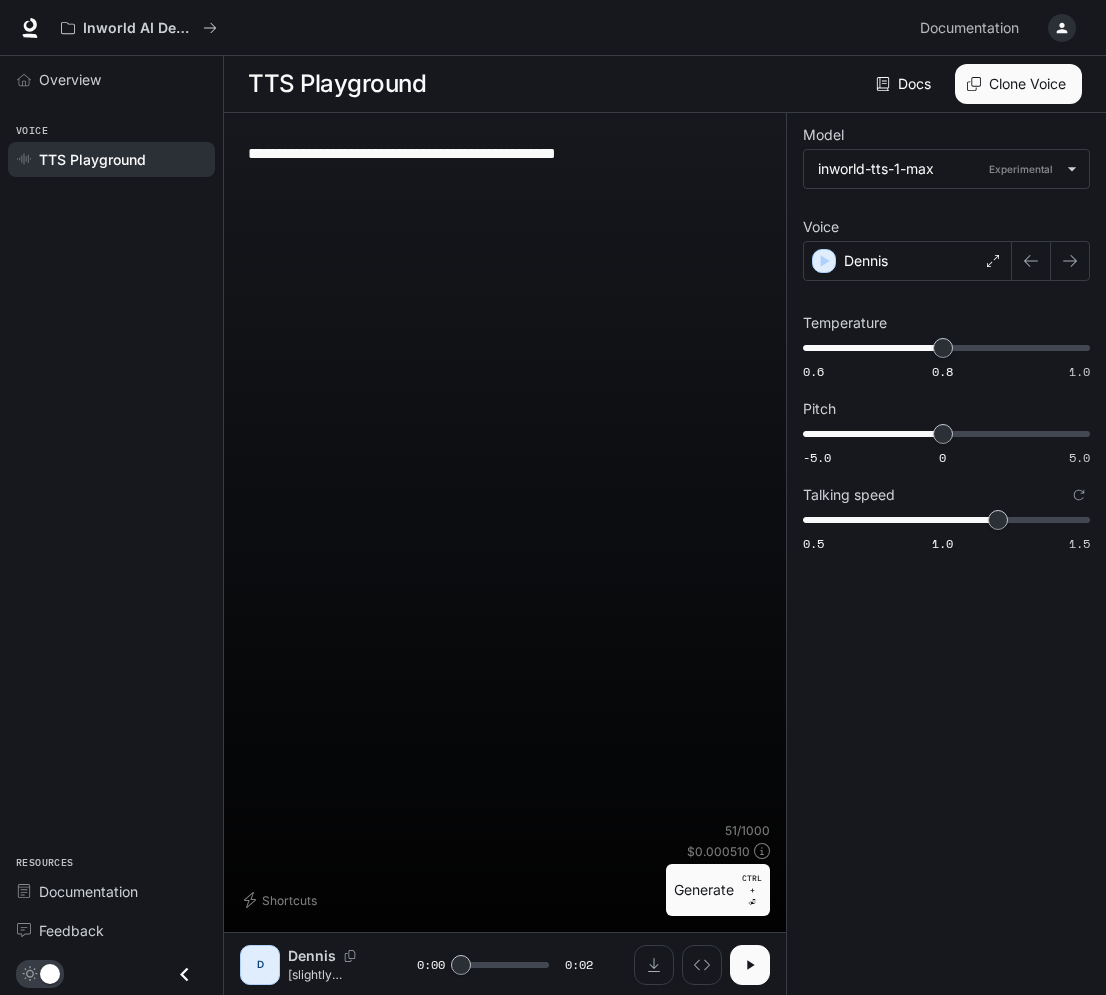 click on "Generate CTRL +  ⏎" at bounding box center (718, 890) 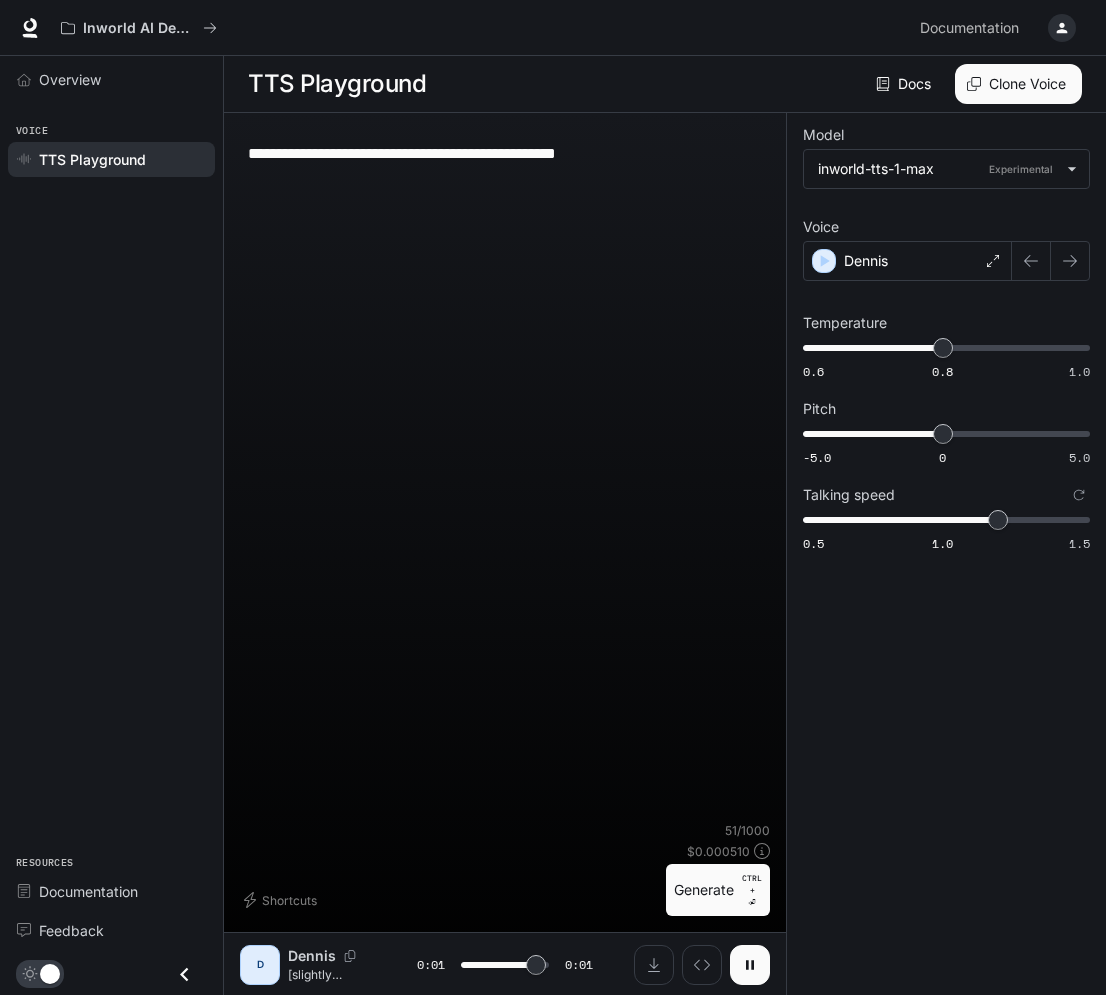 type on "*" 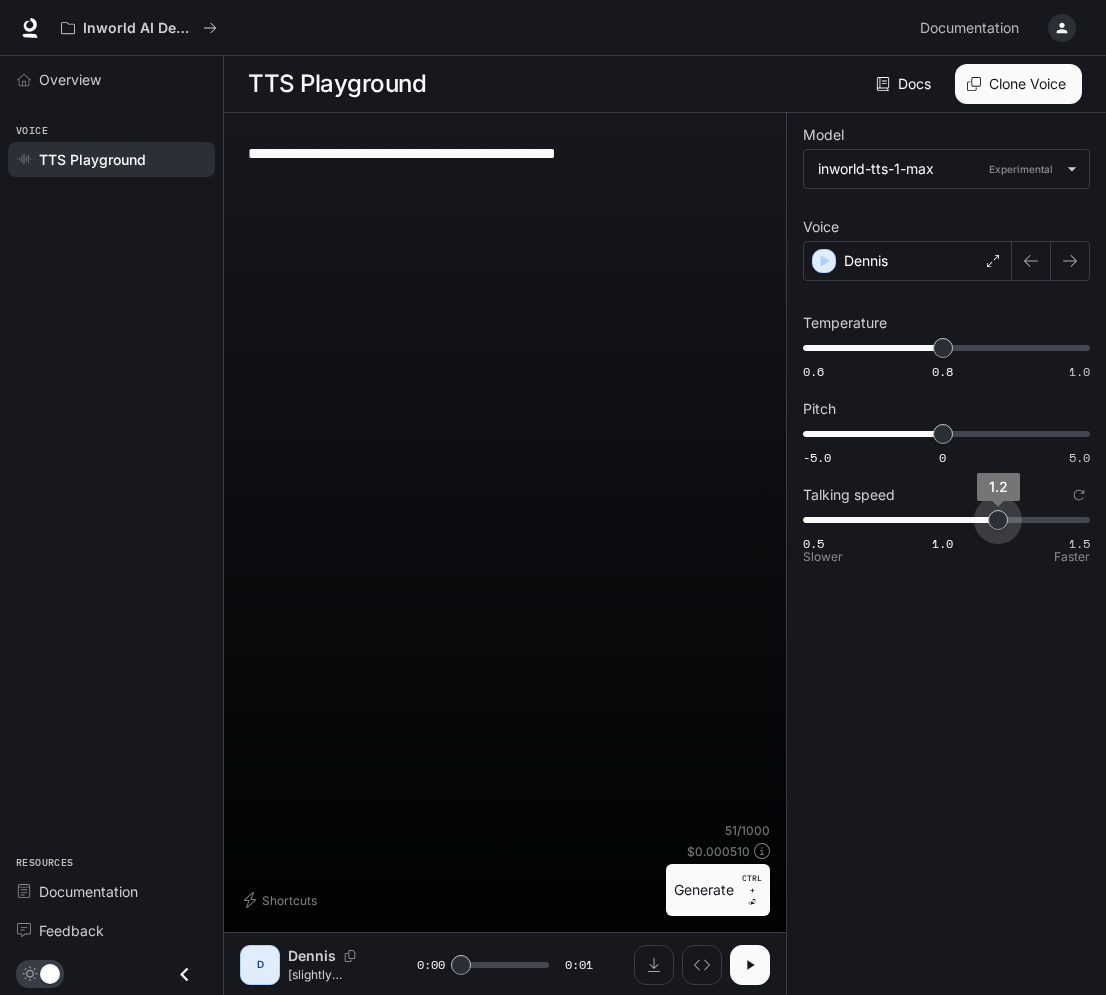 type on "***" 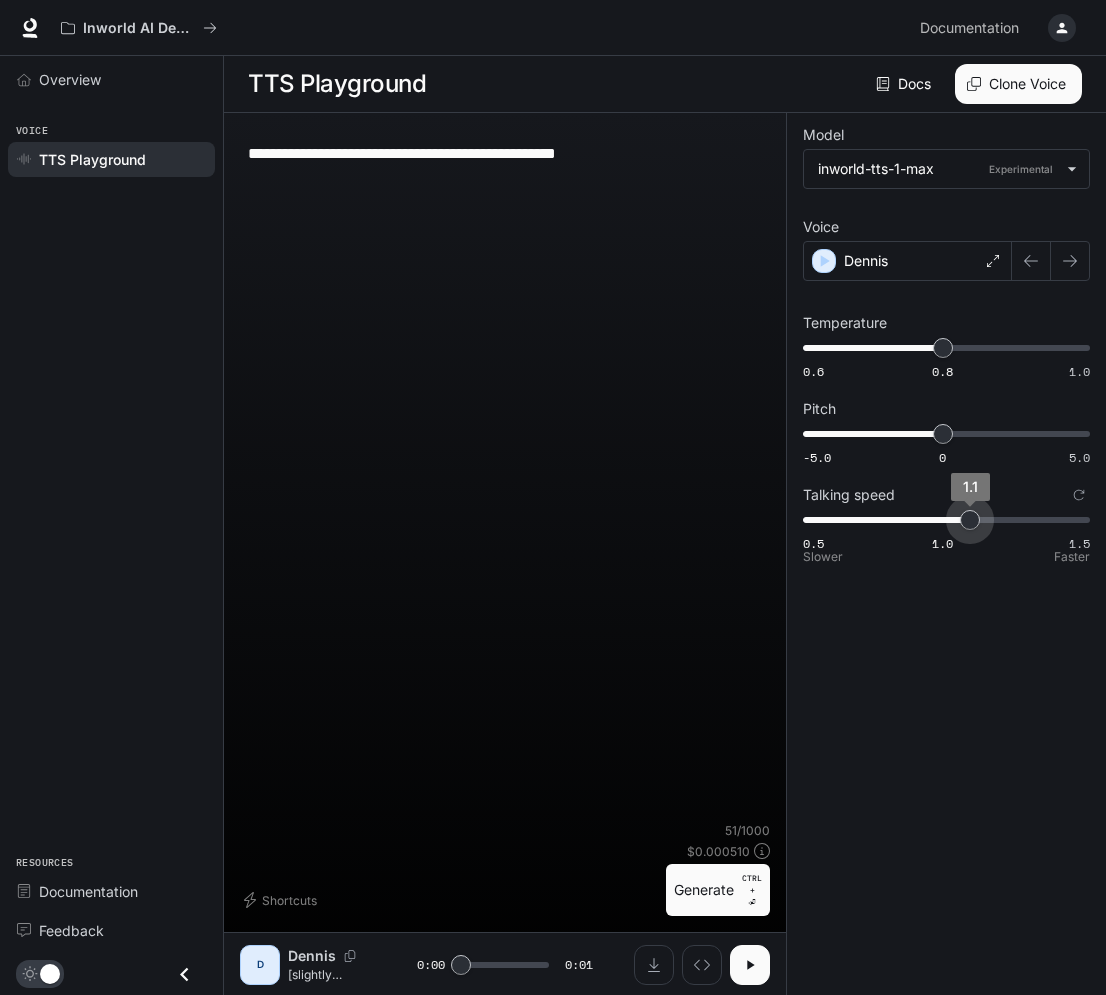 drag, startPoint x: 998, startPoint y: 516, endPoint x: 973, endPoint y: 525, distance: 26.57066 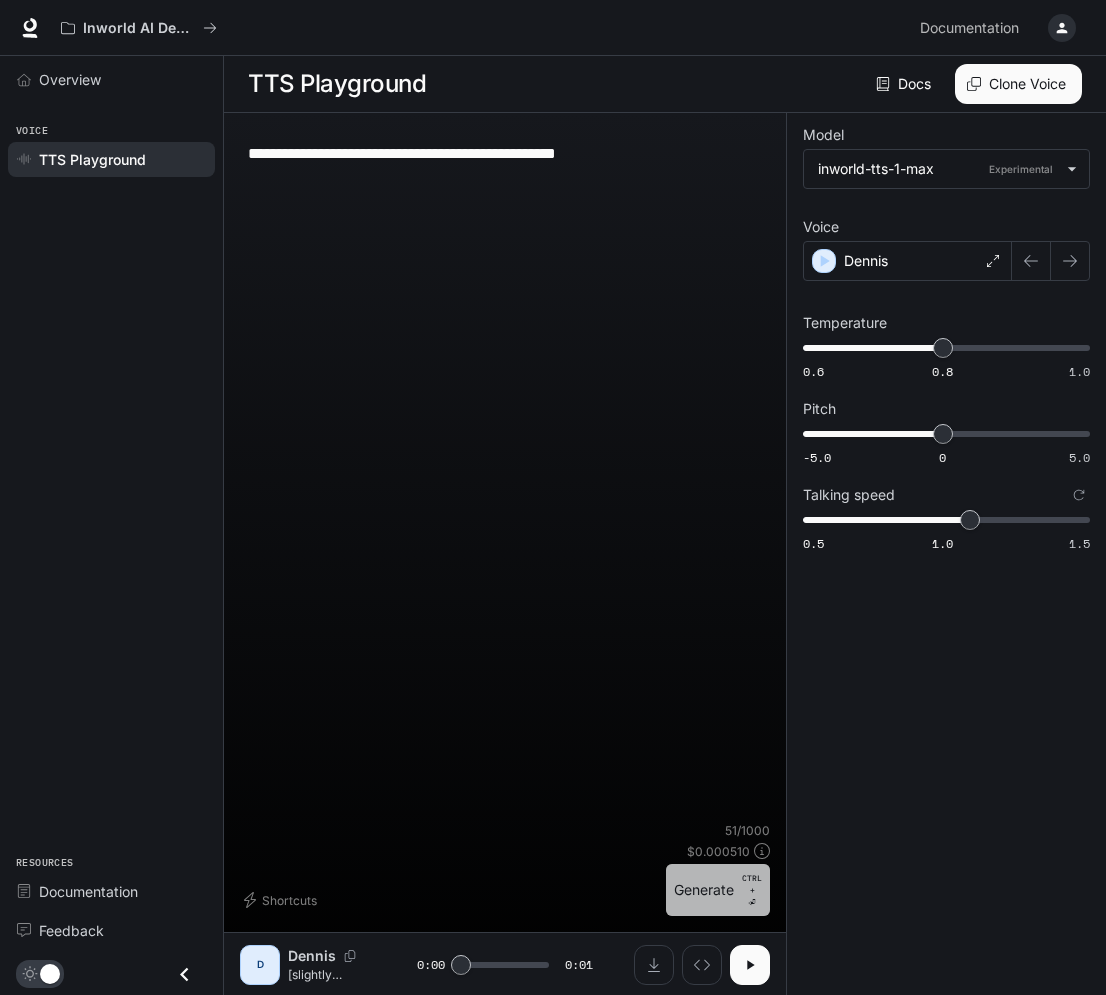 click on "Generate CTRL +  ⏎" at bounding box center [718, 890] 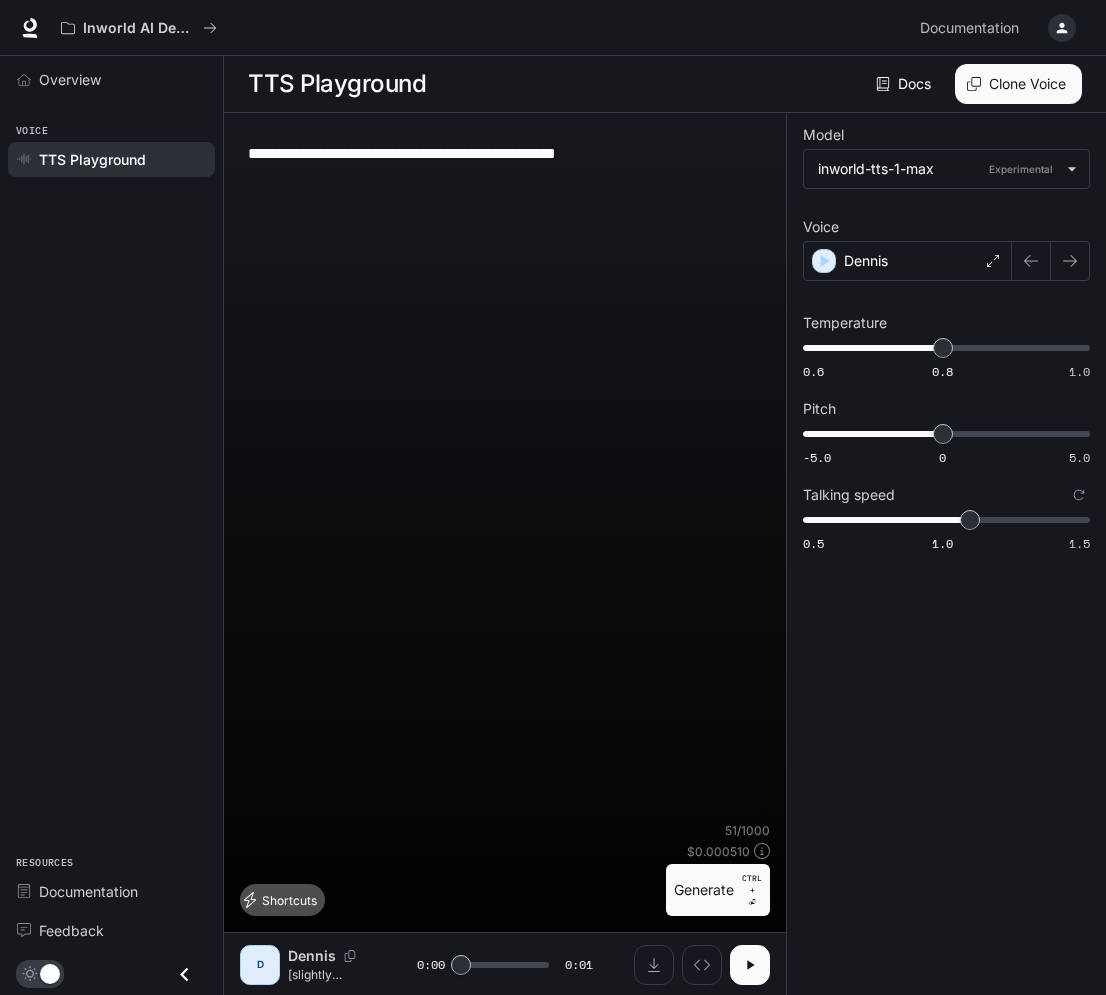 click on "Shortcuts" at bounding box center (282, 900) 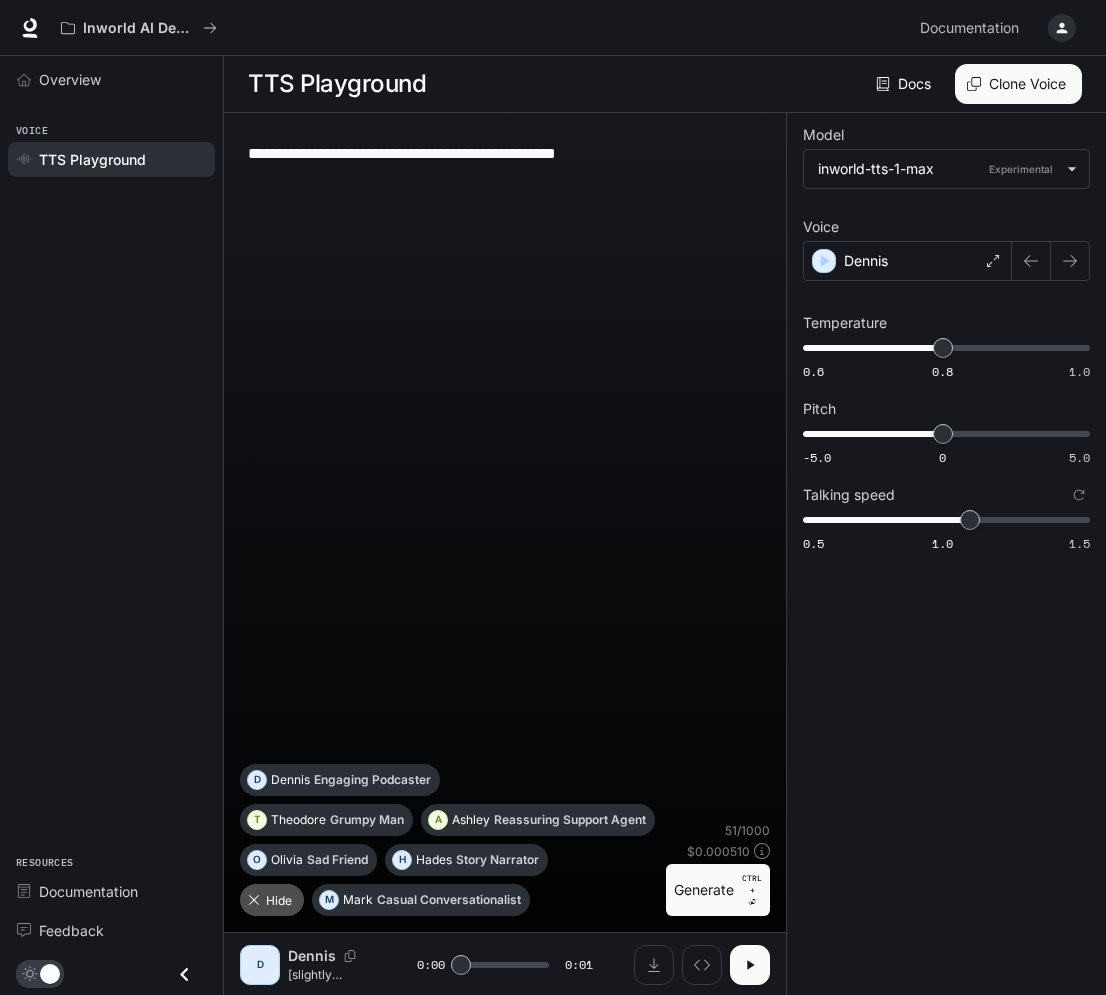 click on "Hide" at bounding box center [272, 900] 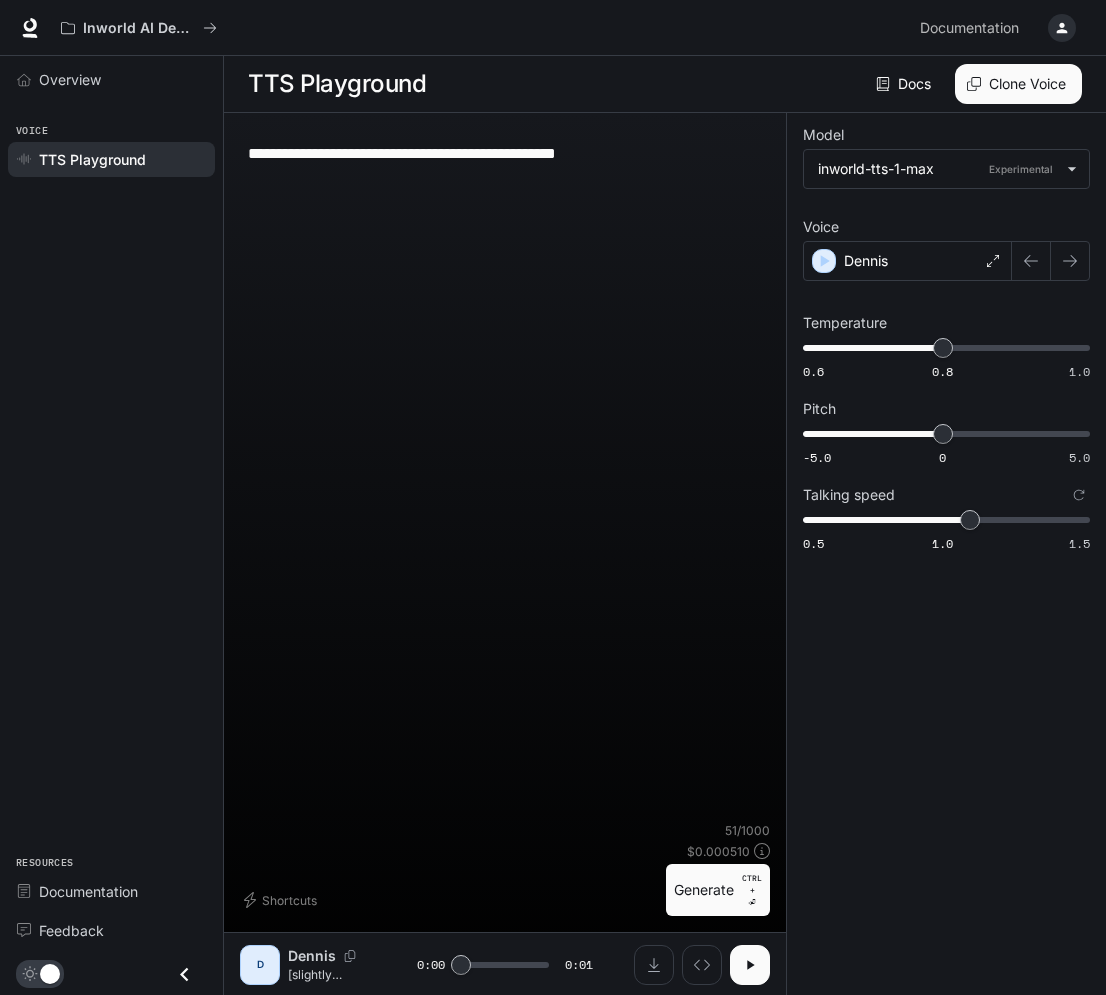 click on "**********" at bounding box center [505, 153] 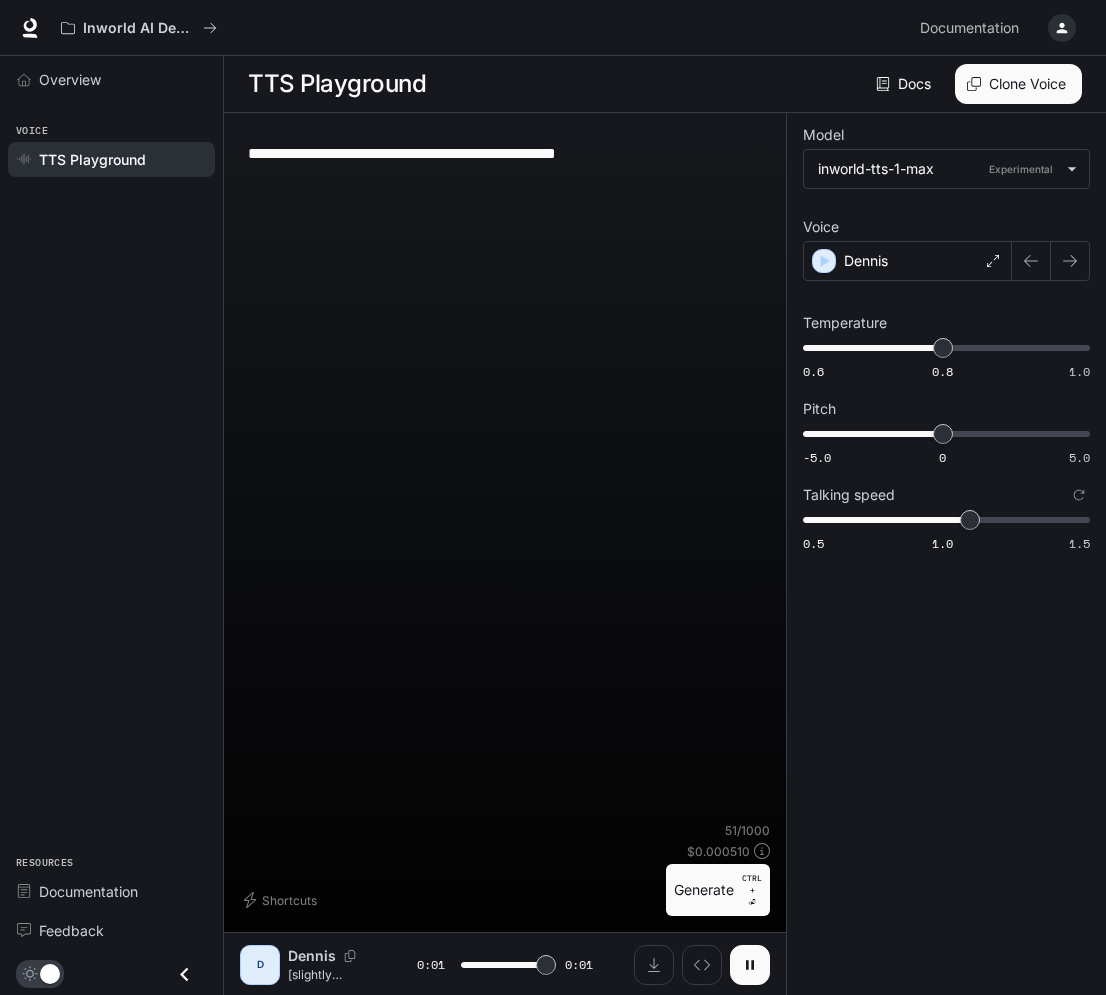 type on "*" 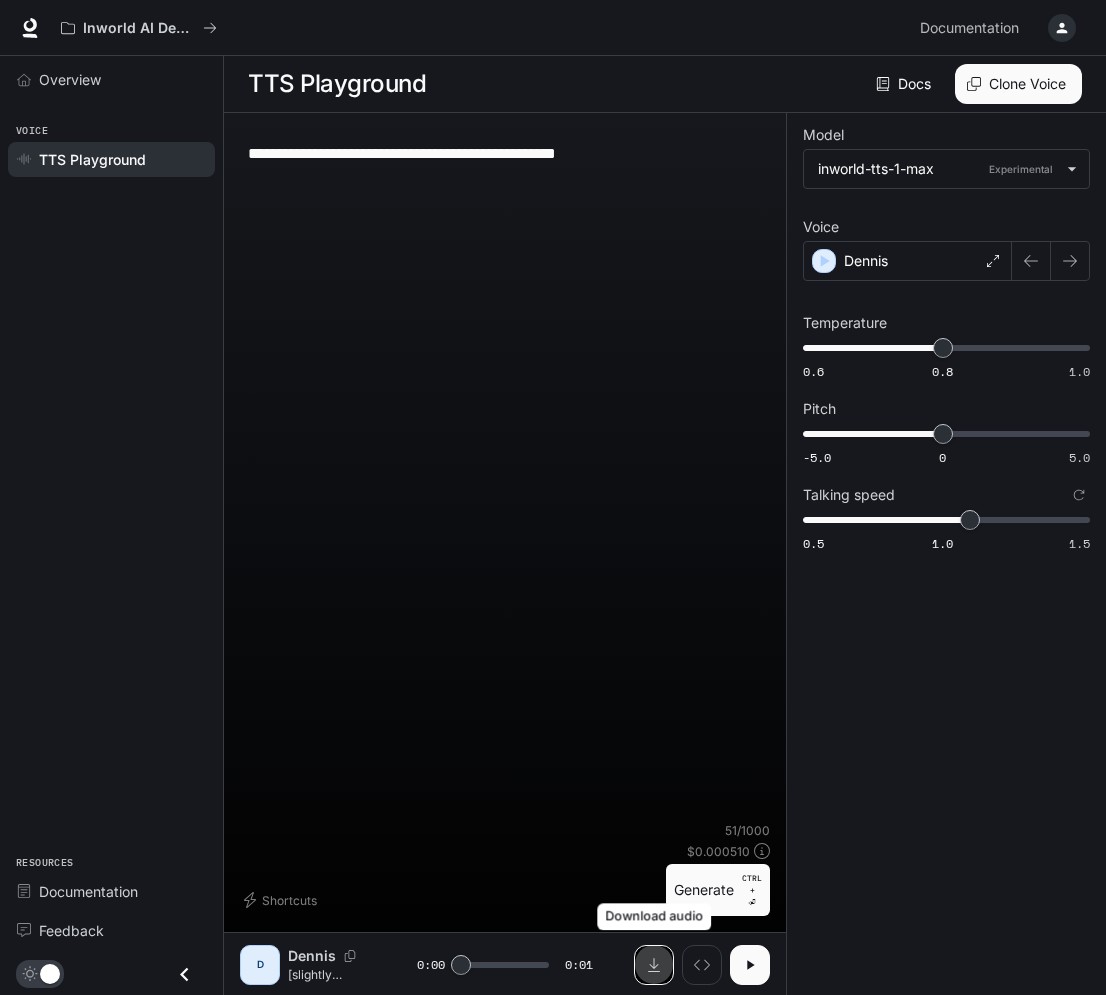 click at bounding box center [654, 965] 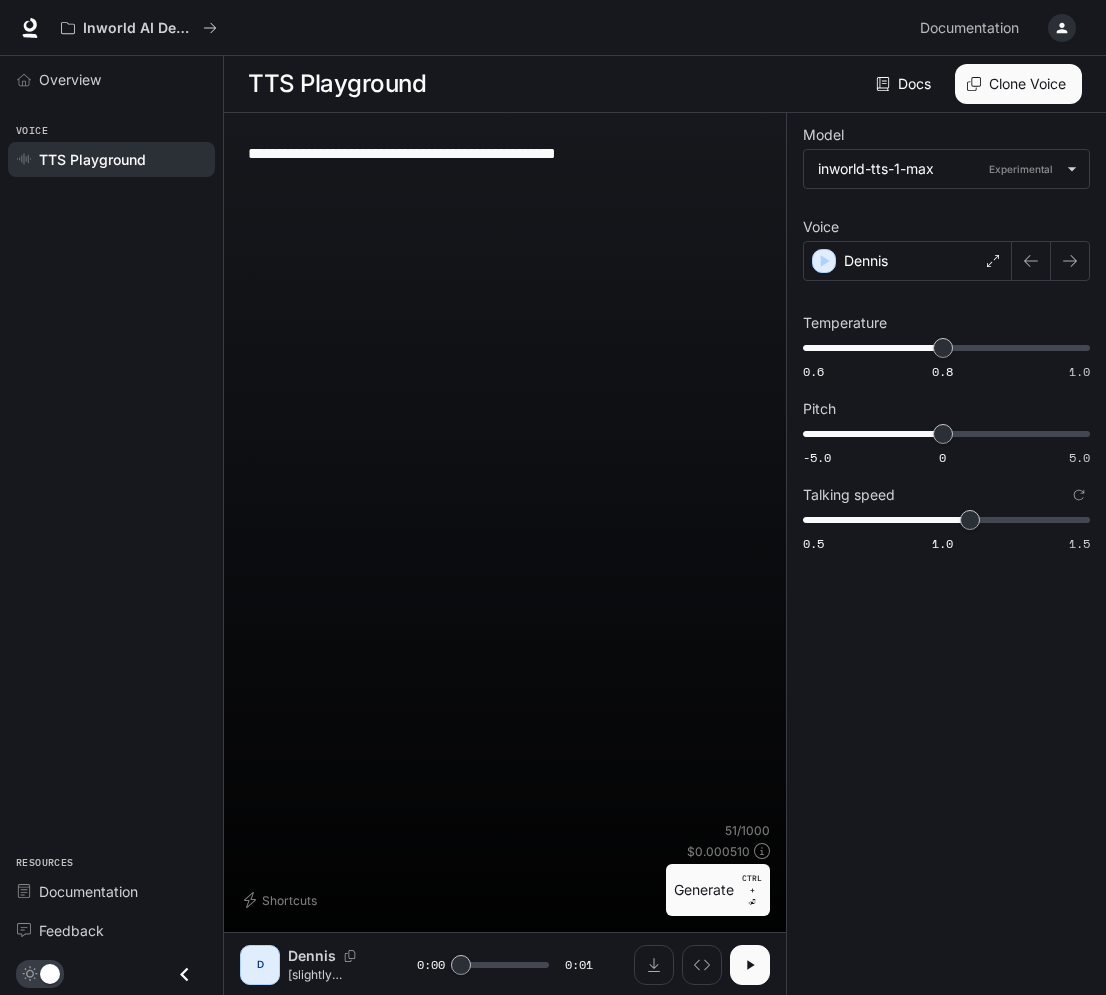 click on "**********" at bounding box center [505, 475] 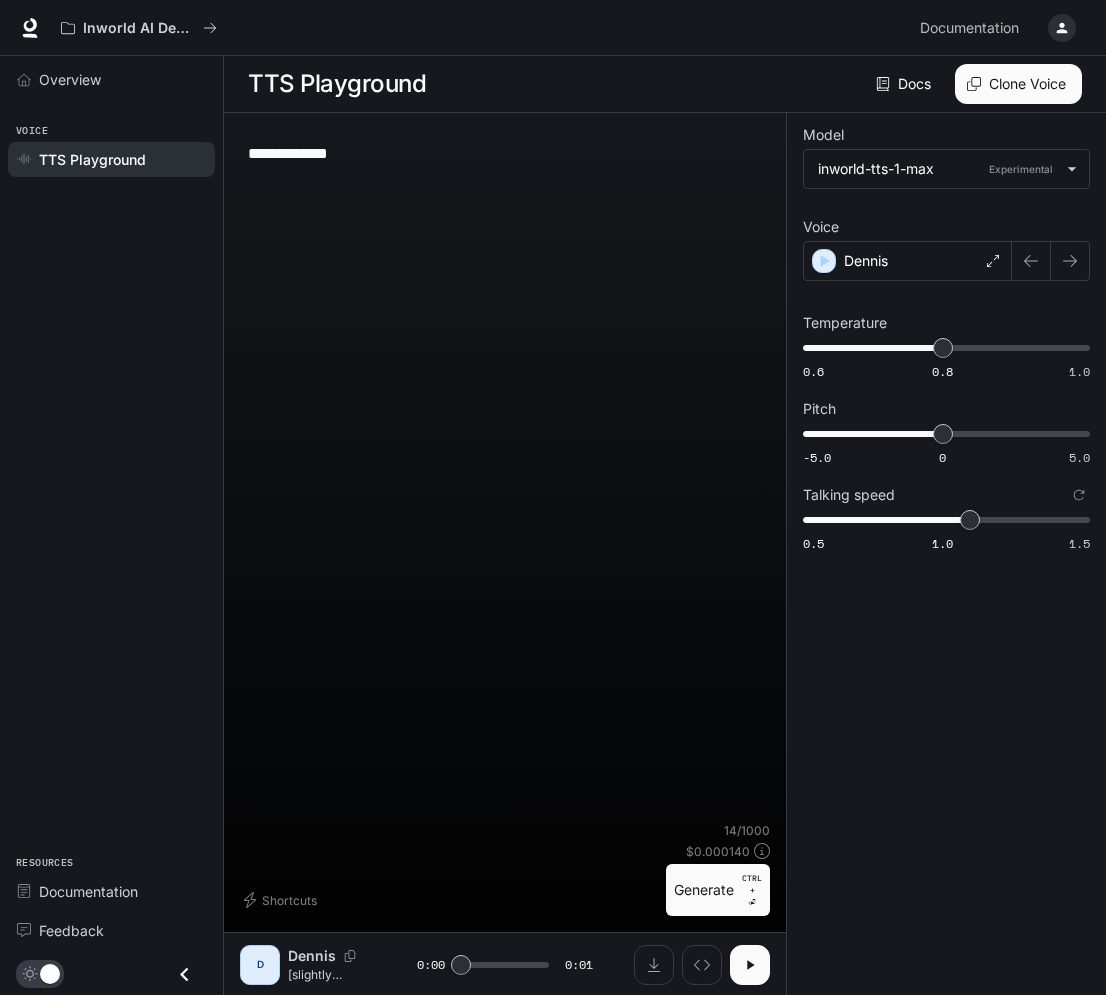 click on "**********" at bounding box center (505, 153) 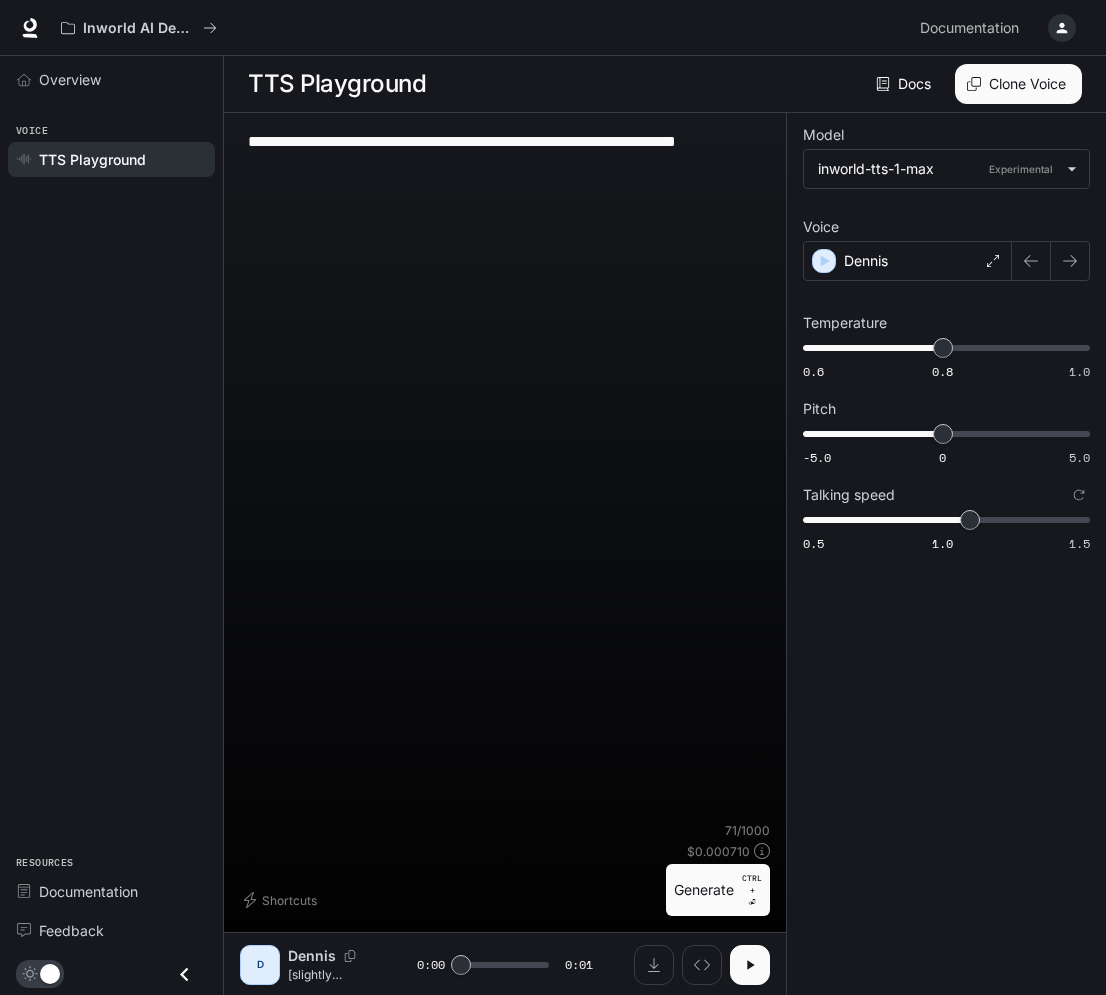 type on "**********" 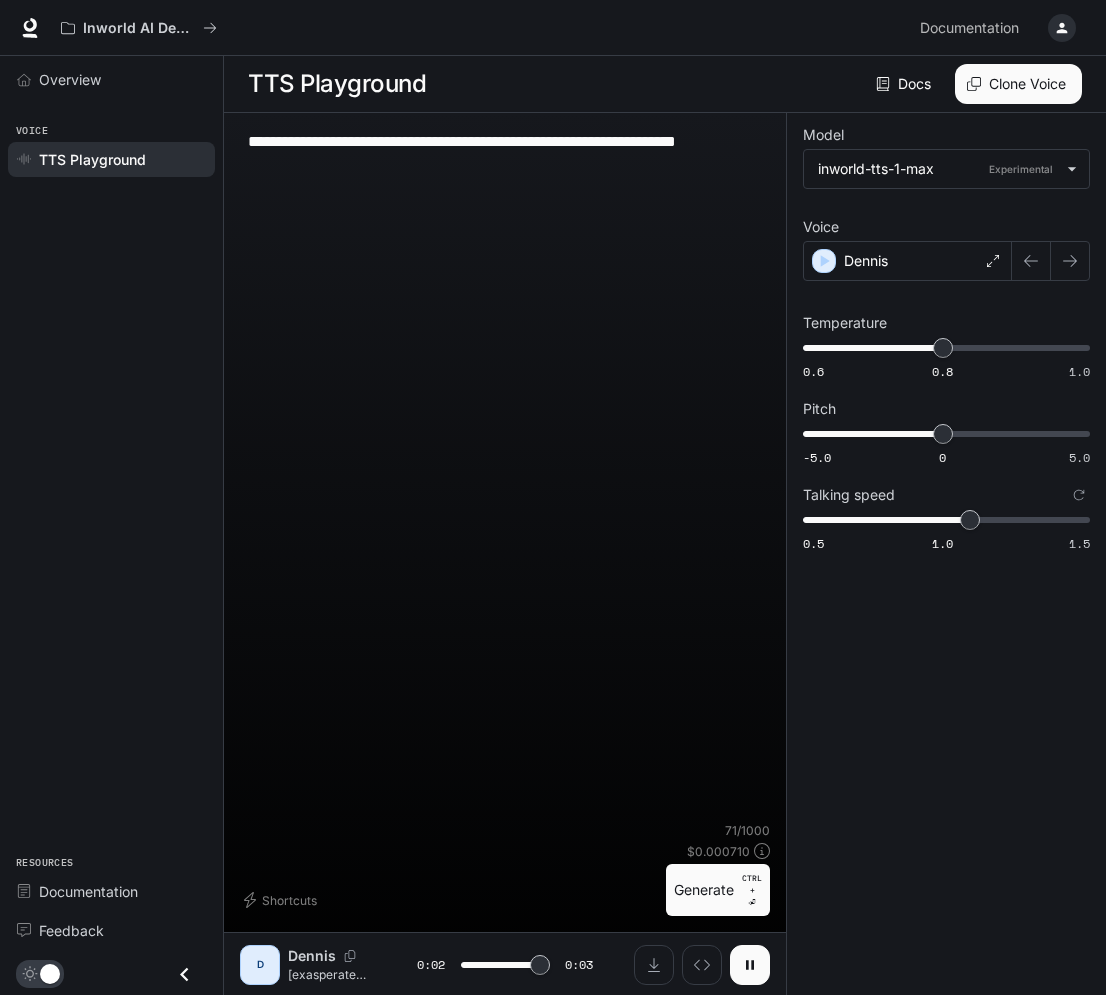type on "*" 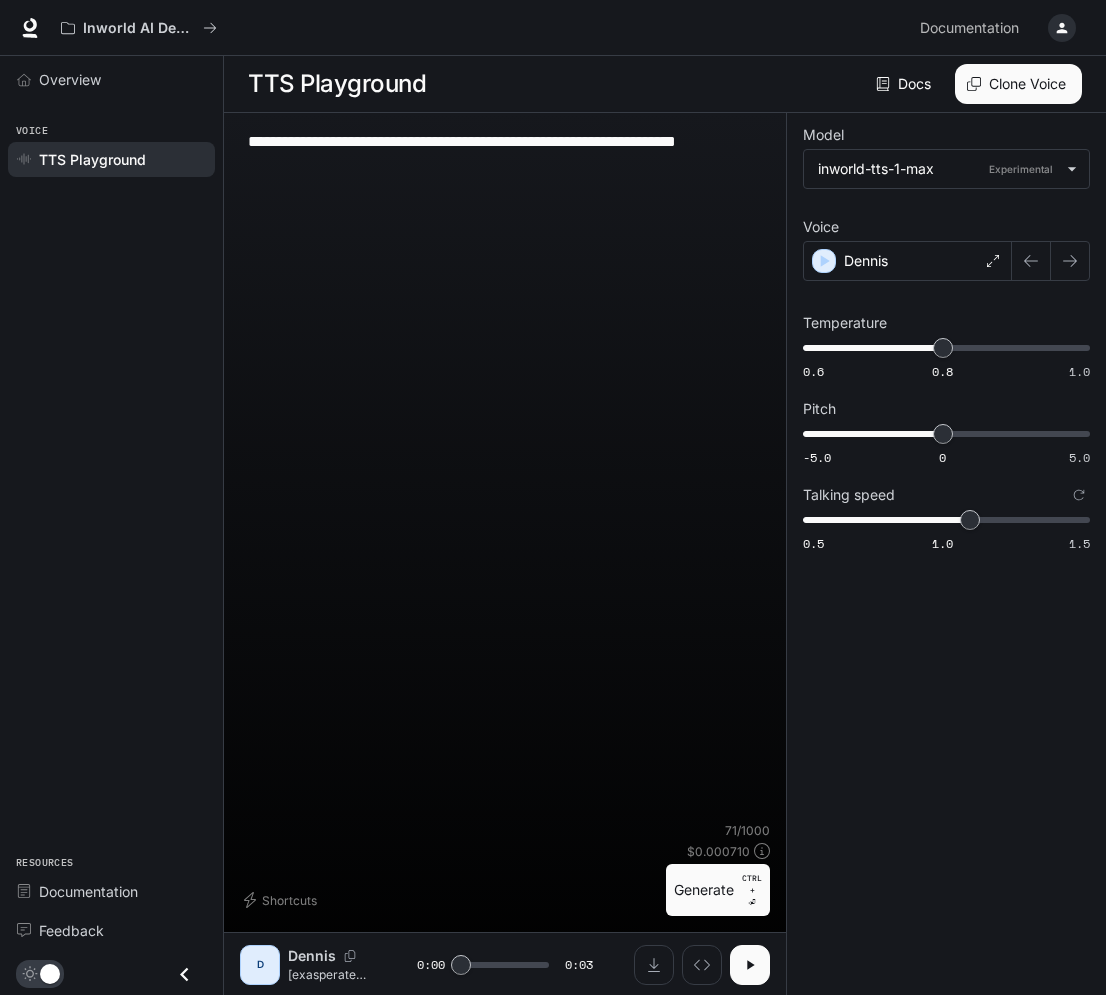 click on "**********" at bounding box center (505, 153) 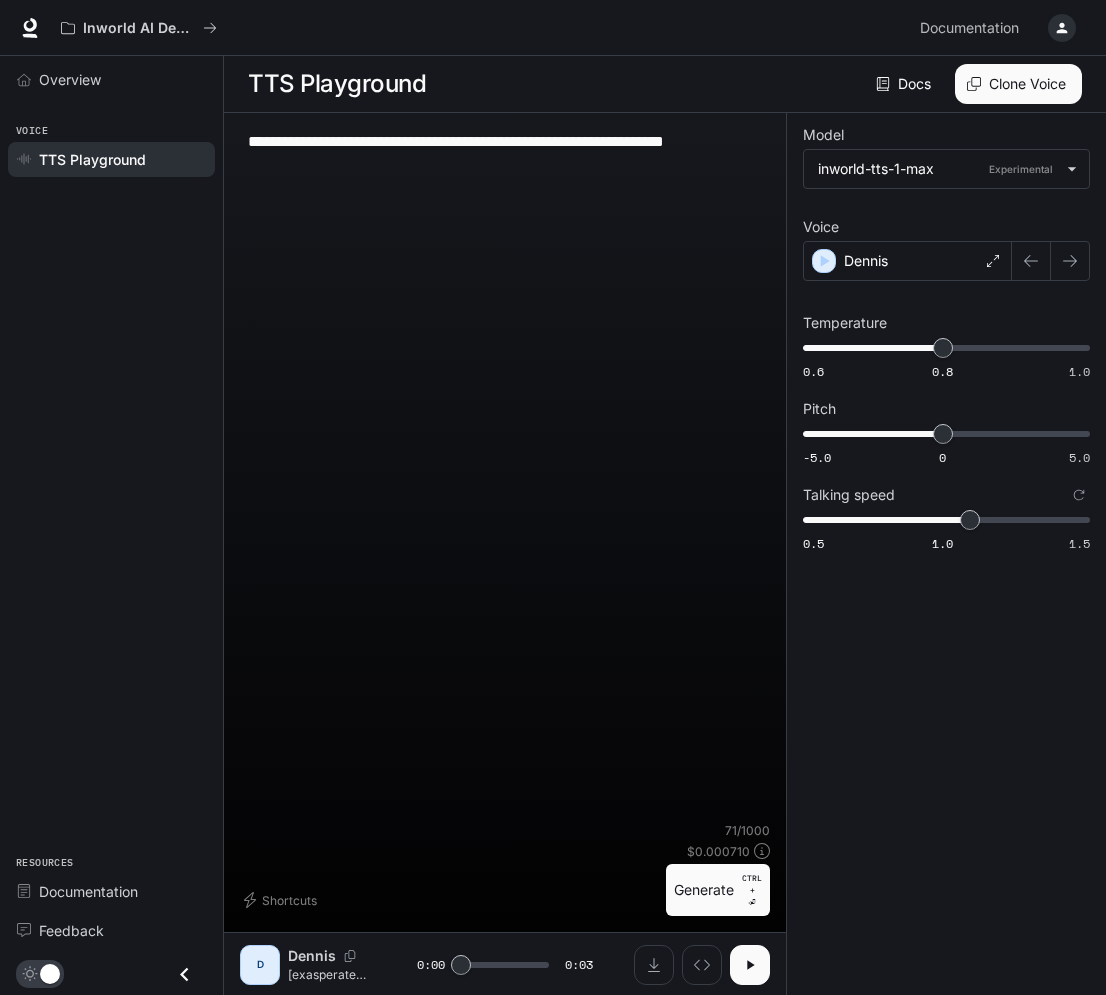 type on "**********" 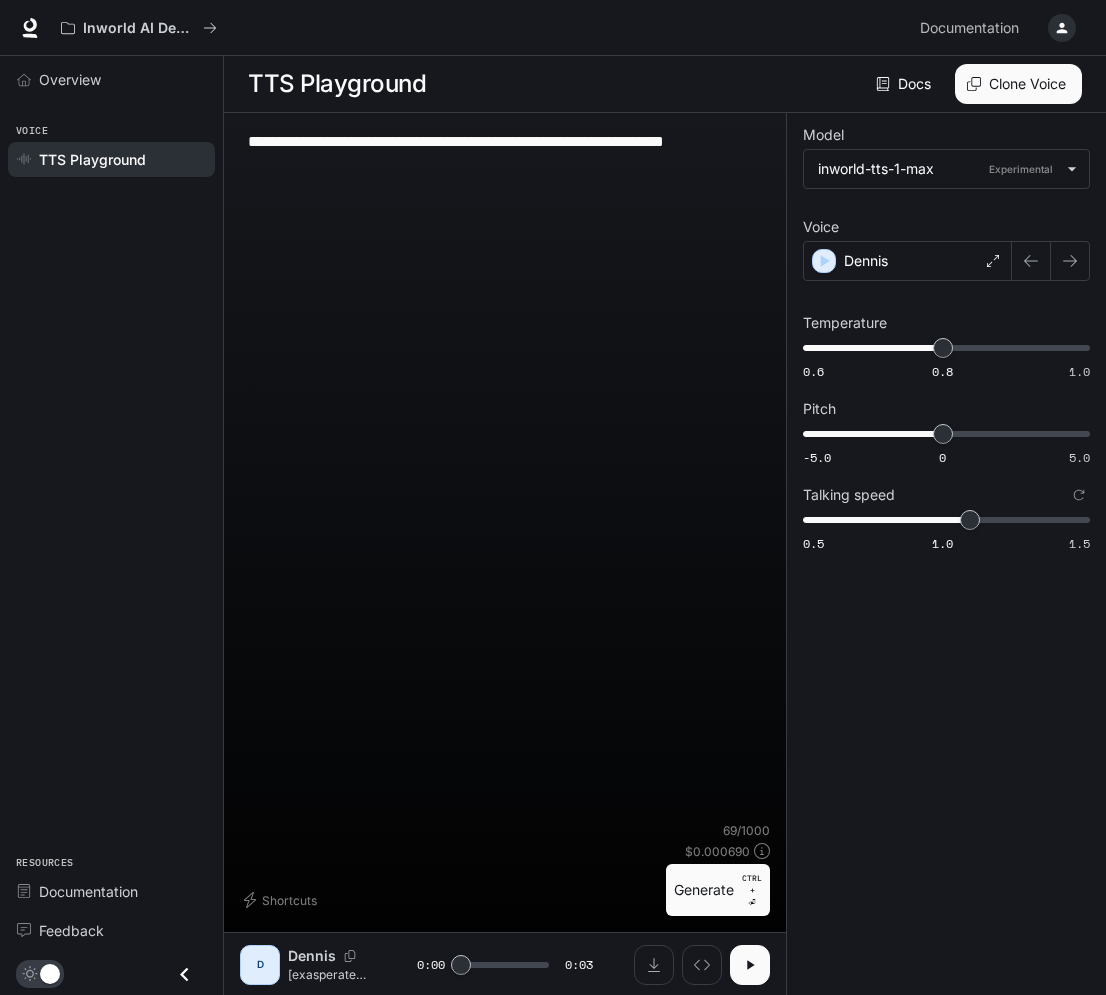 click on "**********" at bounding box center [505, 153] 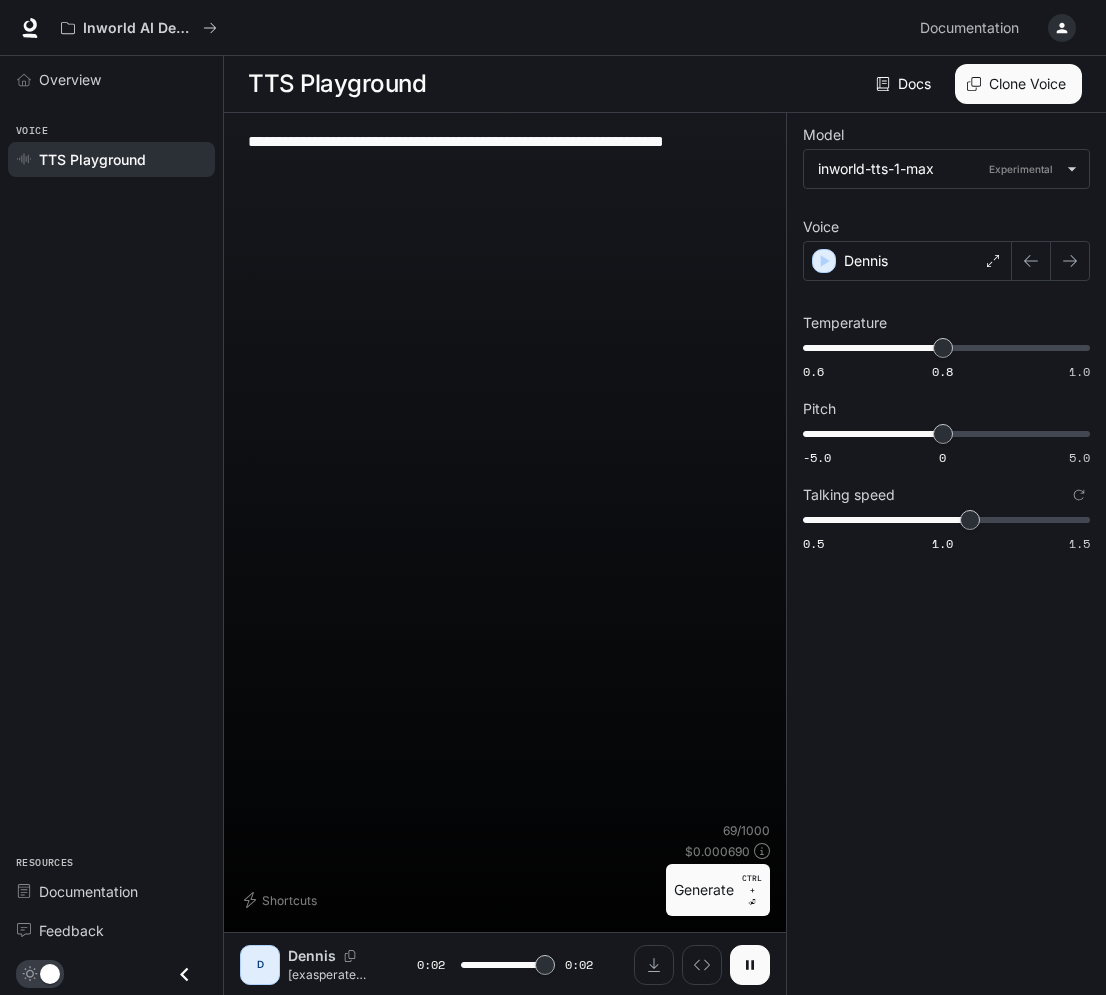 type on "*" 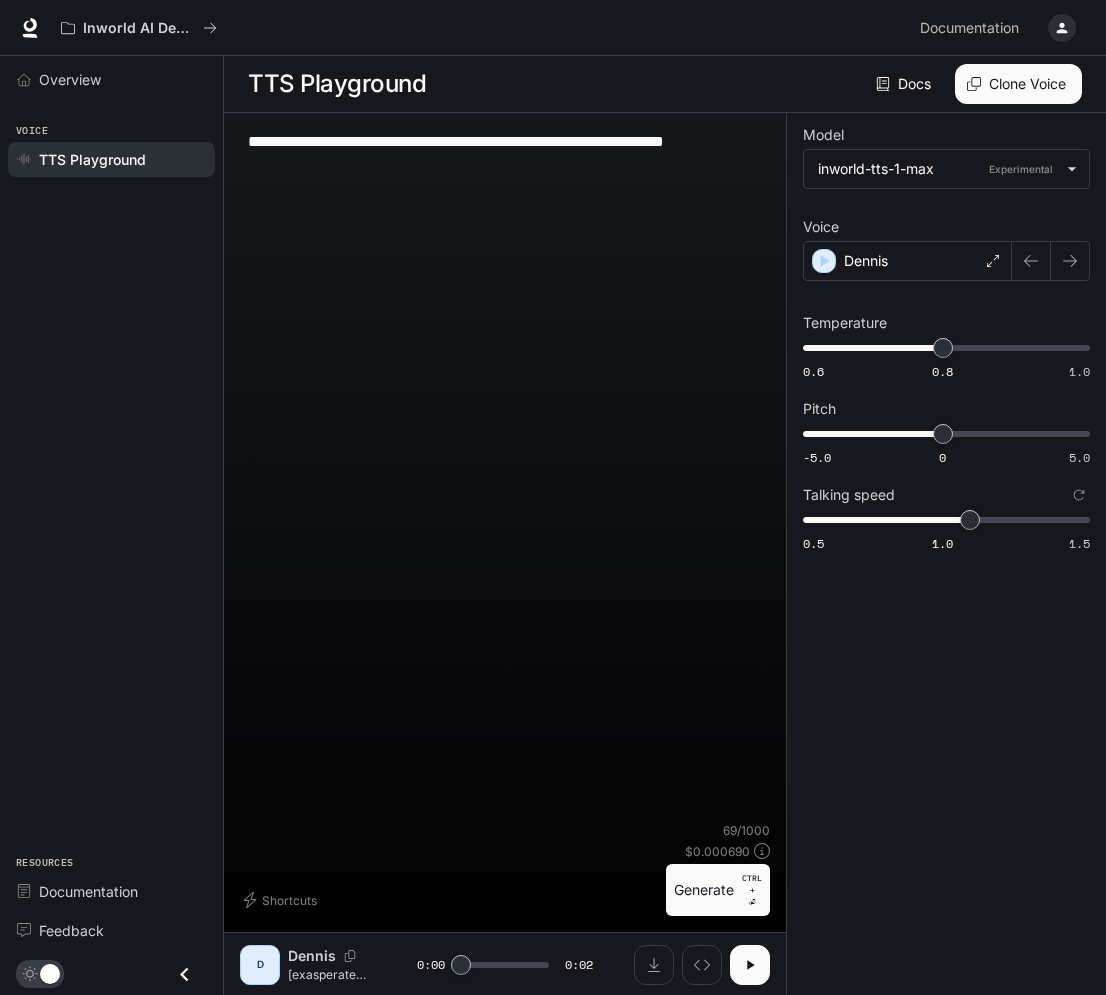 drag, startPoint x: 345, startPoint y: 143, endPoint x: 256, endPoint y: 144, distance: 89.005615 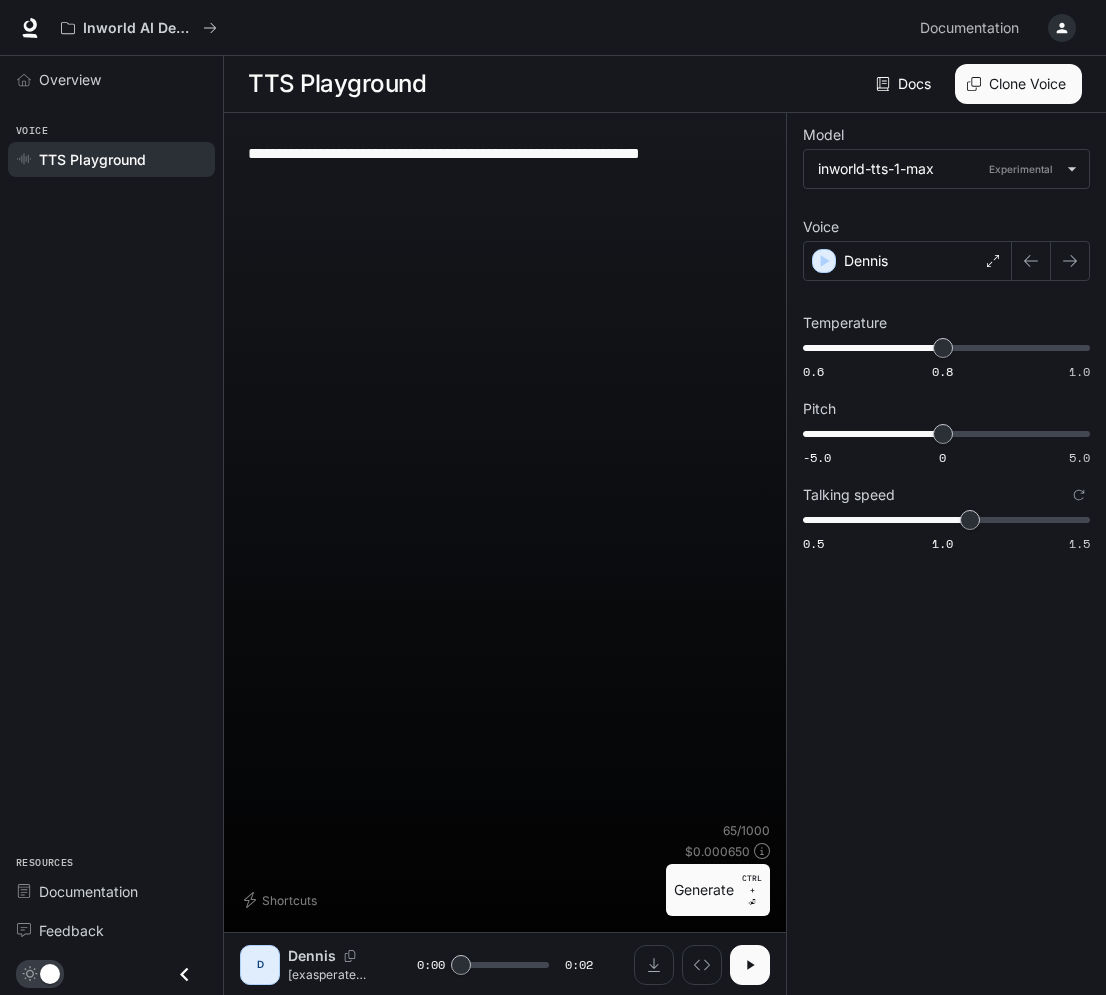 type on "**********" 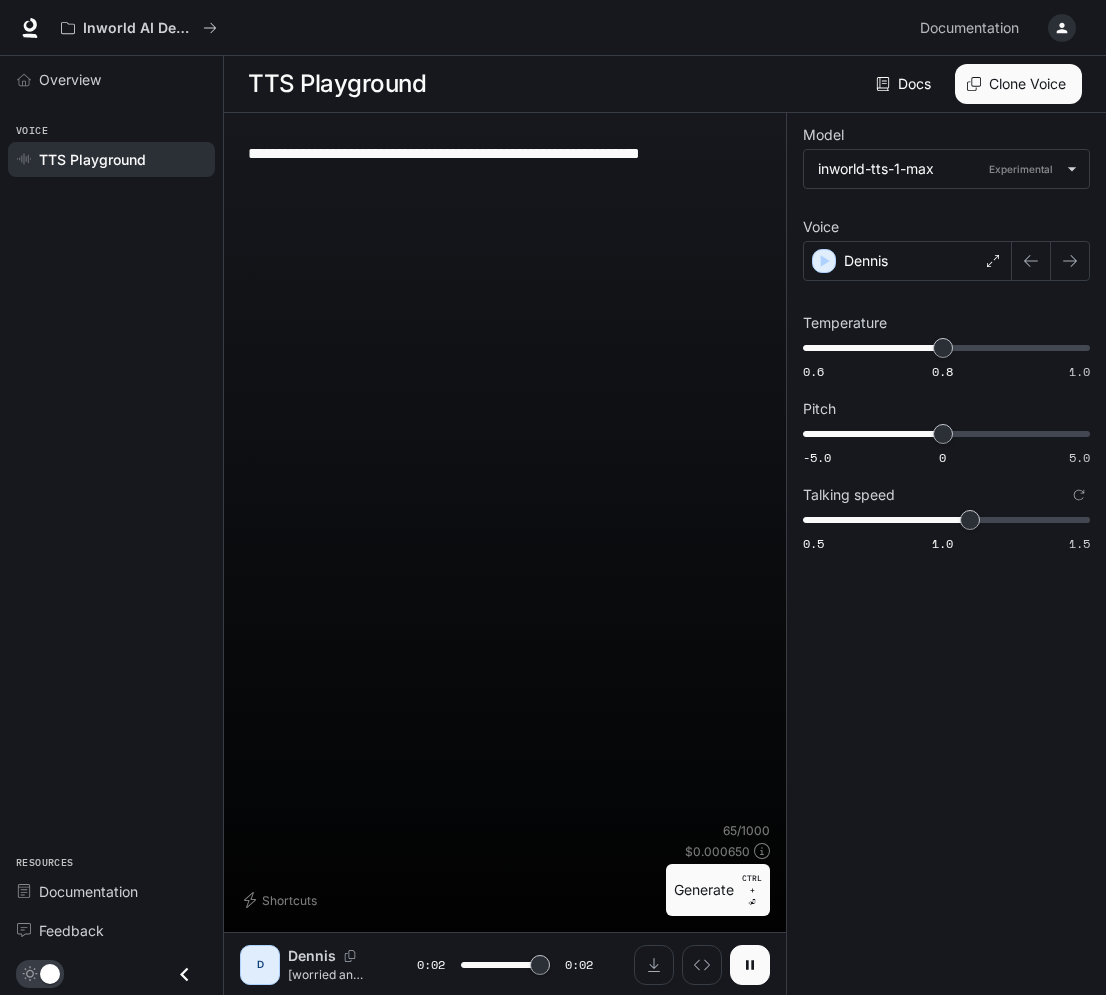 type on "*" 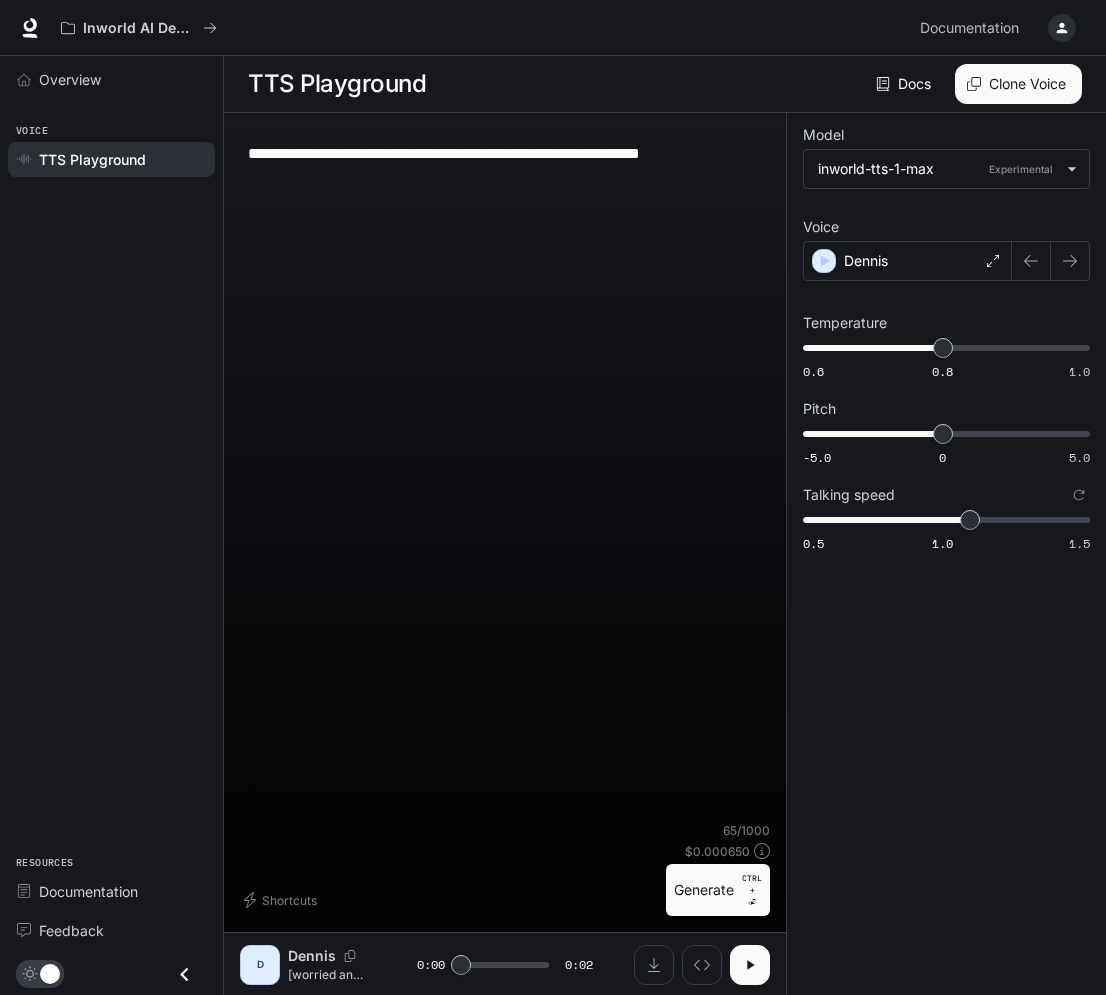 click on "**********" at bounding box center [505, 153] 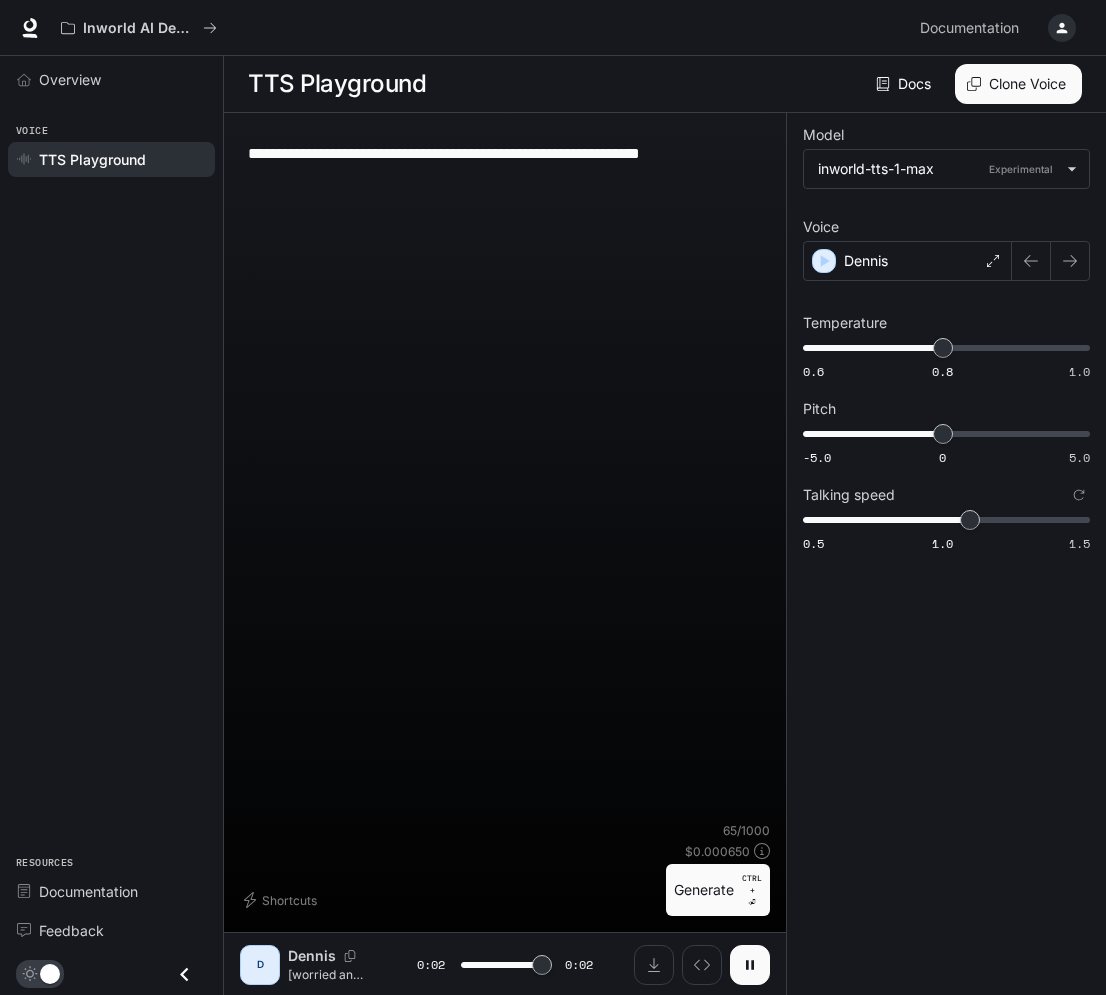 type on "*" 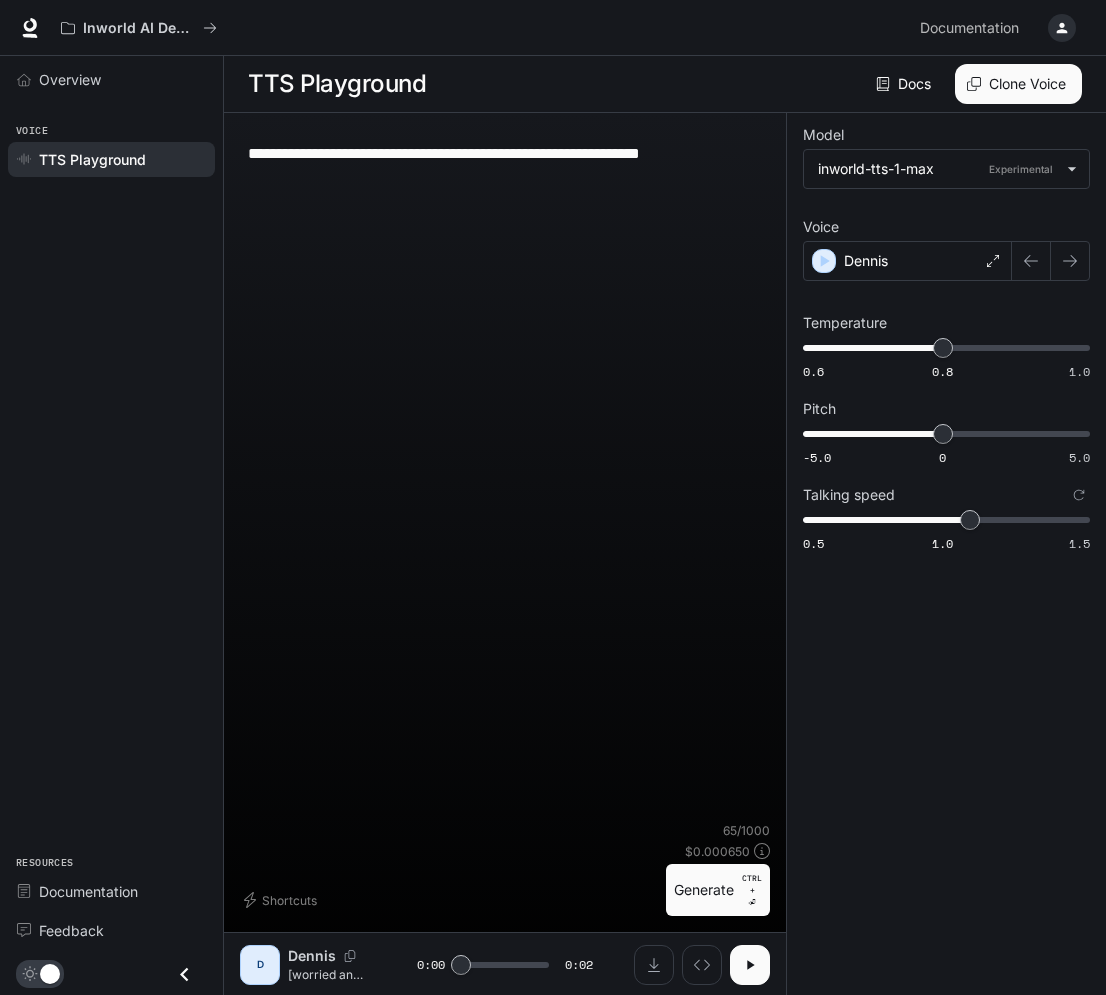 drag, startPoint x: 308, startPoint y: 149, endPoint x: 254, endPoint y: 173, distance: 59.093147 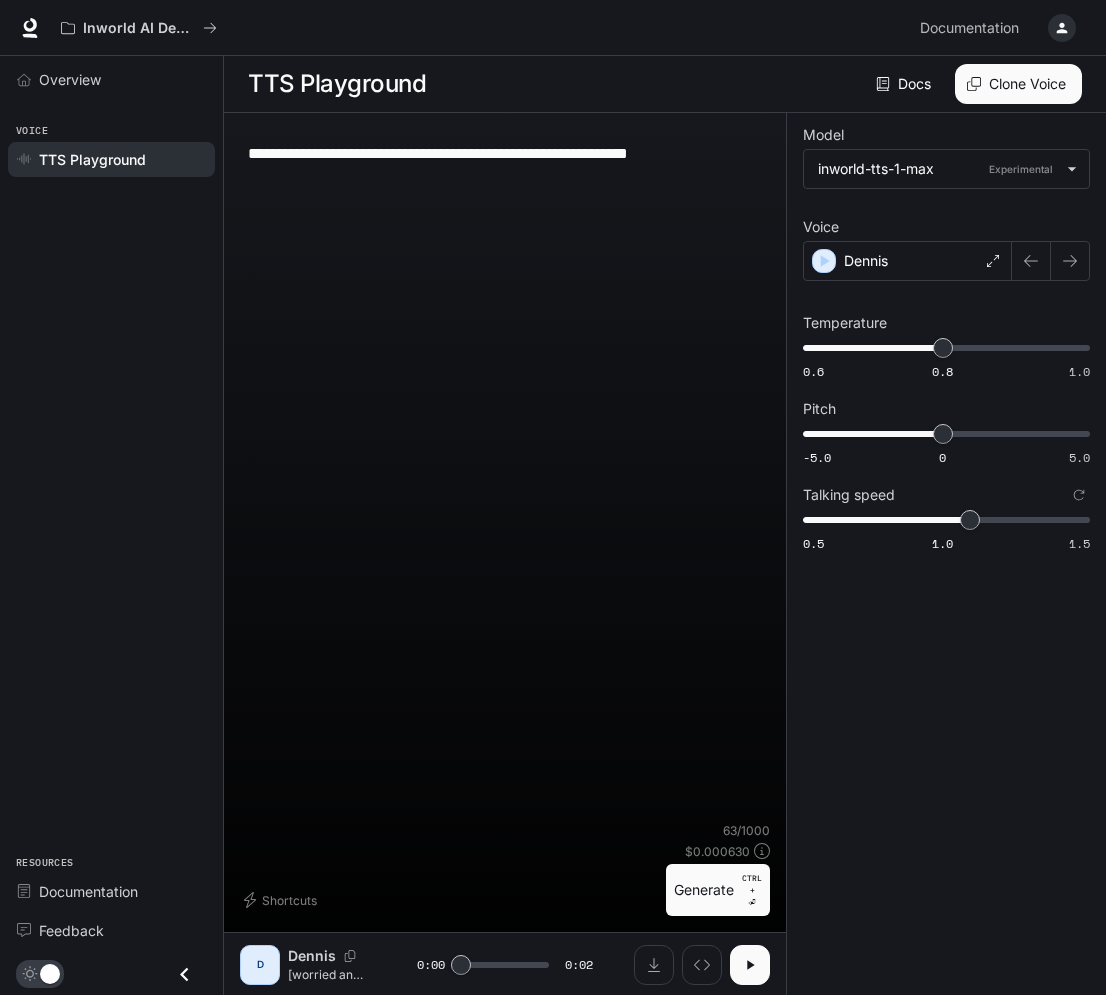 type on "**********" 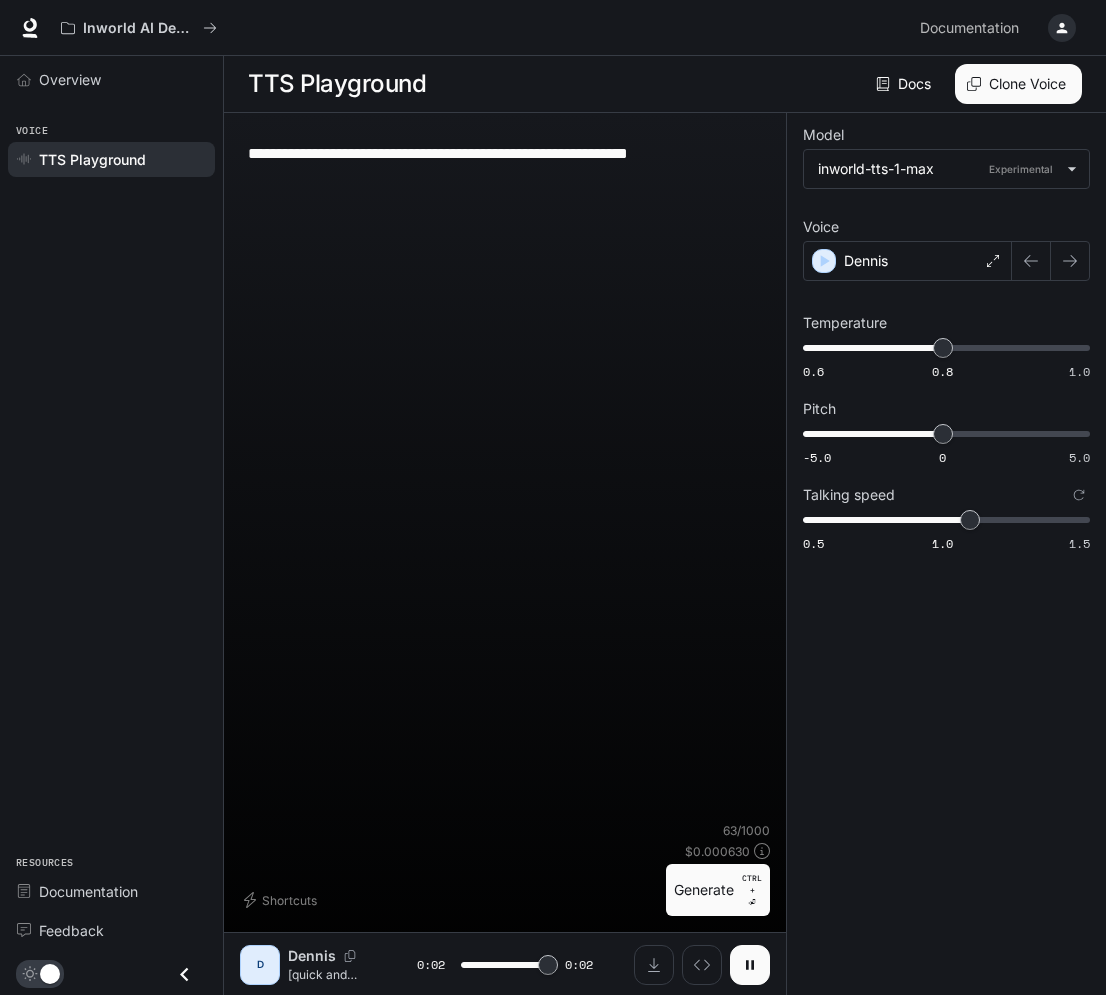 type on "*" 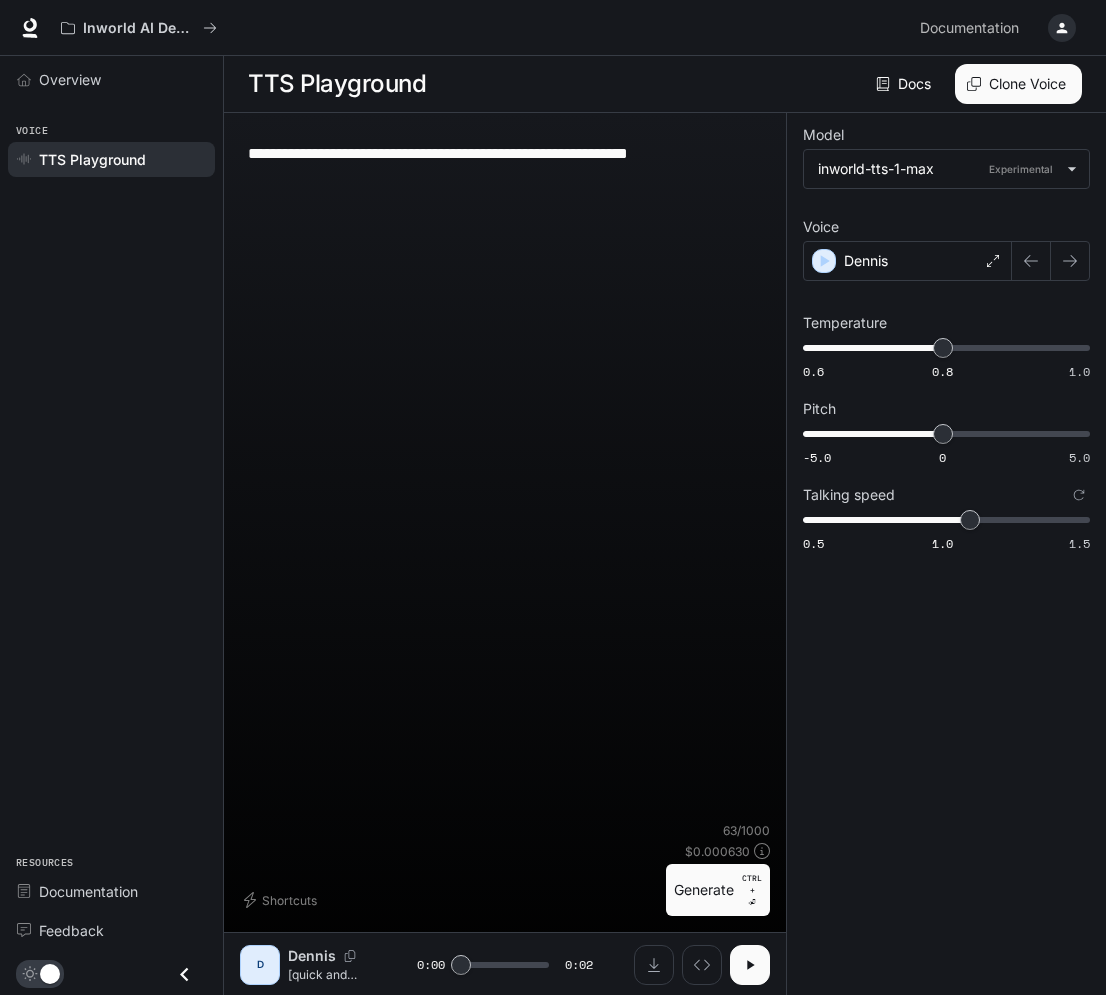 drag, startPoint x: 118, startPoint y: 159, endPoint x: 66, endPoint y: 230, distance: 88.005684 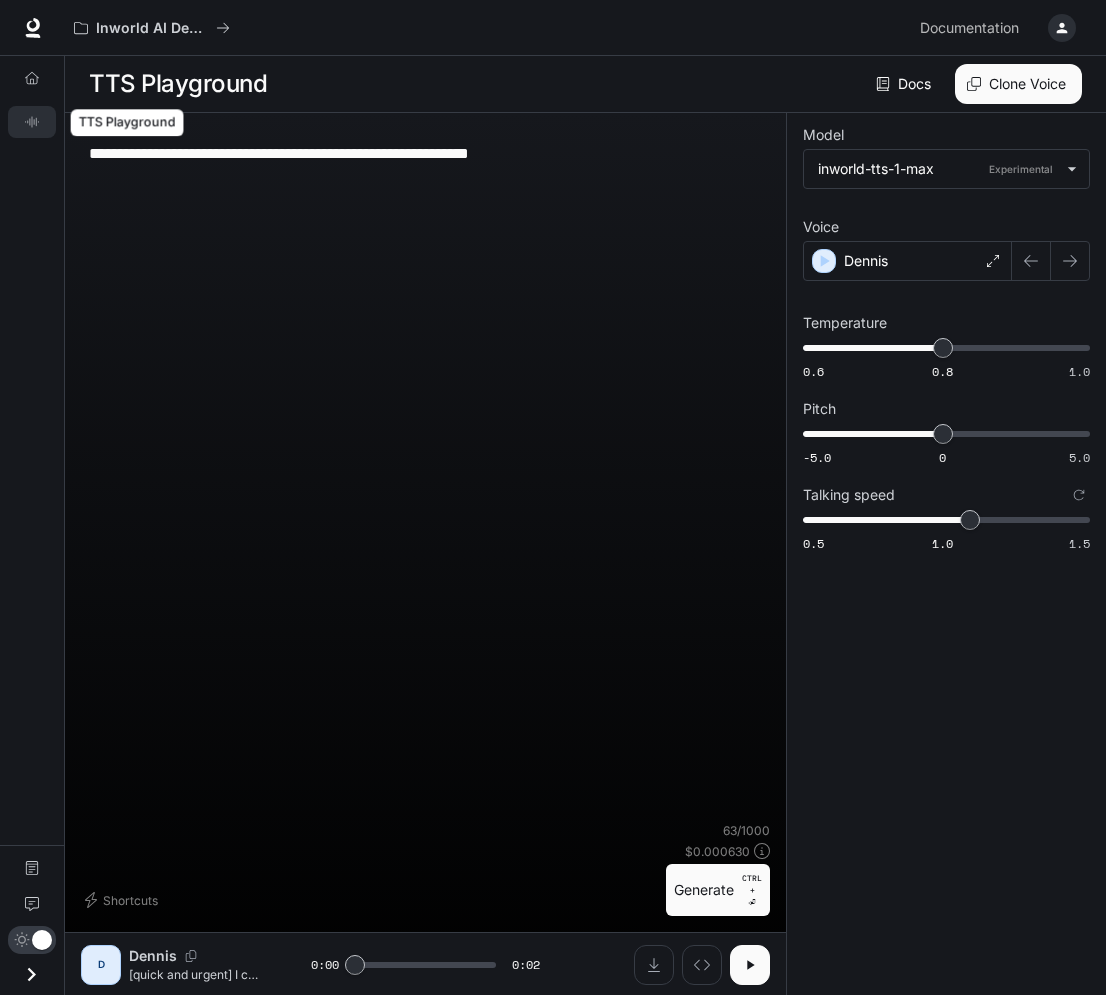 click on "Overview TTS Playground Documentation Feedback" at bounding box center (32, 525) 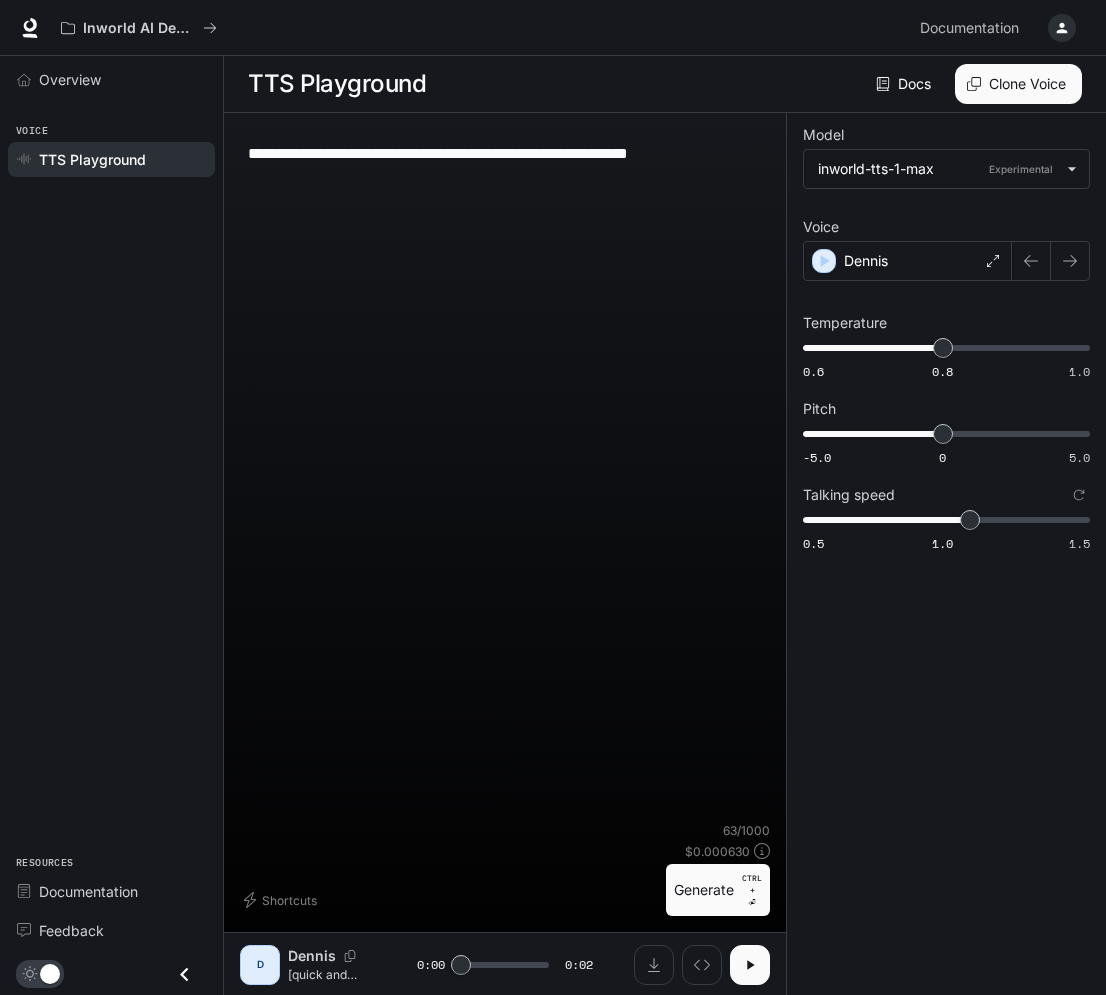click on "Clone Voice" at bounding box center (1018, 84) 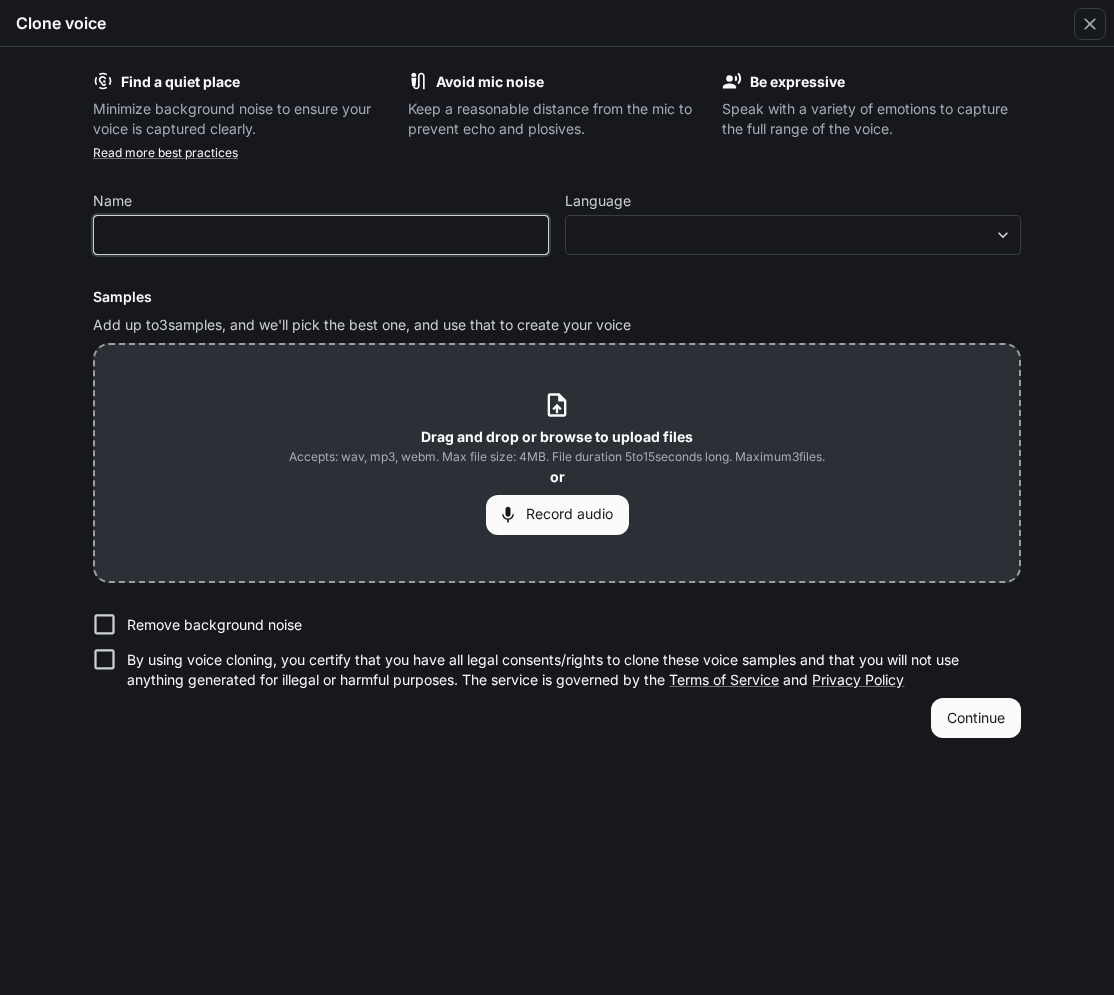 click at bounding box center [321, 235] 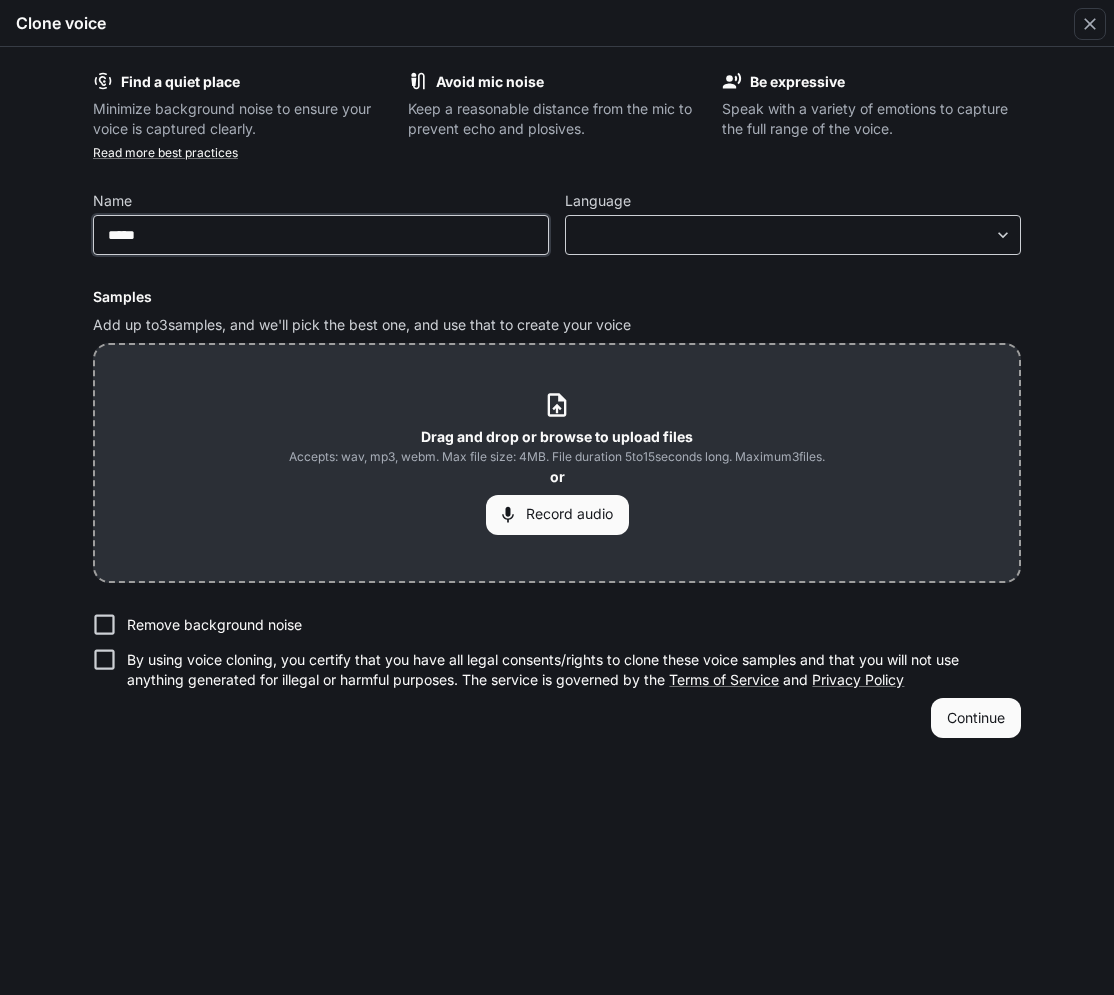 type on "*****" 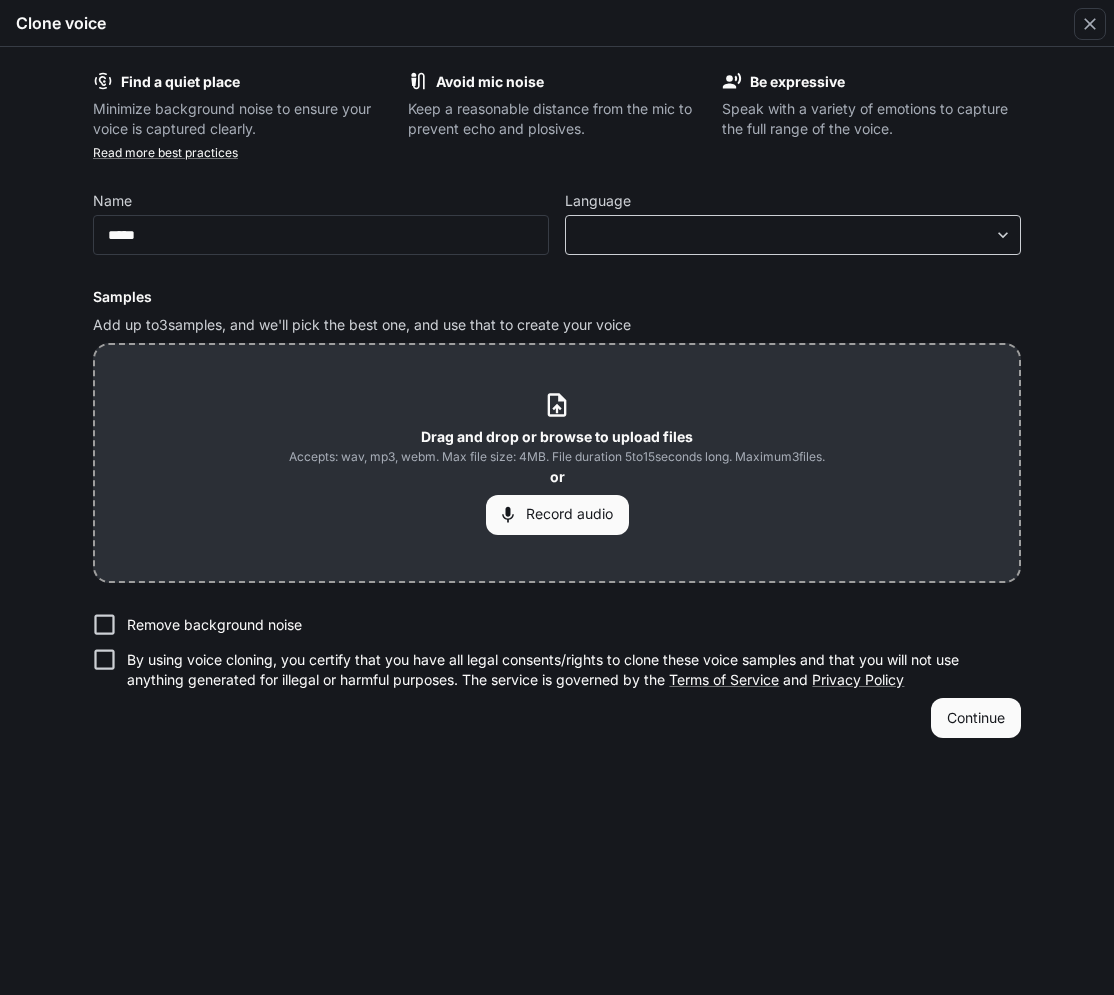 click on "**********" at bounding box center [557, 498] 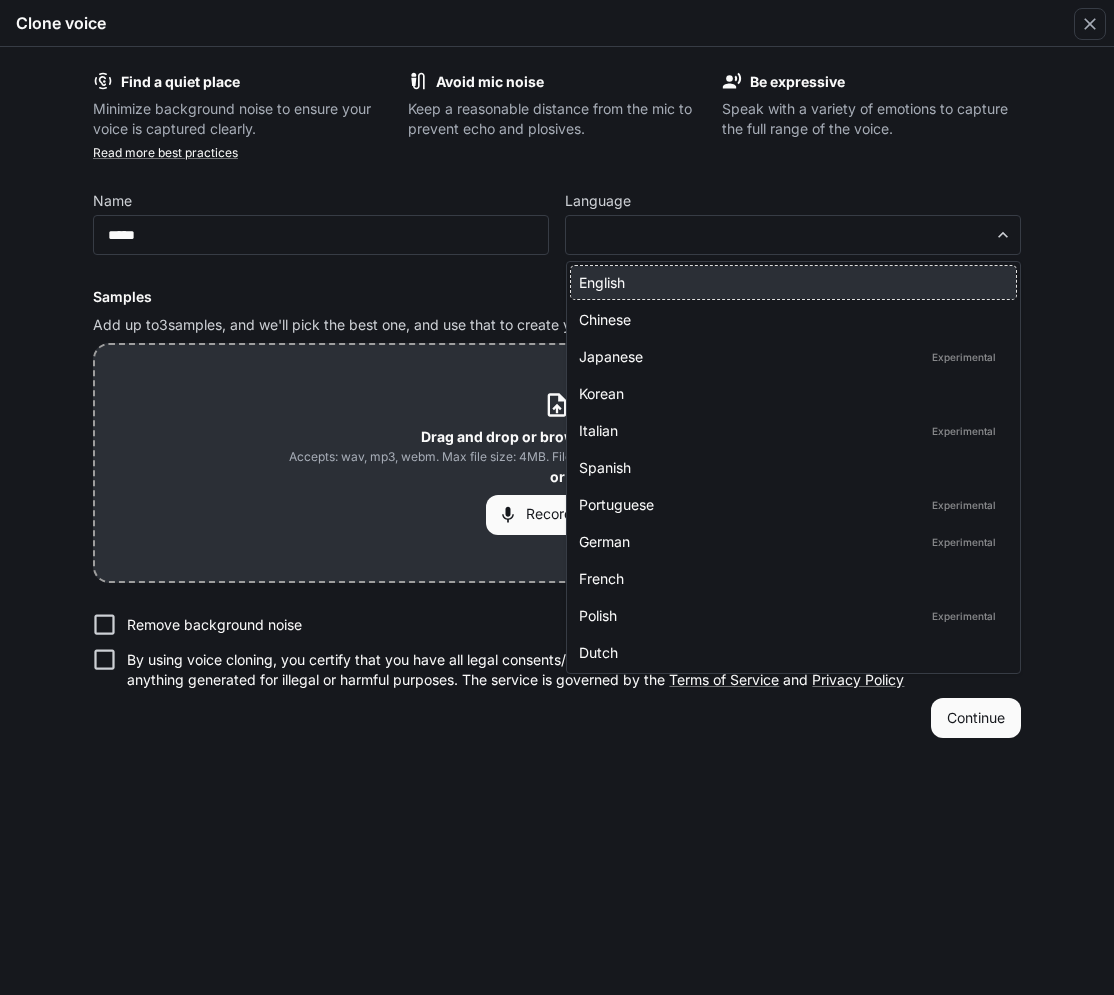click on "English" at bounding box center [789, 282] 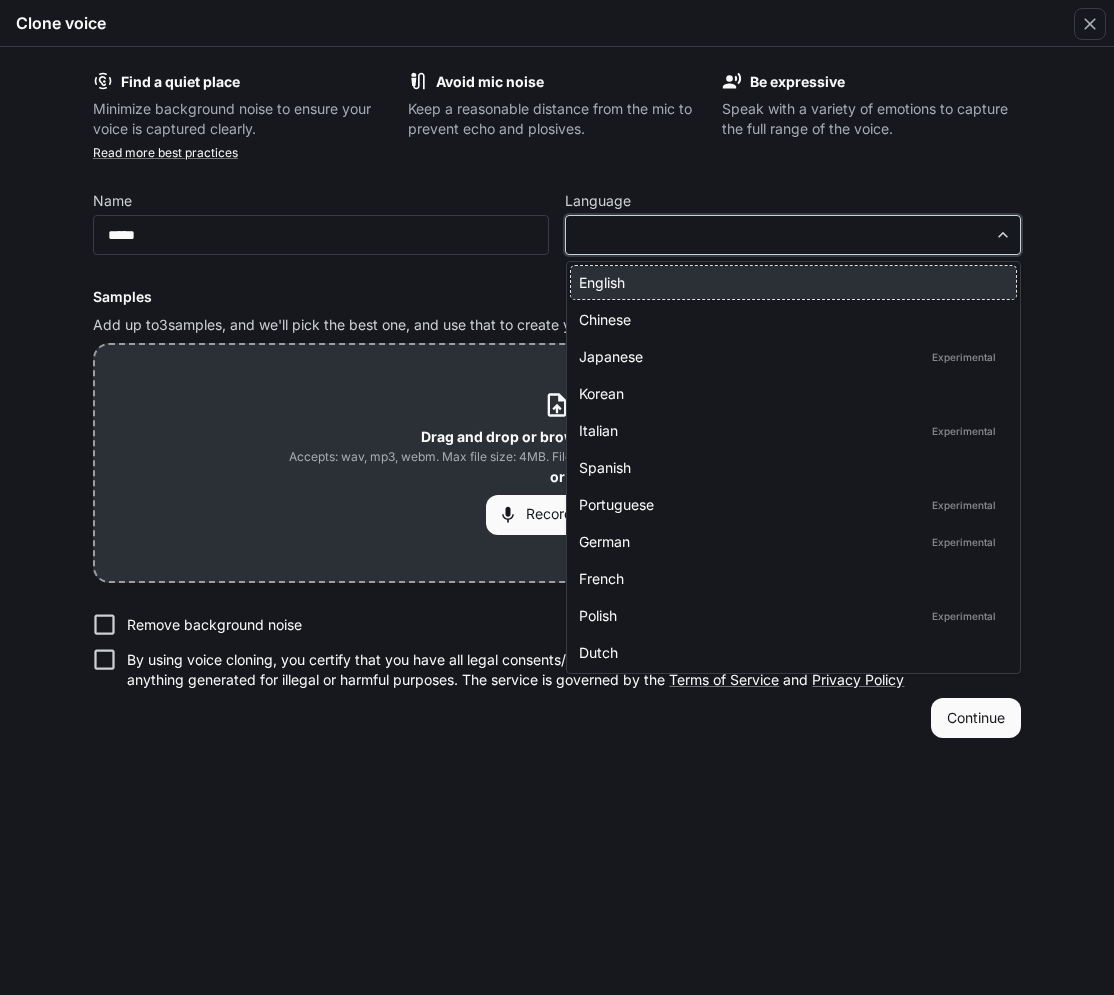 type on "*****" 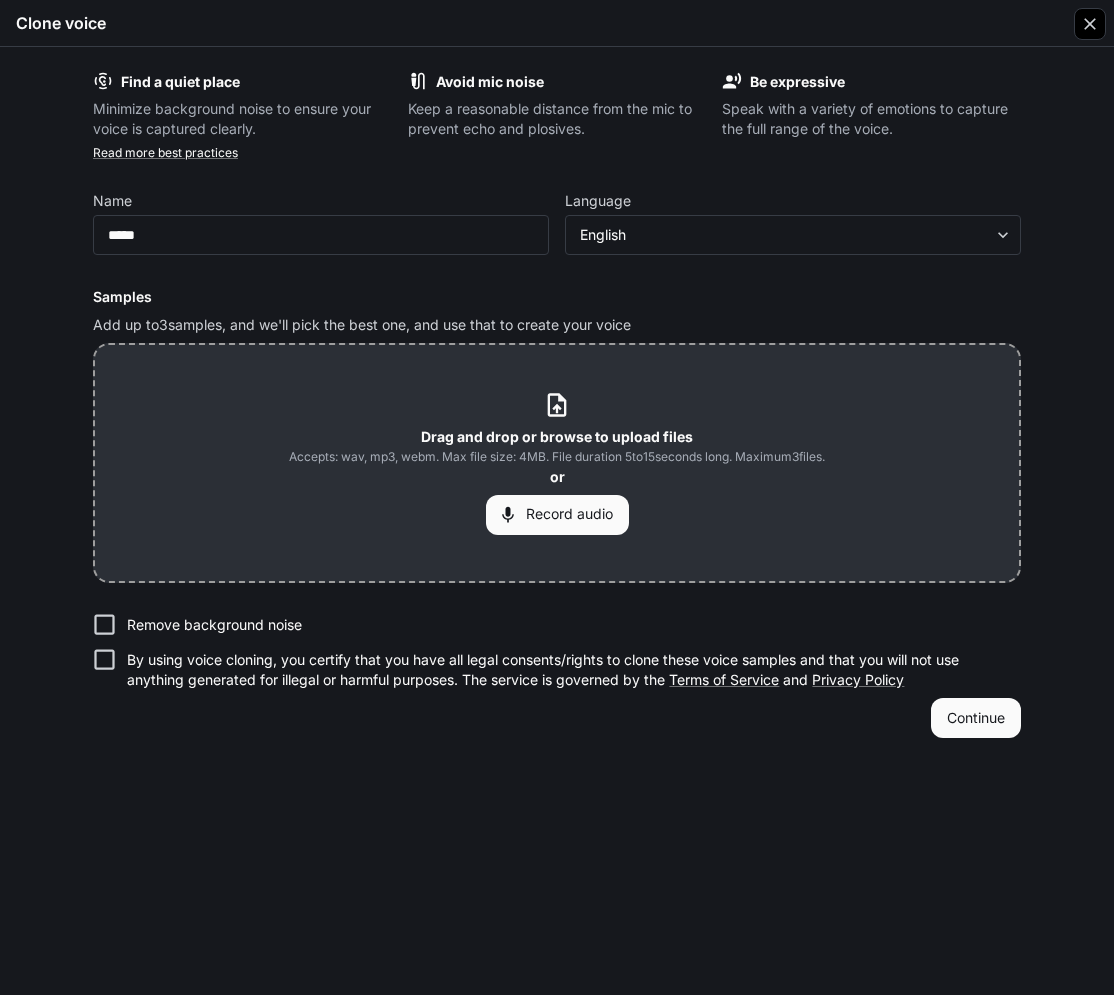 click 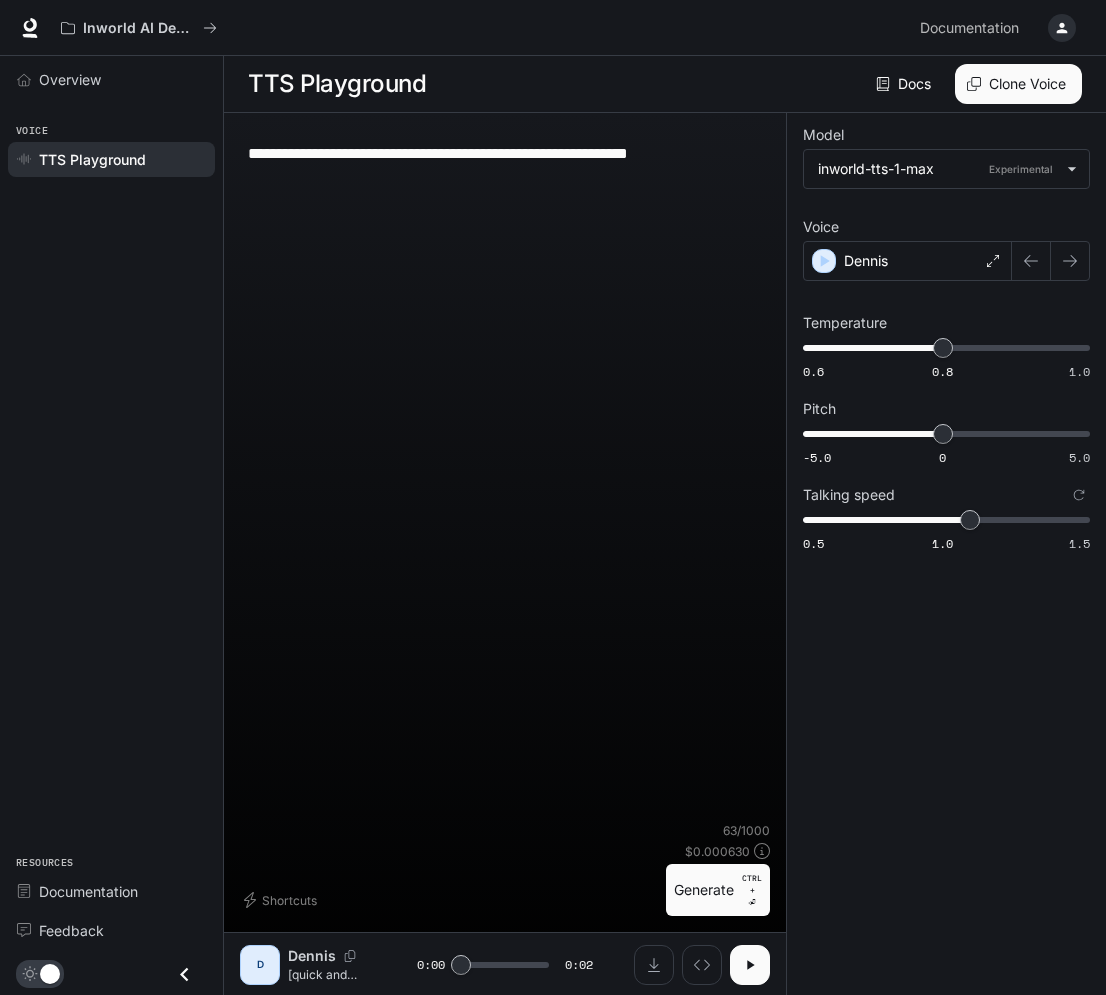 click on "**********" at bounding box center [505, 475] 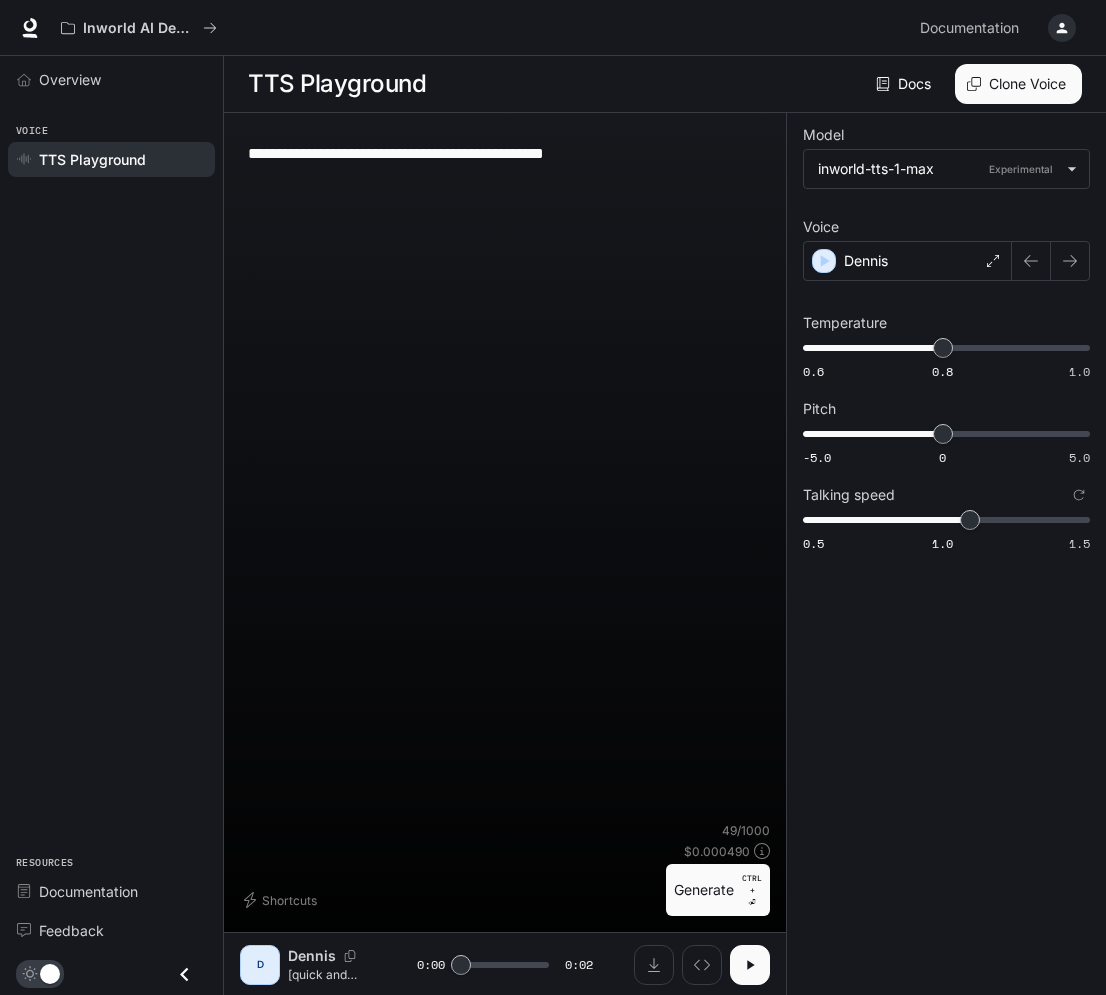 click on "**********" at bounding box center (505, 153) 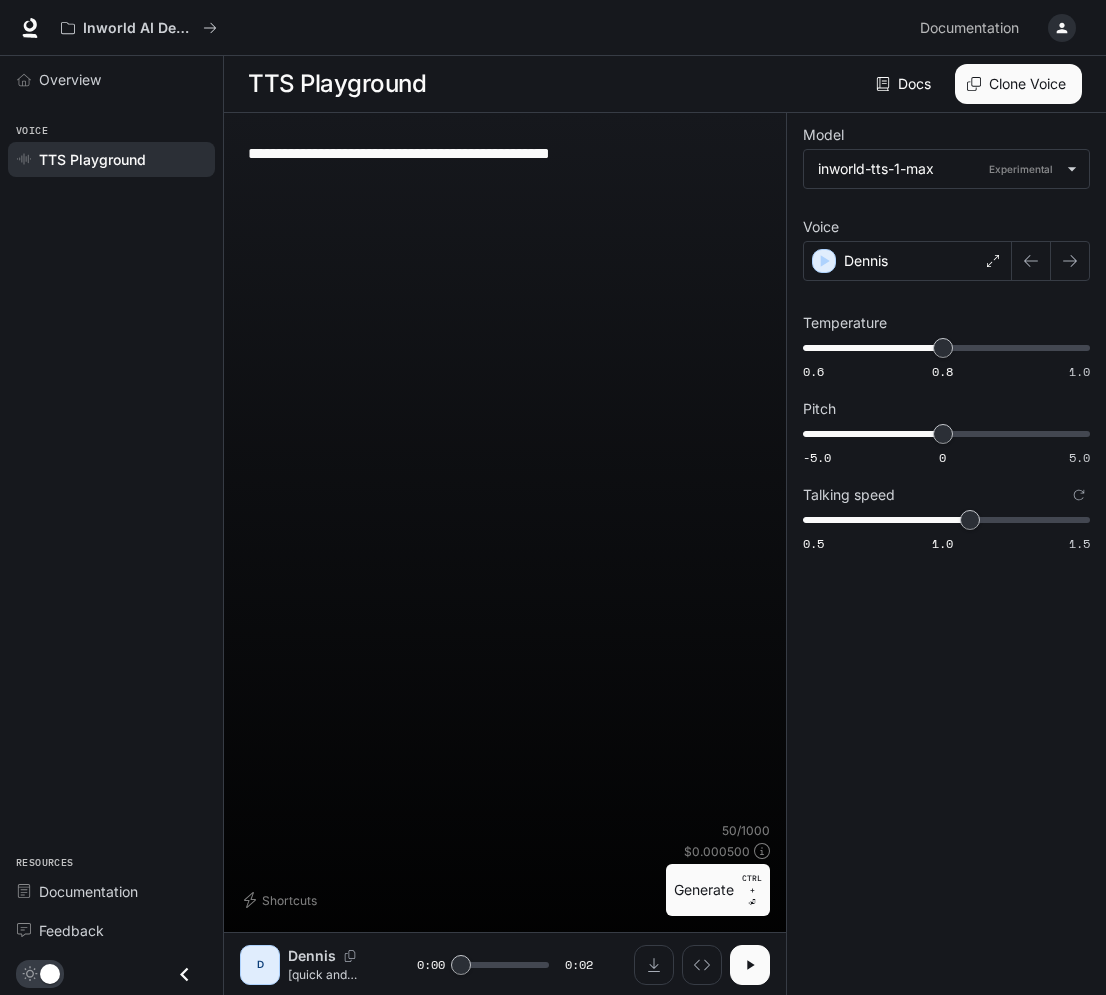 type on "**********" 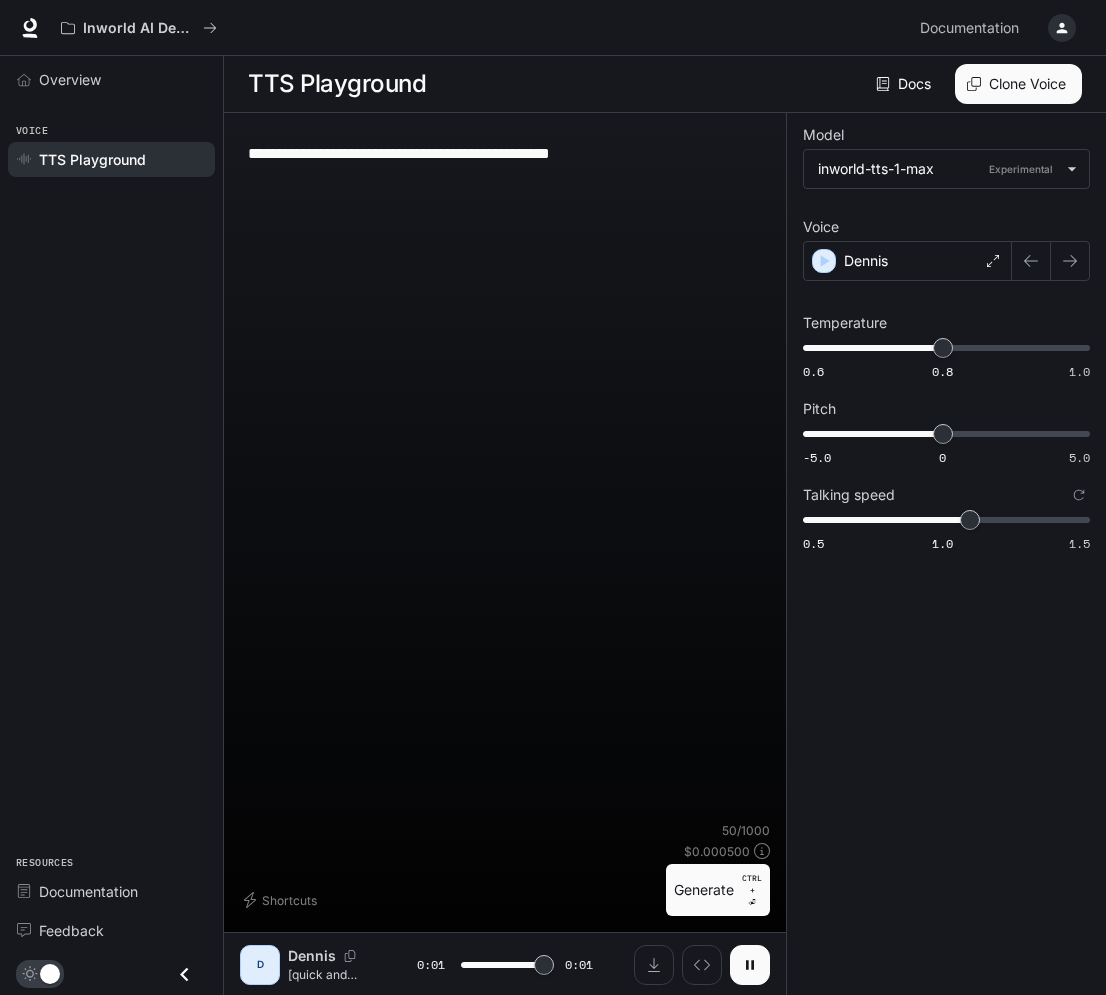 type on "*" 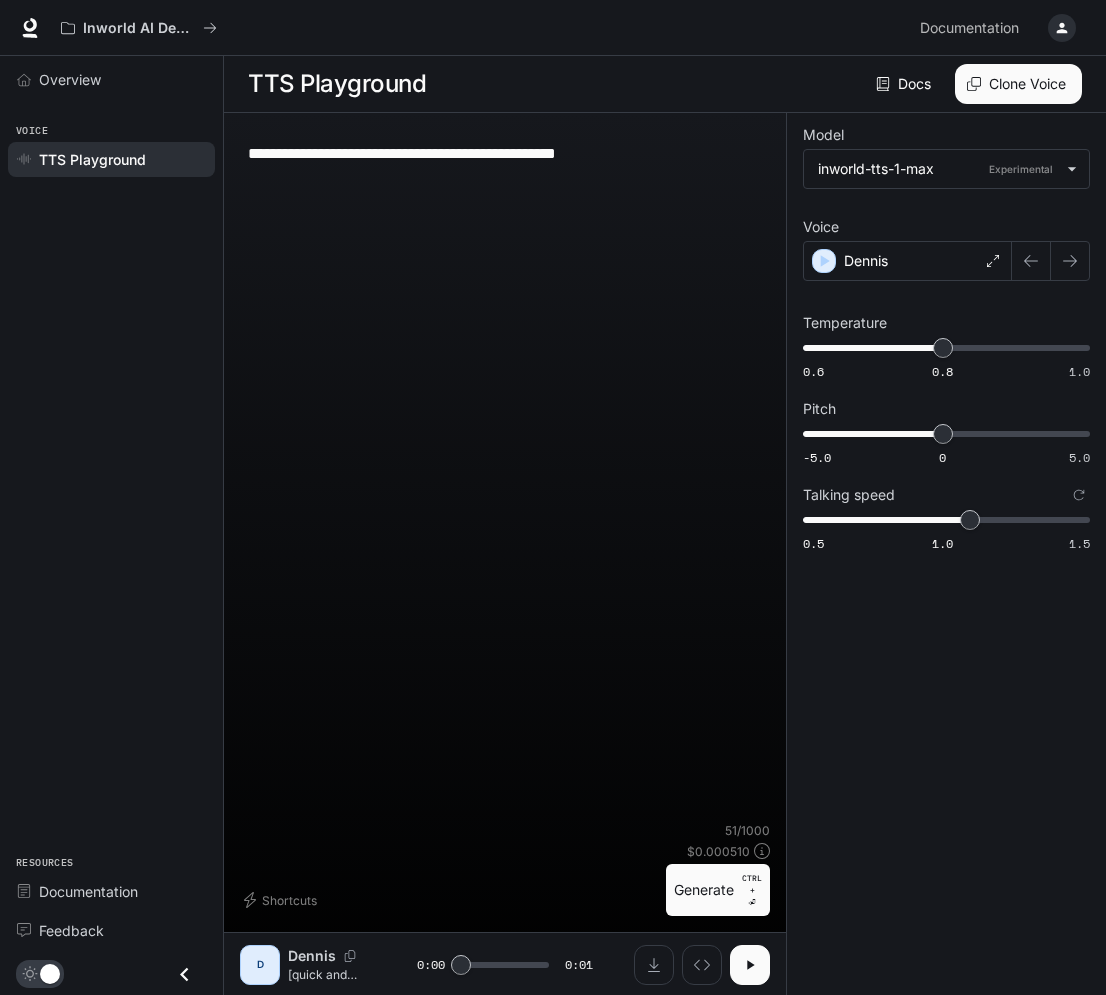 type on "**********" 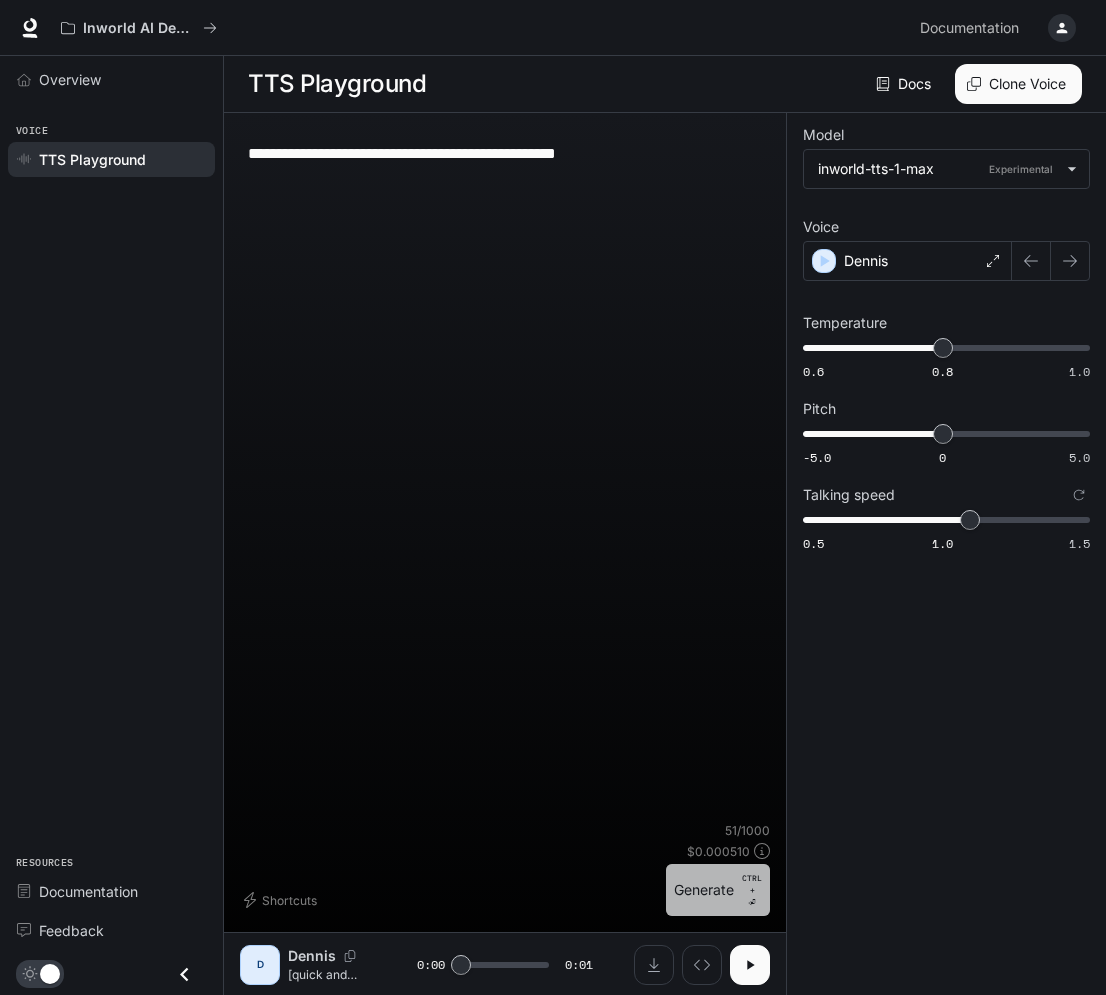 click on "Generate CTRL +  ⏎" at bounding box center (718, 890) 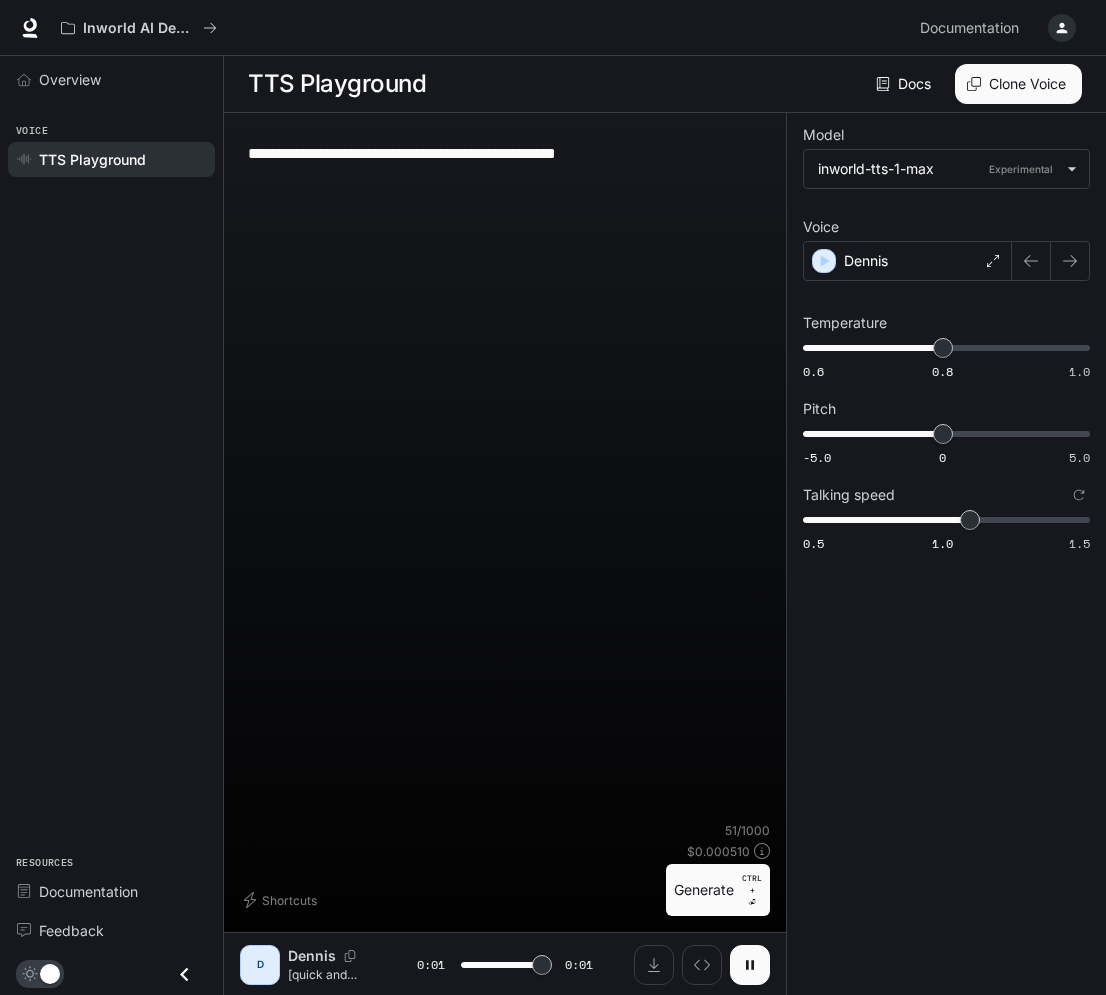 type on "*" 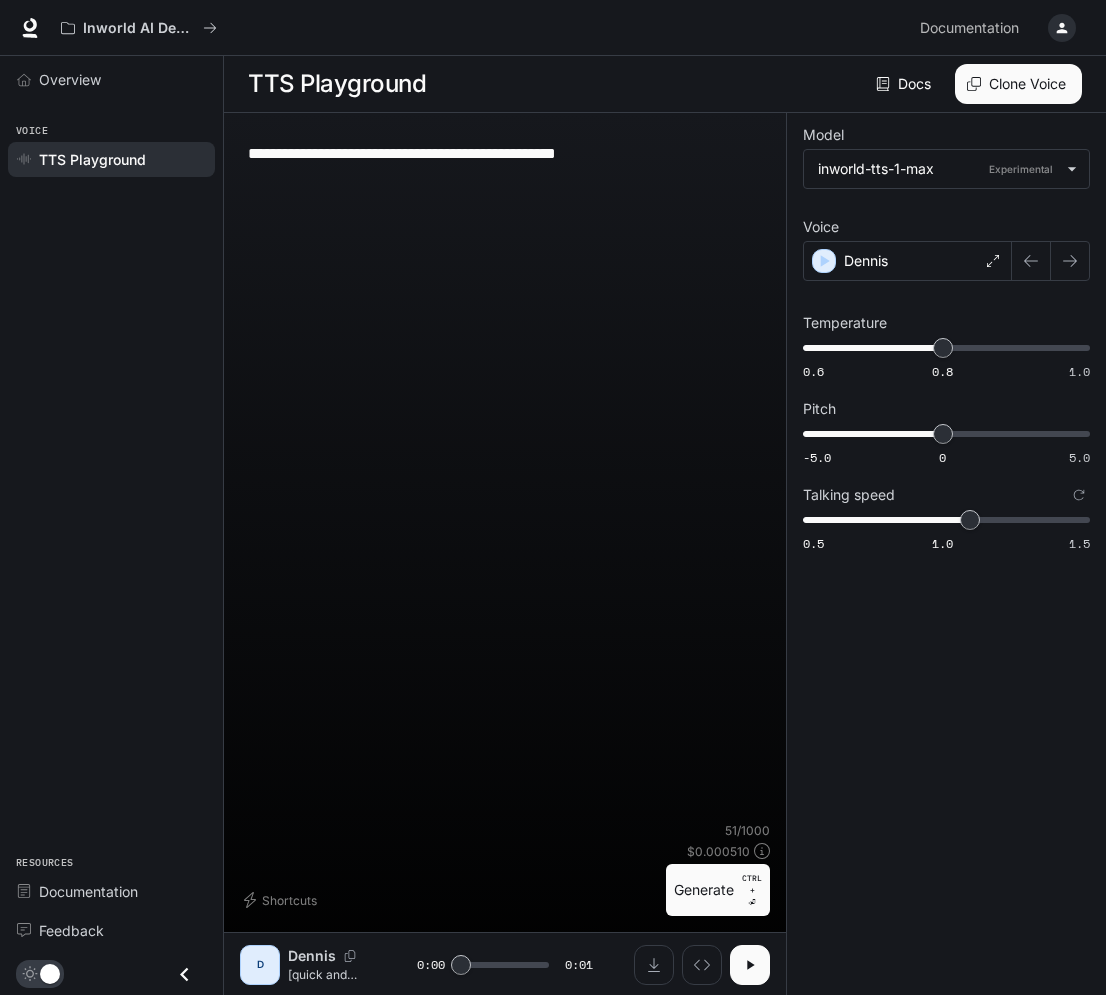 drag, startPoint x: 447, startPoint y: 151, endPoint x: 434, endPoint y: 176, distance: 28.178005 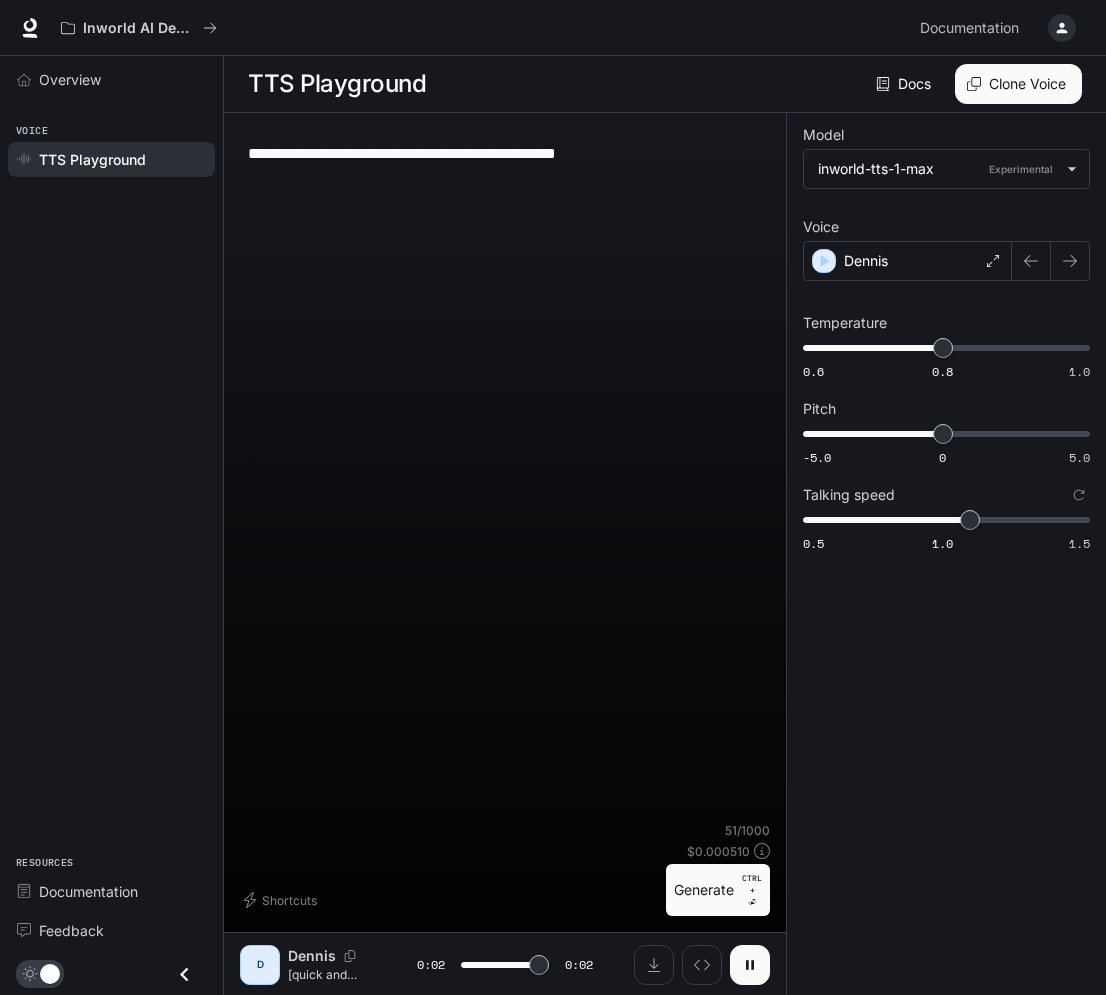 type on "*" 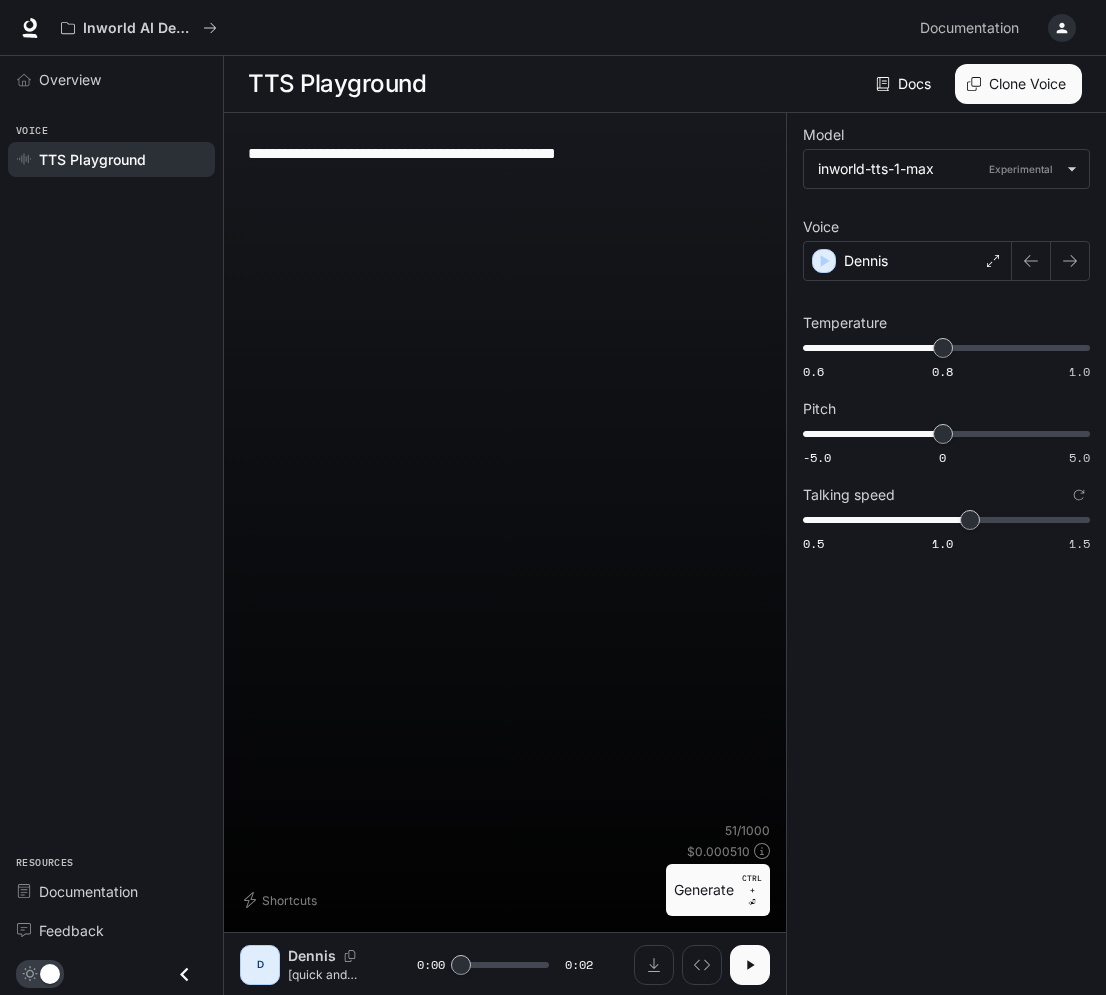 click on "**********" at bounding box center [505, 153] 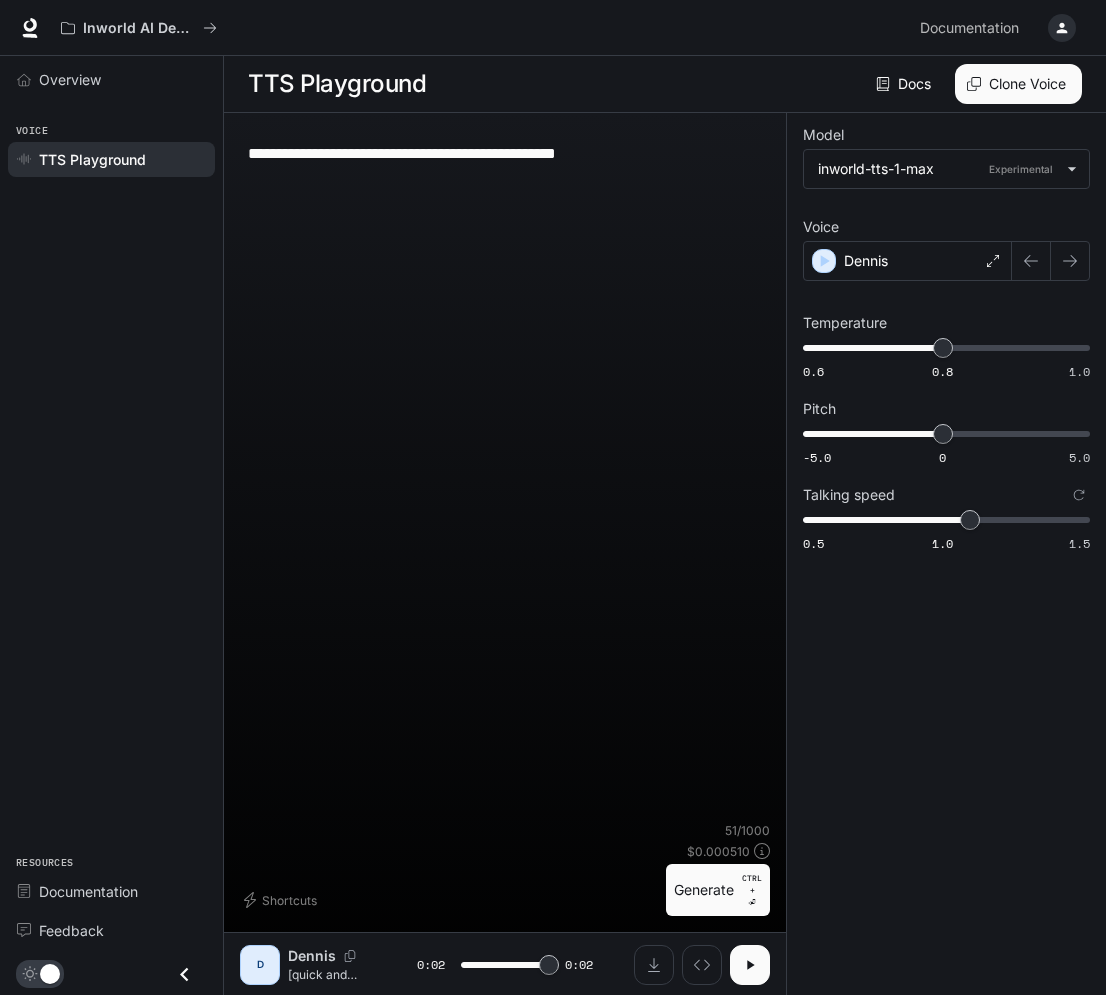 type on "*" 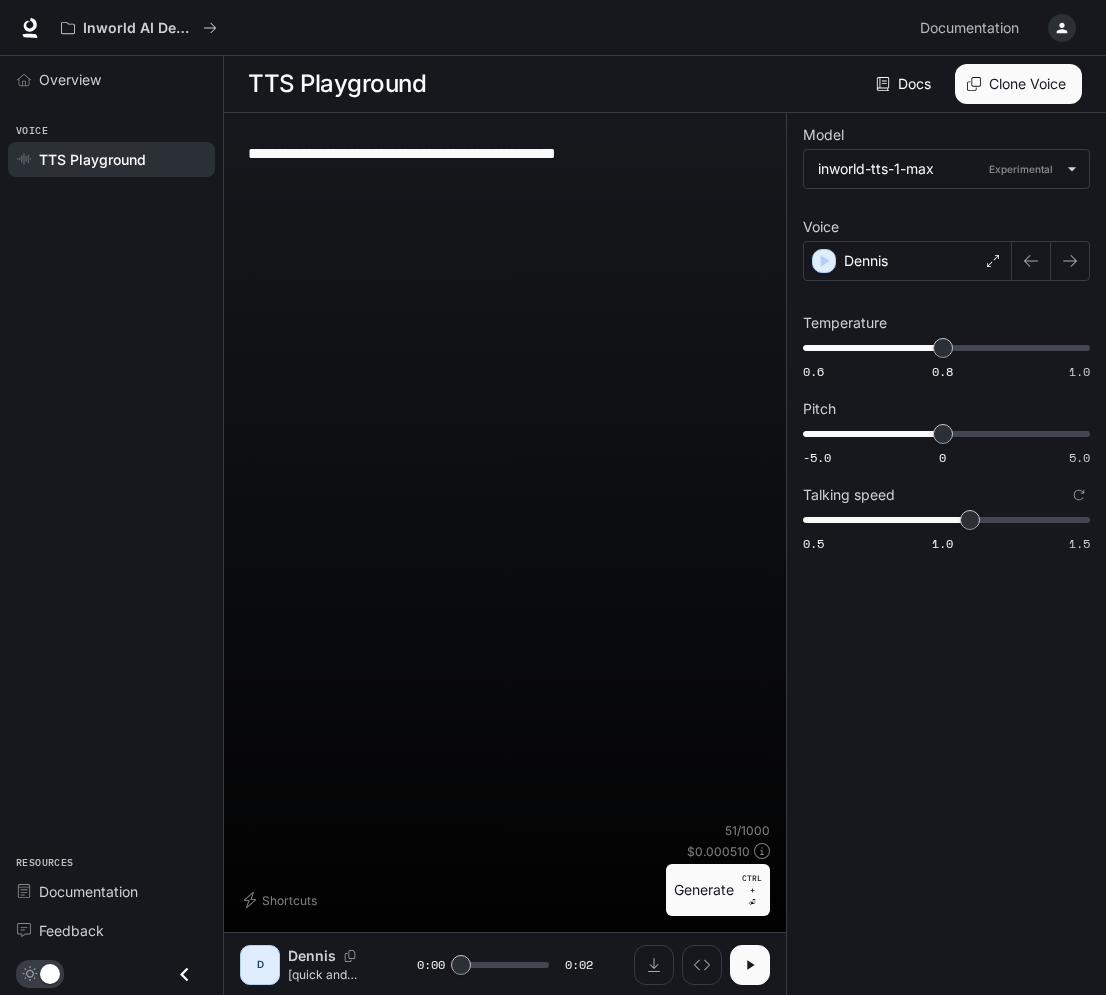 click on "**********" at bounding box center (505, 153) 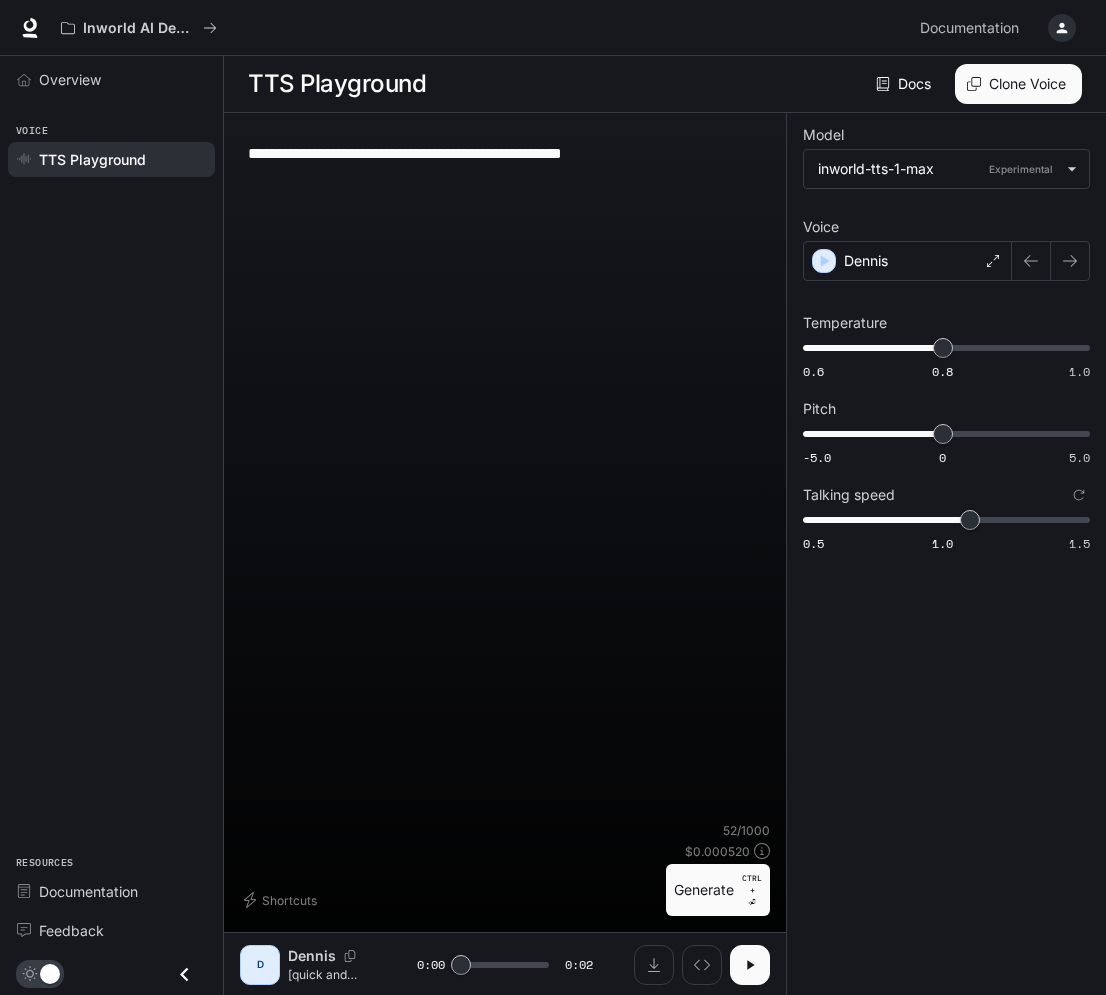 type on "**********" 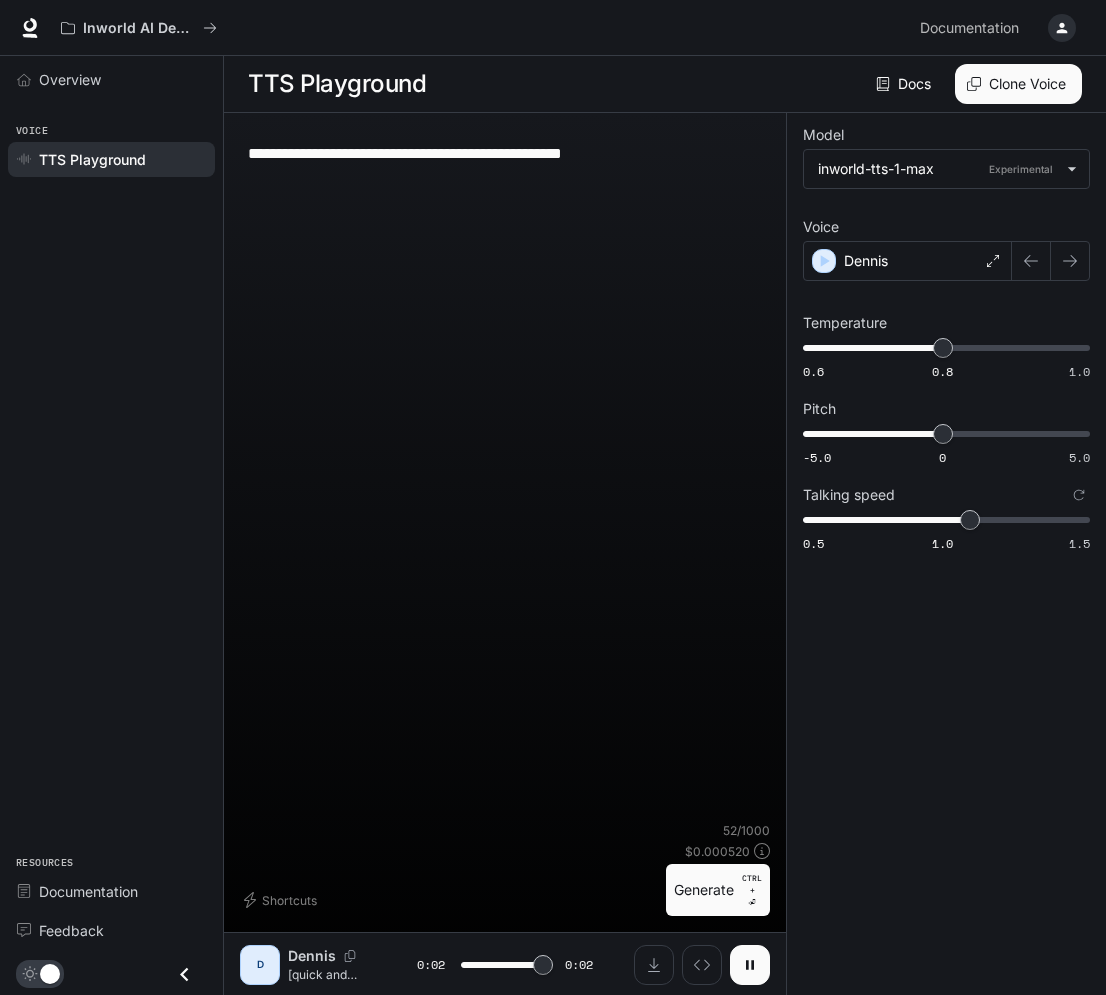 type on "*" 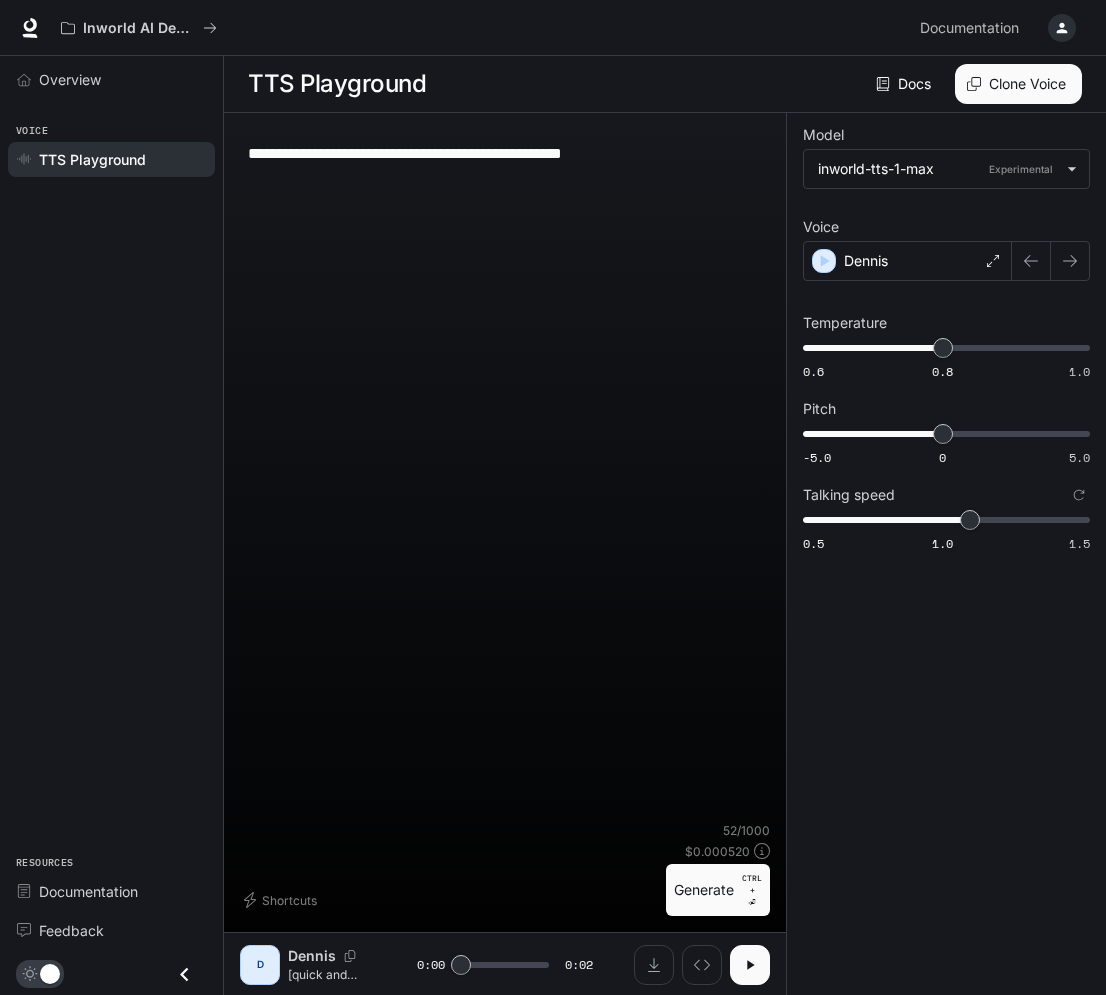 drag, startPoint x: 446, startPoint y: 152, endPoint x: 390, endPoint y: 196, distance: 71.21797 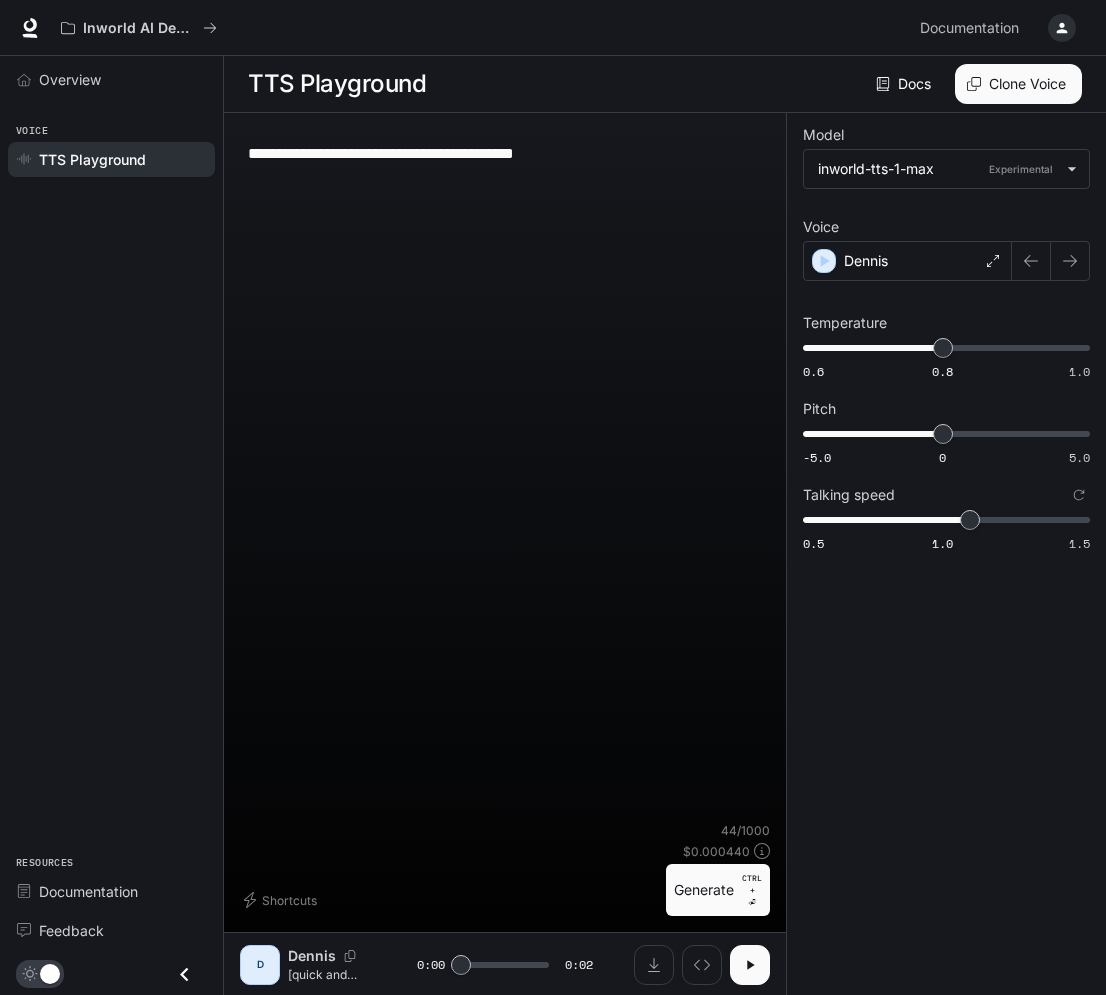 type on "**********" 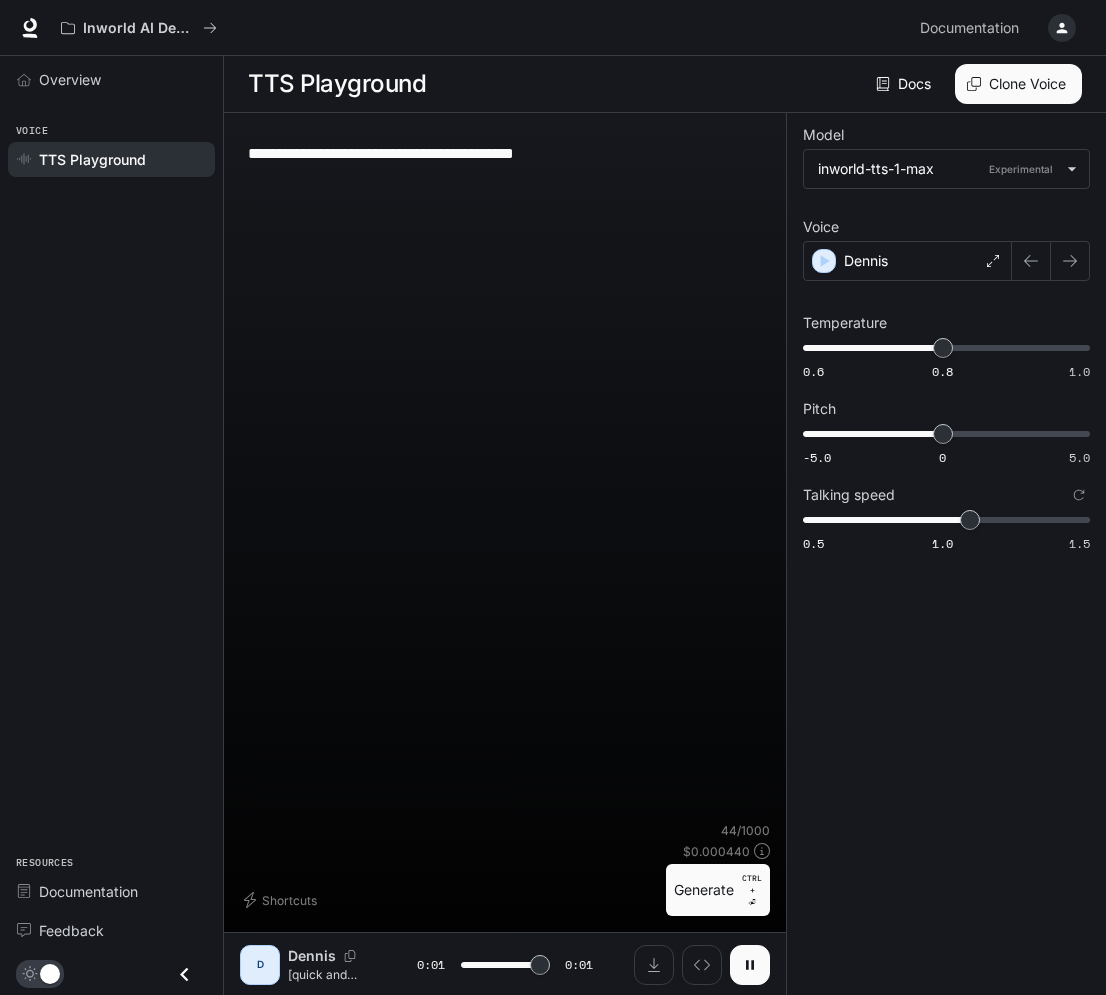 type on "*" 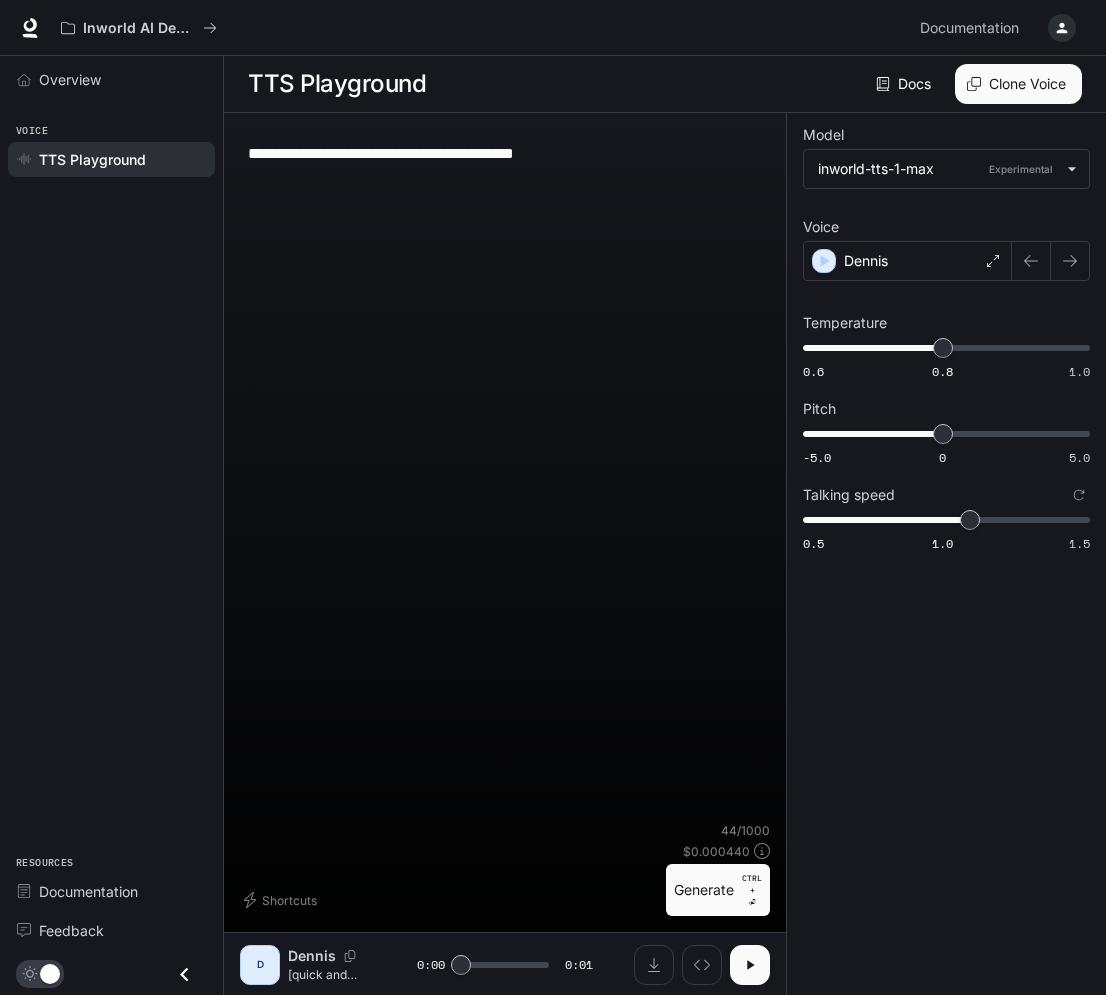 drag, startPoint x: 293, startPoint y: 153, endPoint x: 257, endPoint y: 171, distance: 40.24922 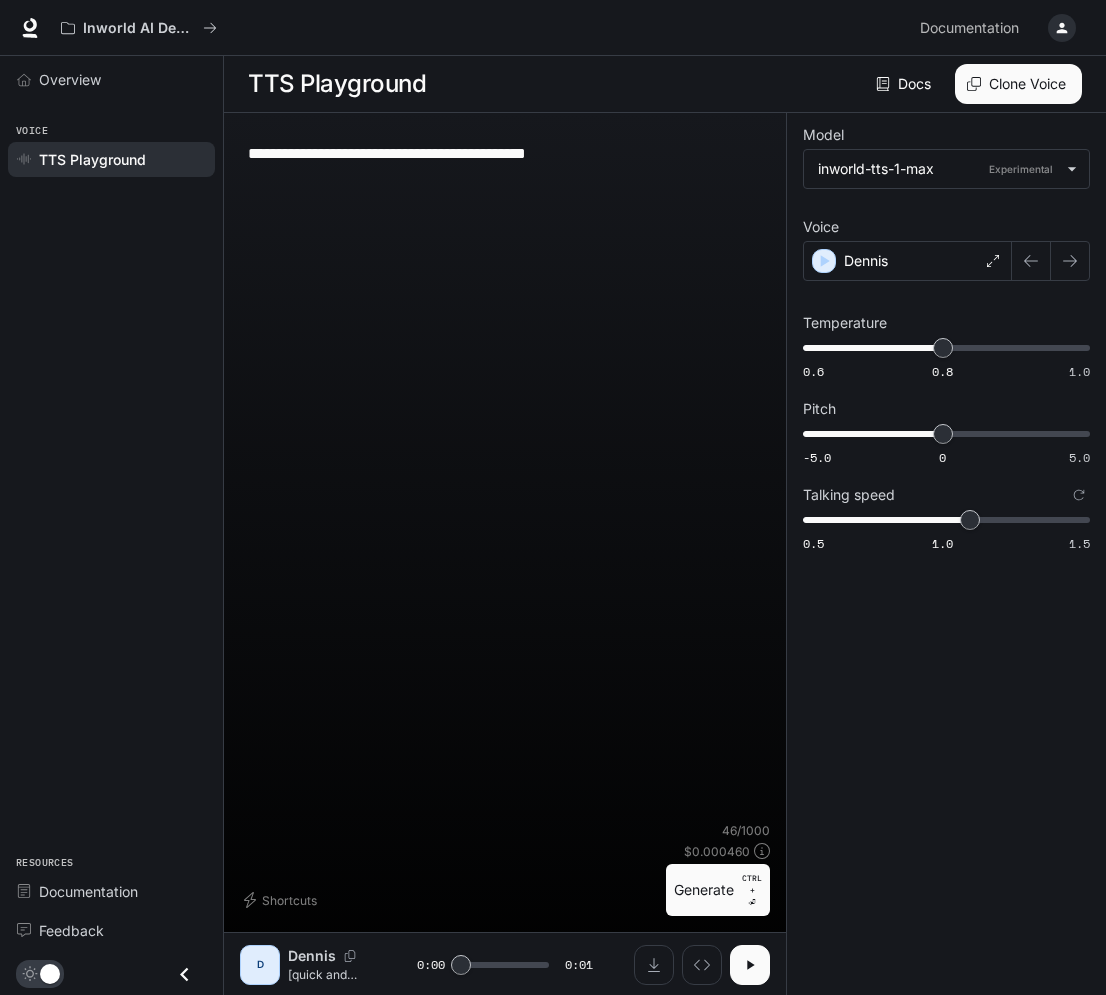 type on "**********" 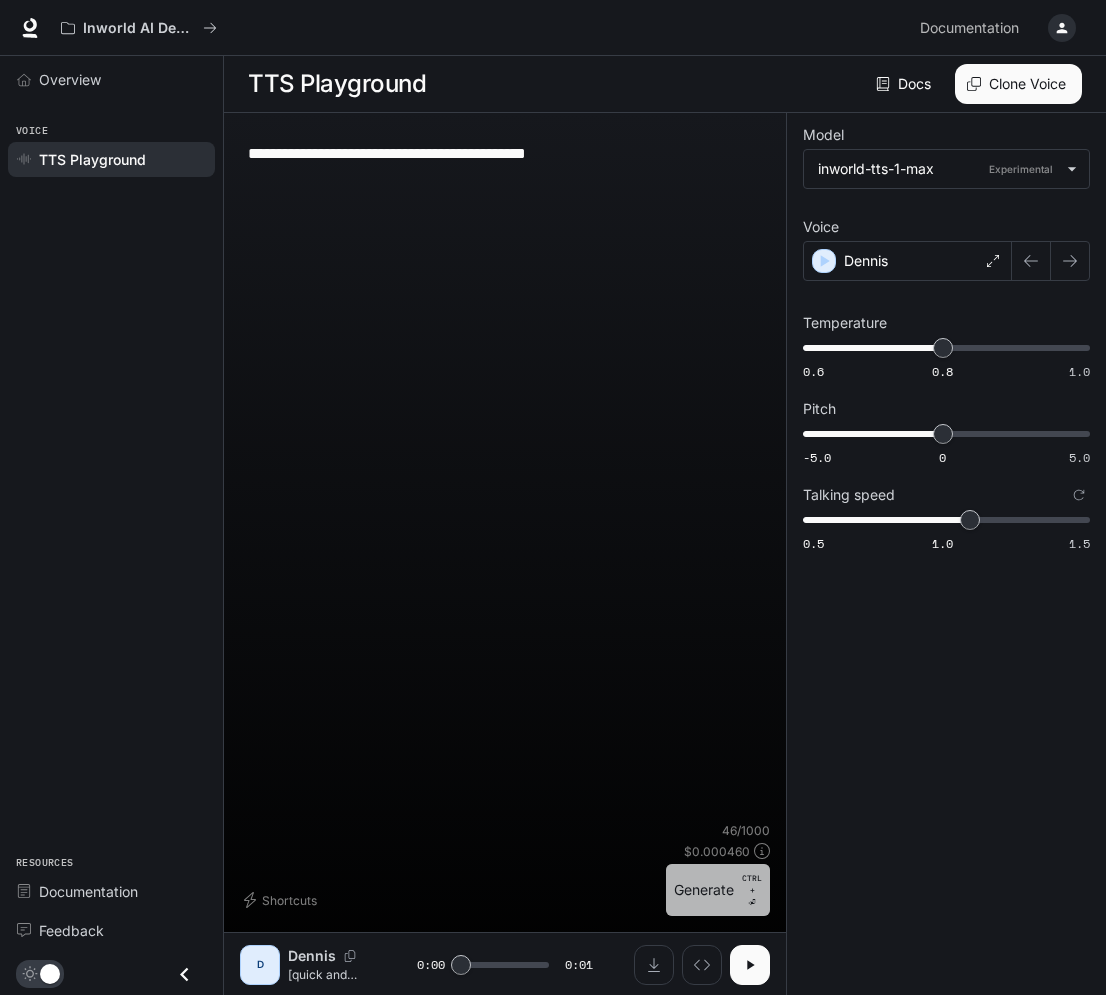click on "Generate CTRL +  ⏎" at bounding box center [718, 890] 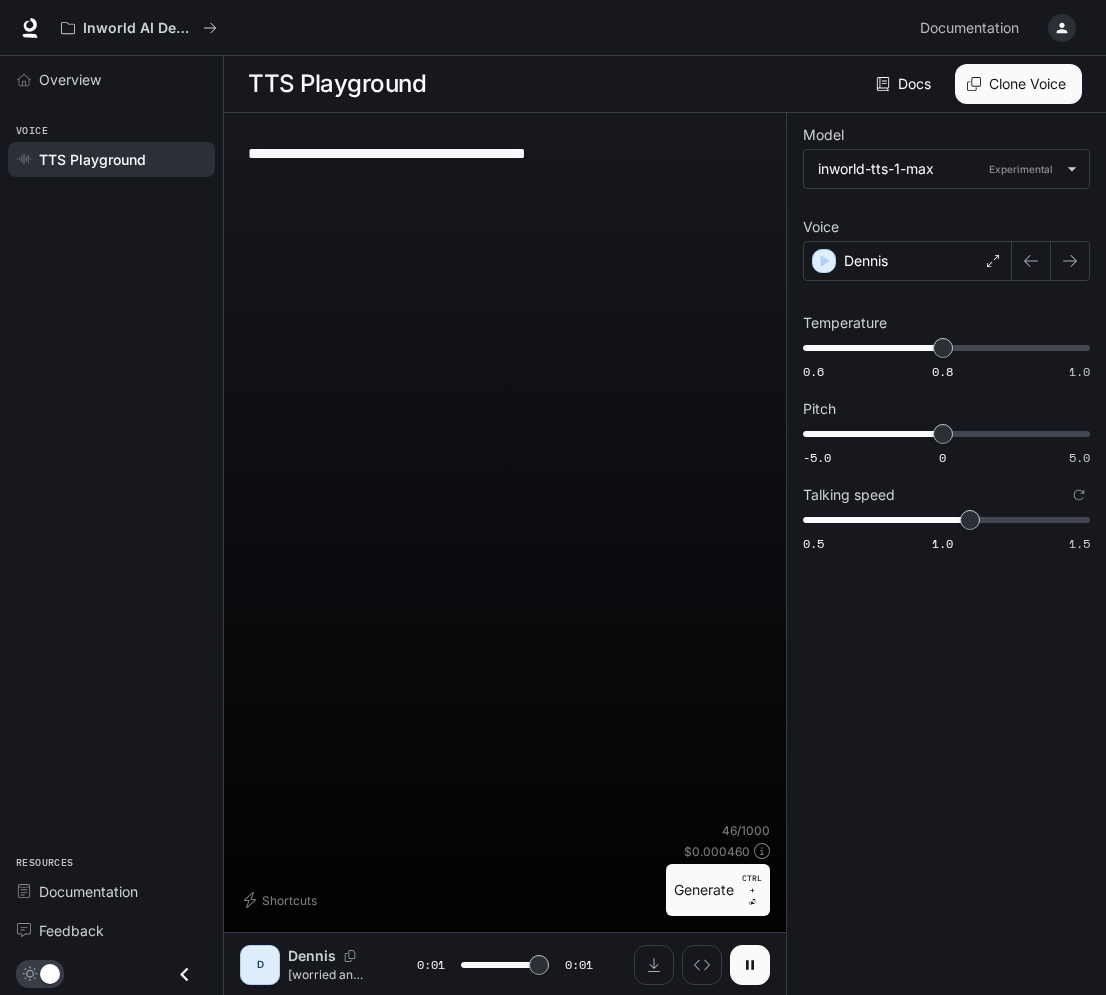 type on "*" 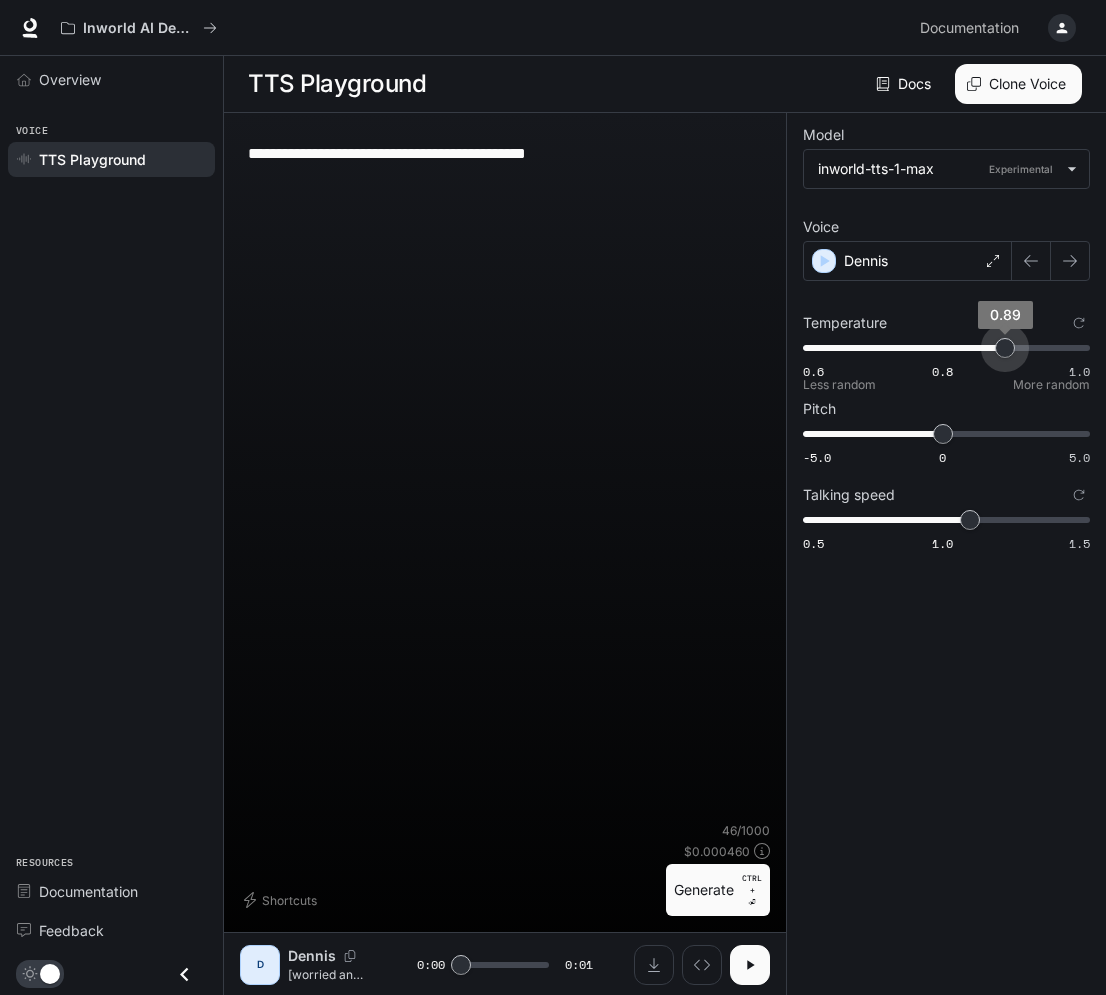 type on "***" 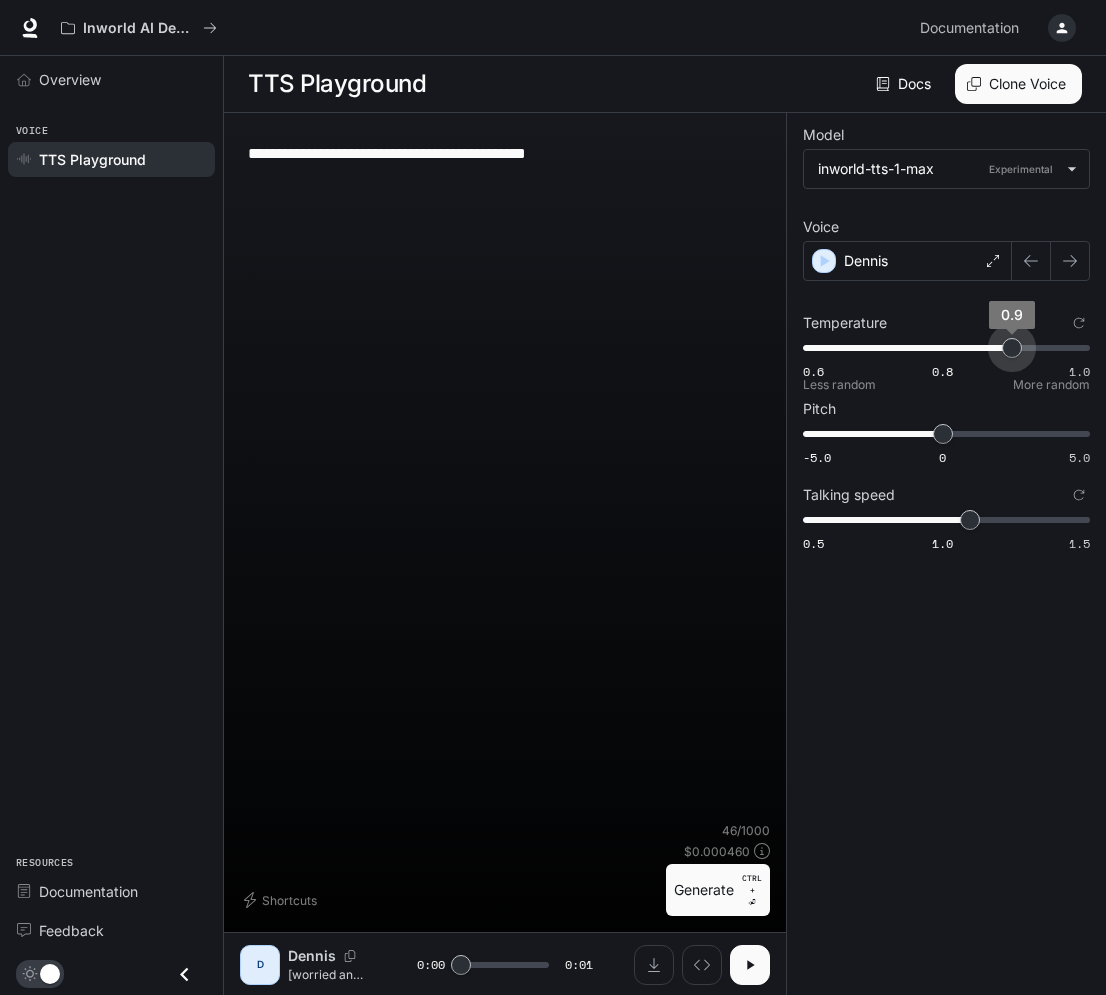 drag, startPoint x: 948, startPoint y: 351, endPoint x: 1012, endPoint y: 354, distance: 64.070274 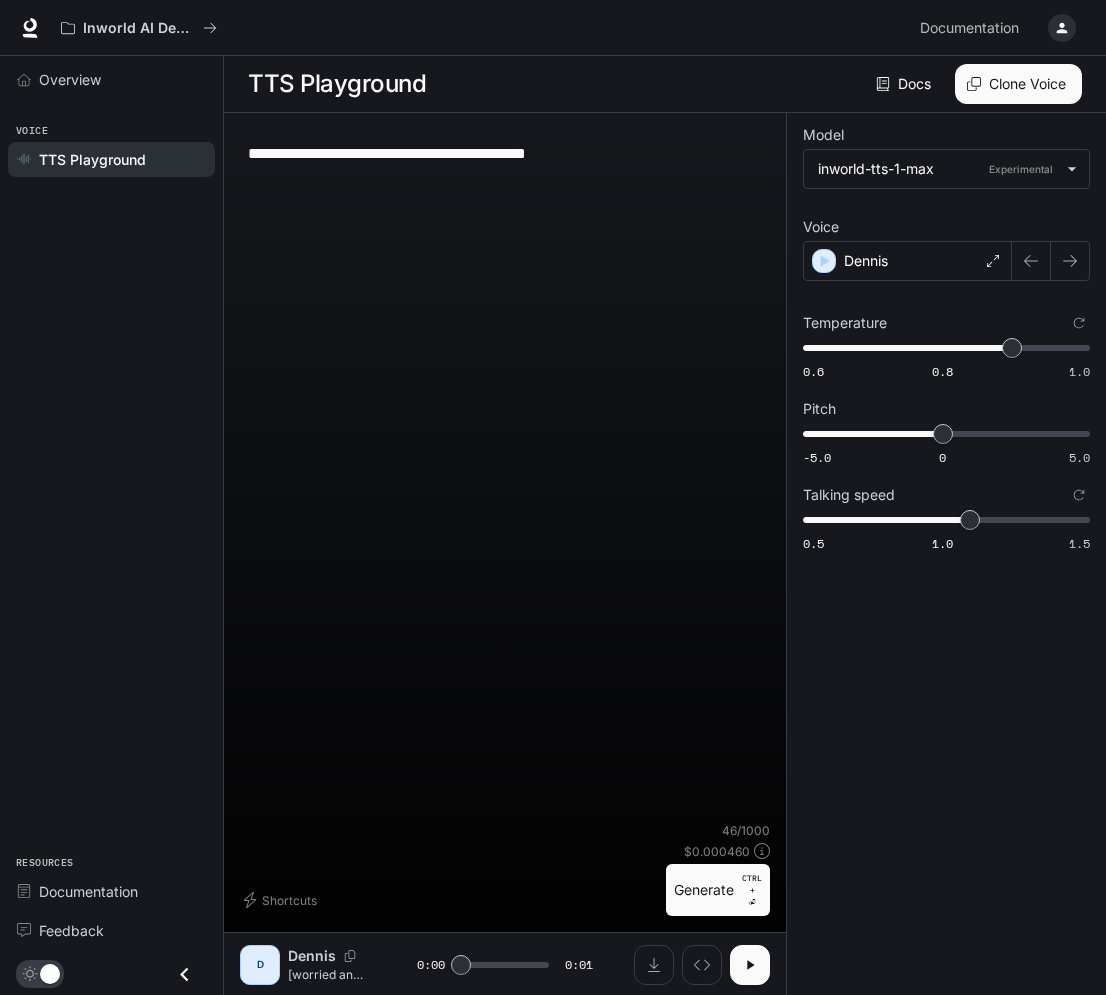 click on "Generate CTRL +  ⏎" at bounding box center [718, 890] 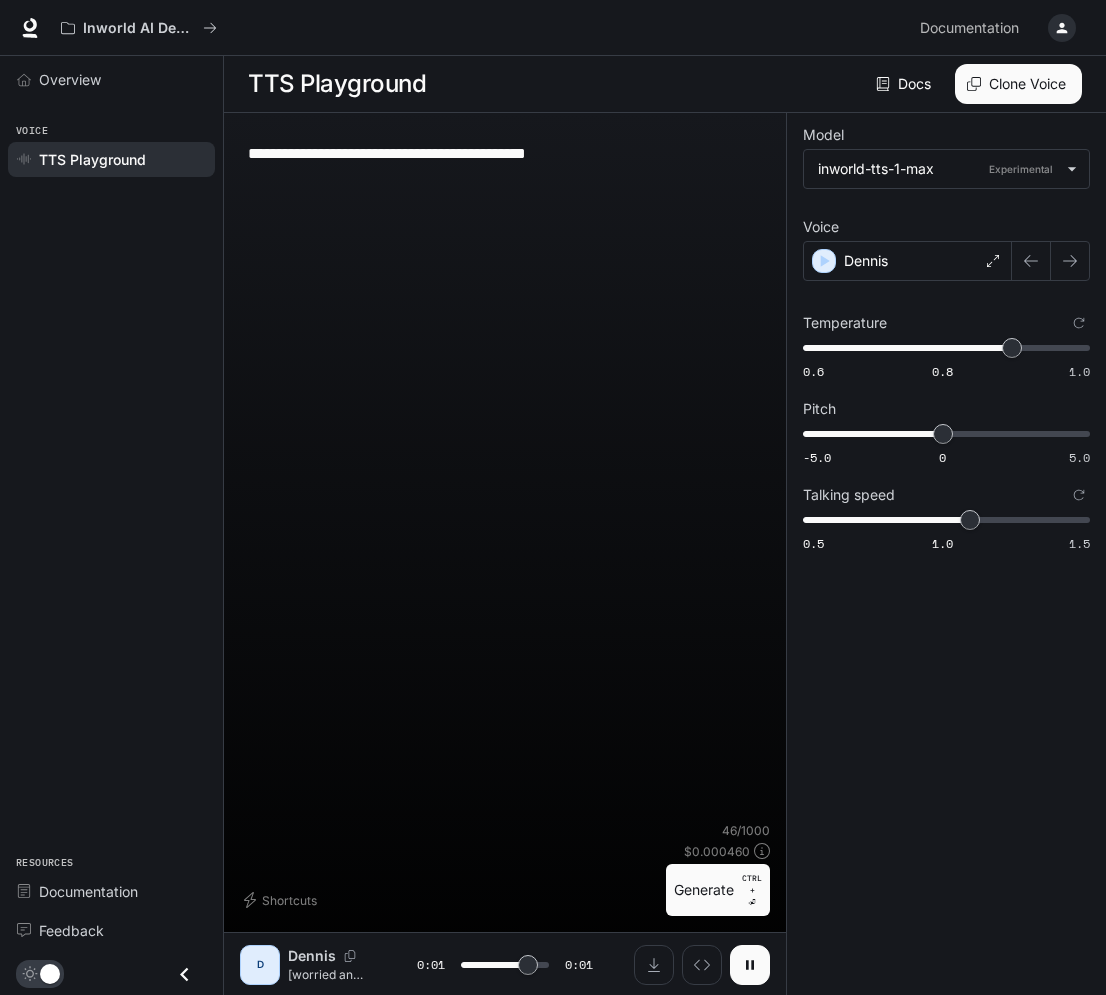 type on "*" 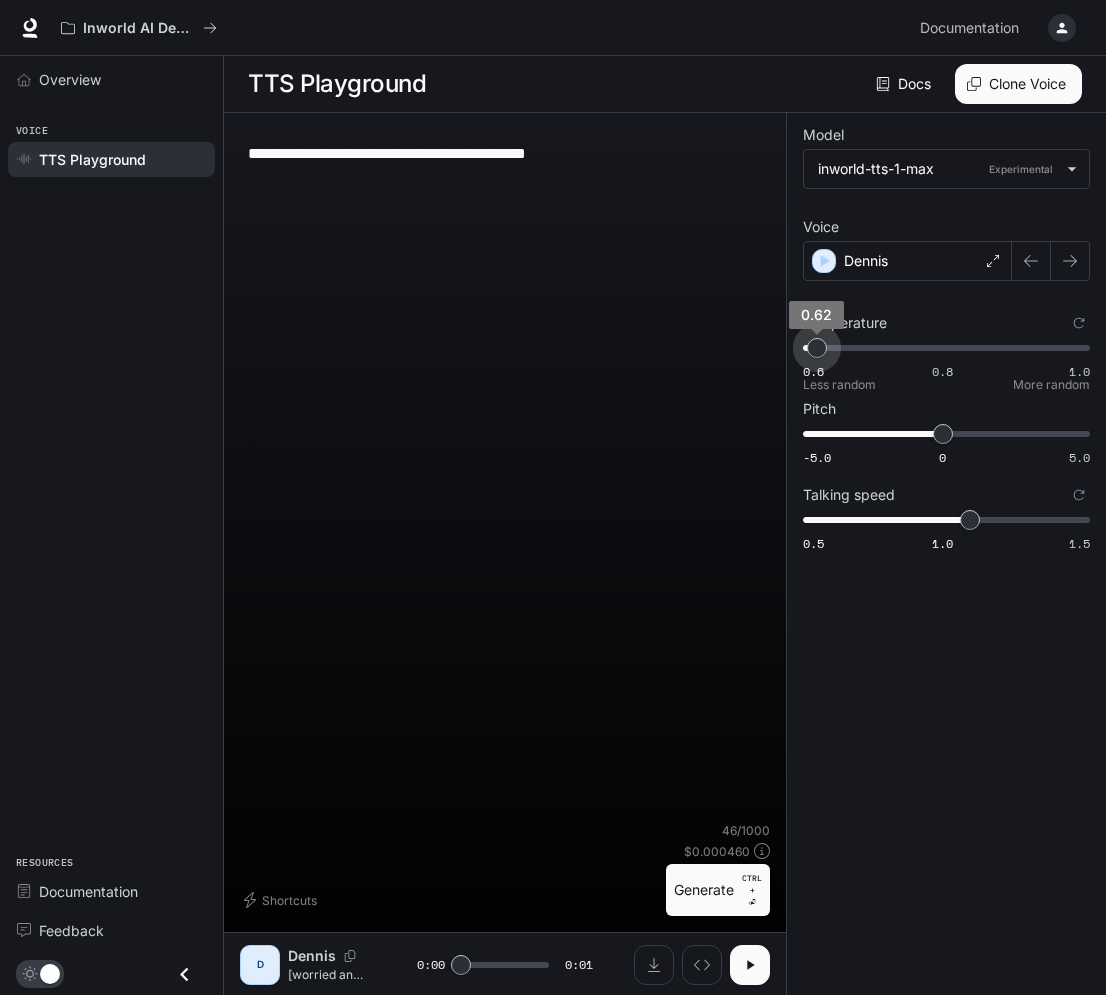 type on "***" 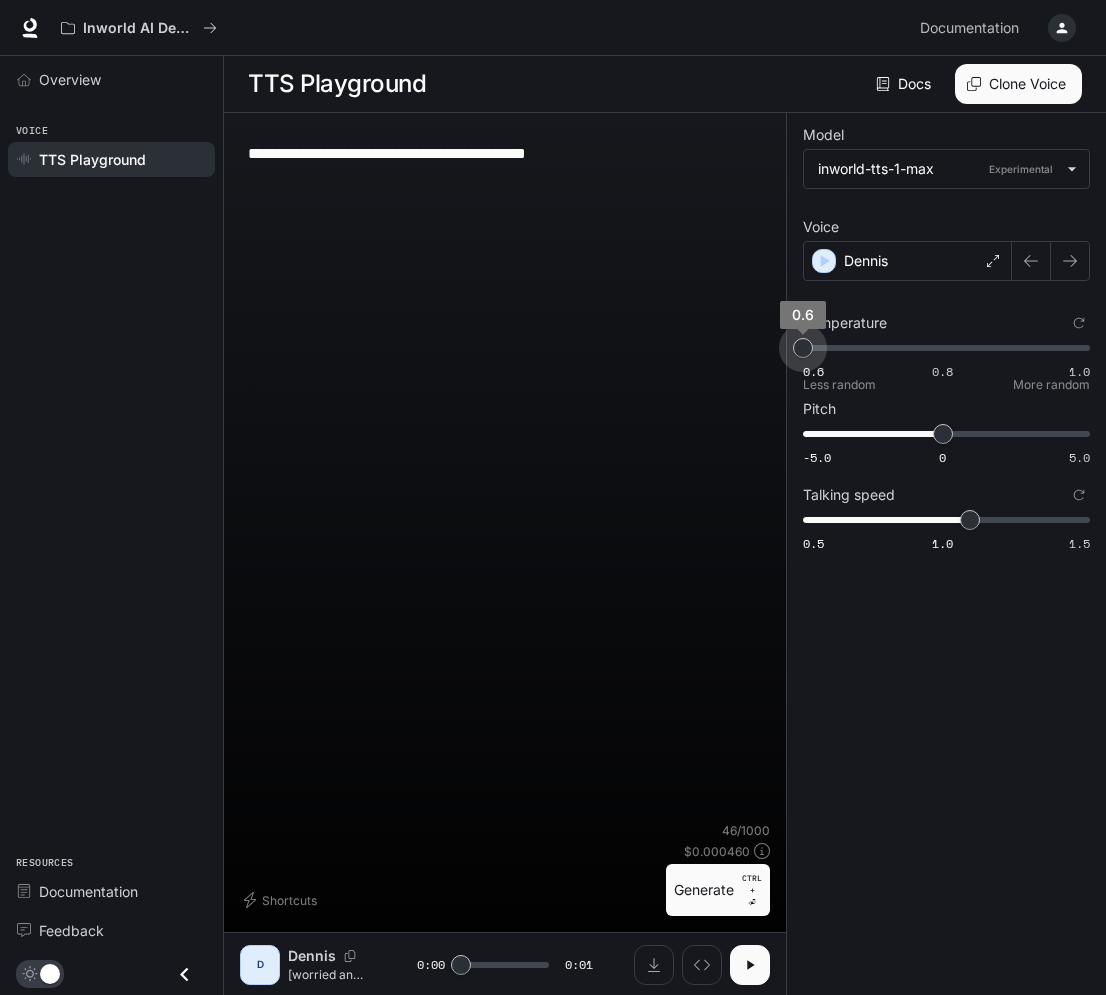 drag, startPoint x: 1006, startPoint y: 345, endPoint x: 784, endPoint y: 345, distance: 222 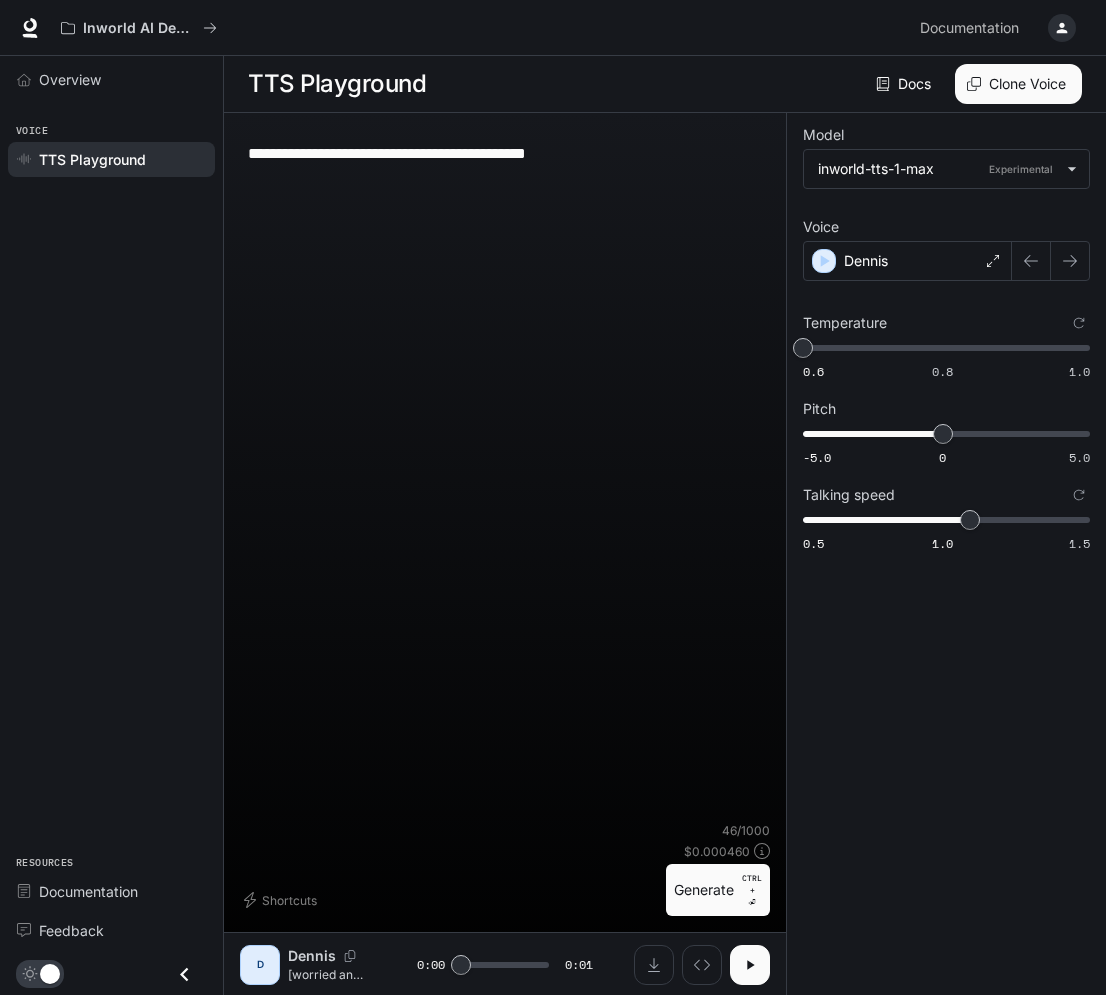 click on "Generate CTRL +  ⏎" at bounding box center (718, 890) 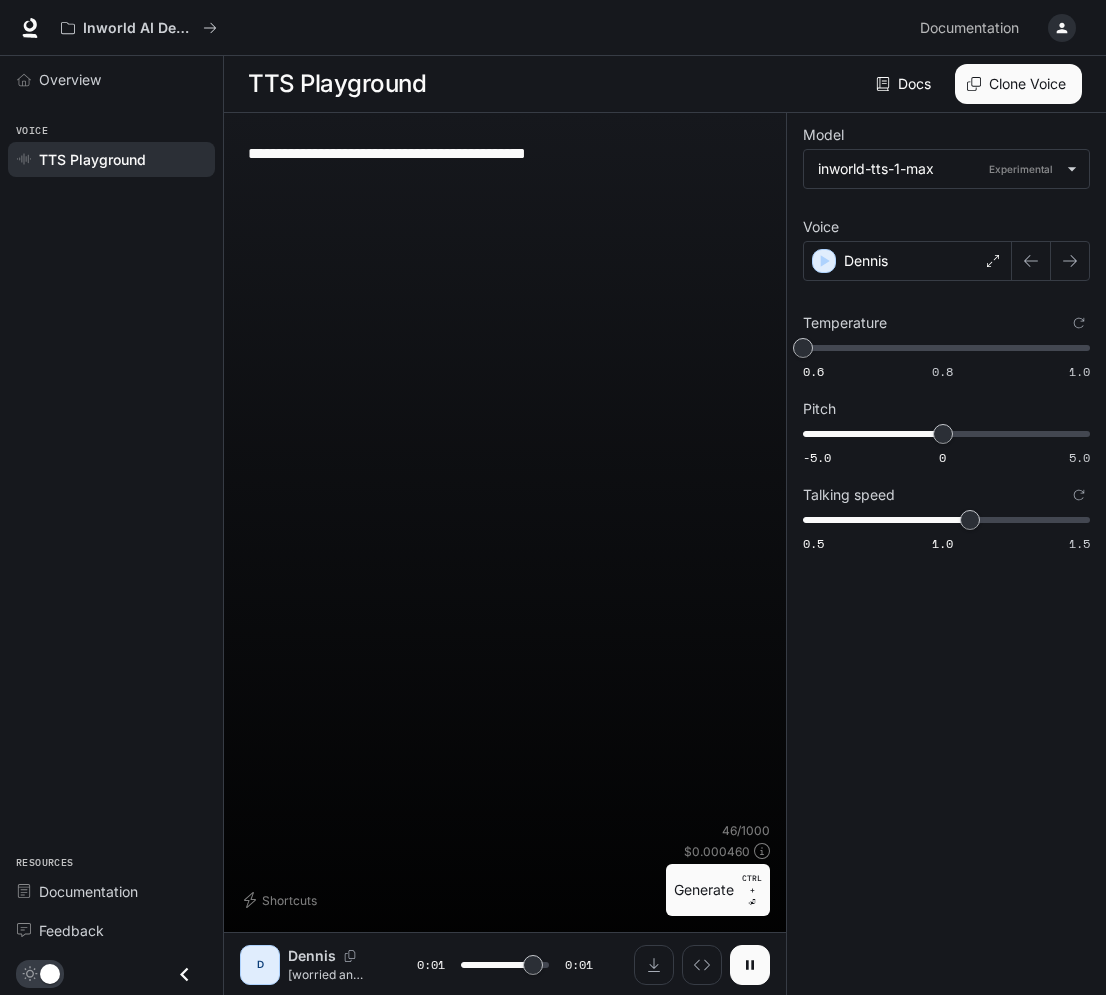 type on "*" 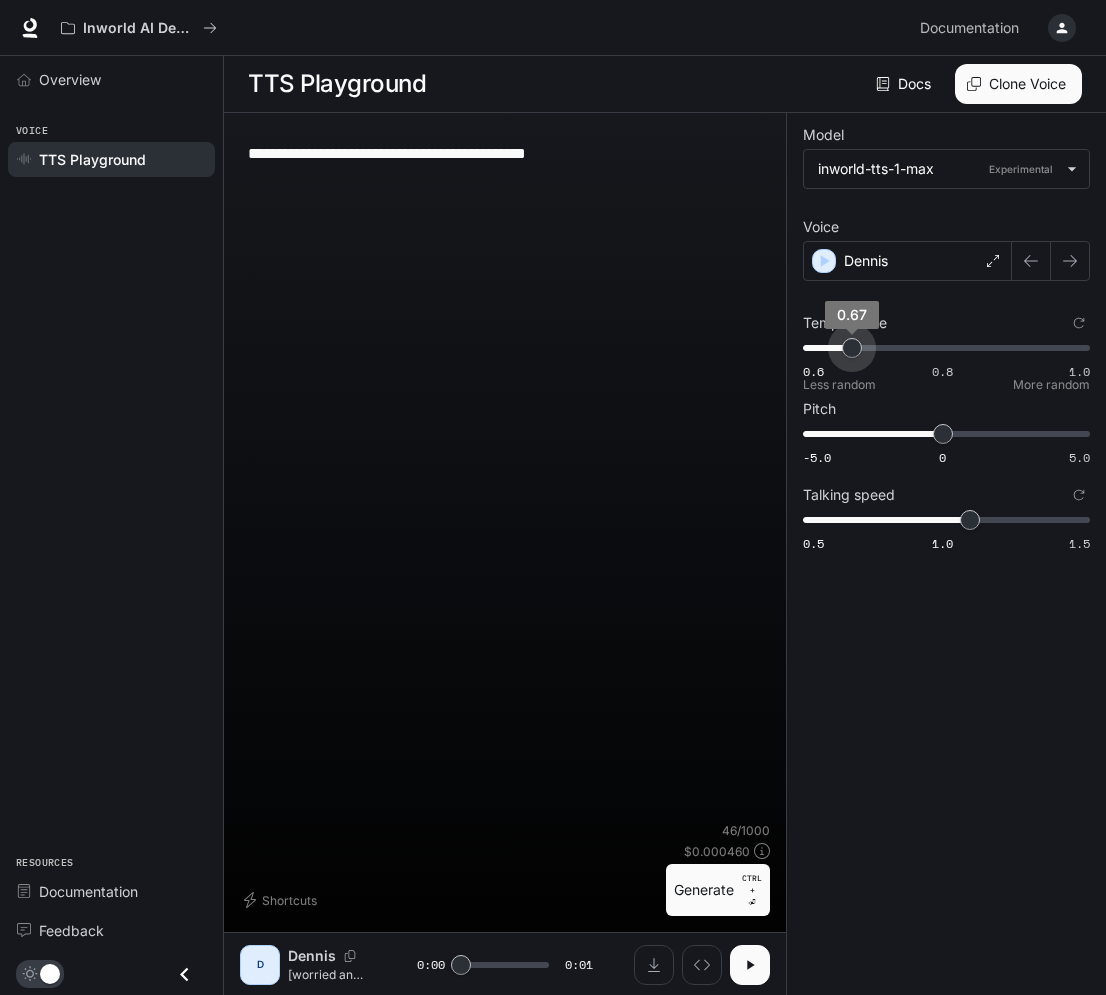 type on "*" 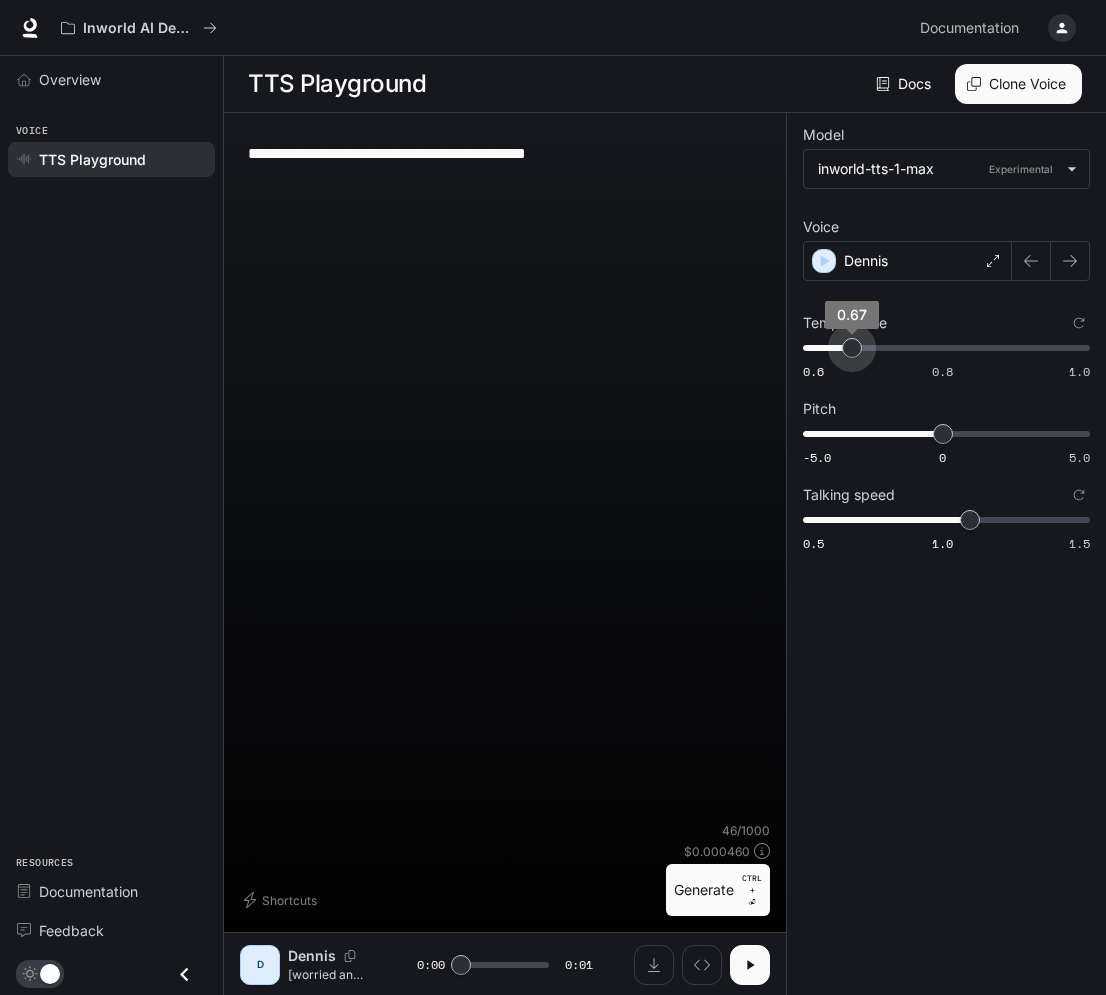 drag, startPoint x: 894, startPoint y: 341, endPoint x: 1283, endPoint y: 339, distance: 389.00513 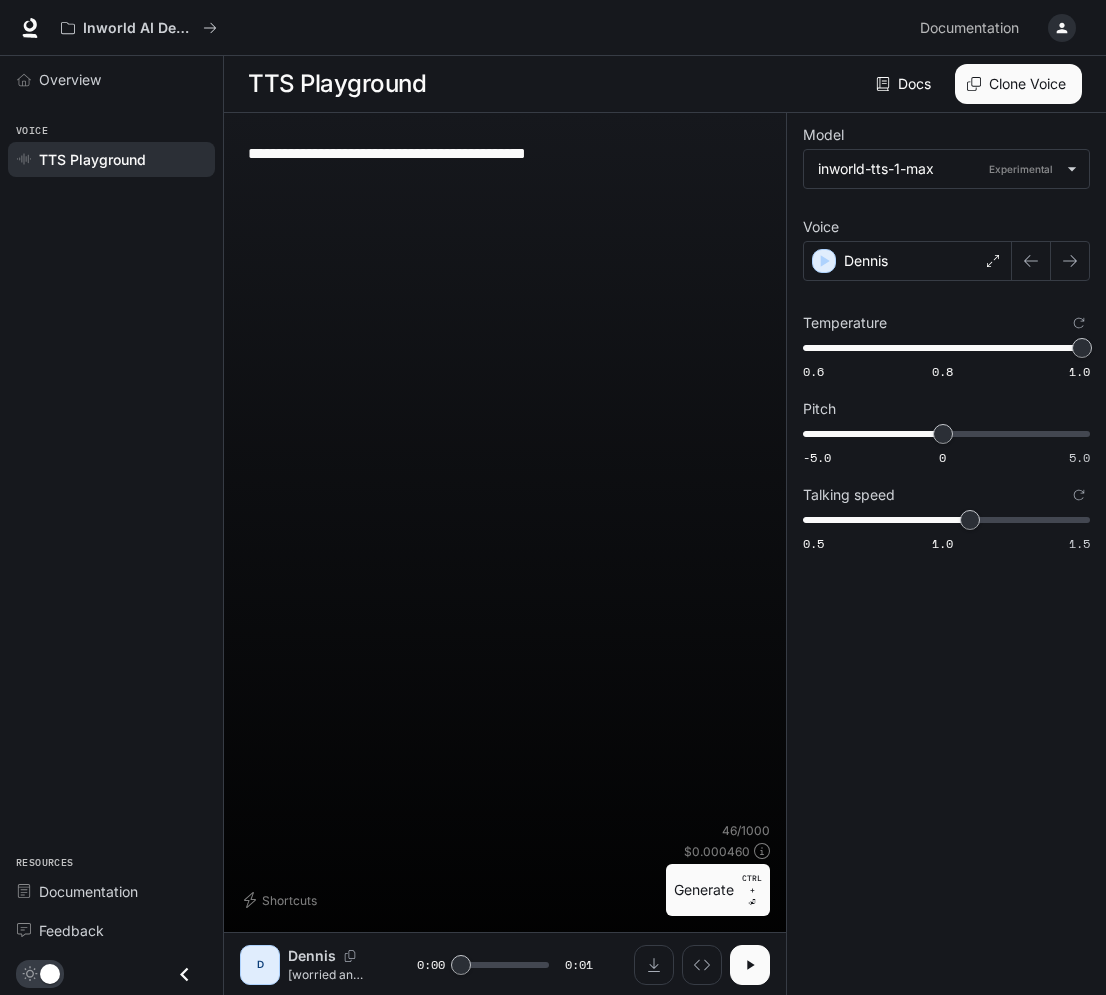 click on "Generate CTRL +  ⏎" at bounding box center (718, 890) 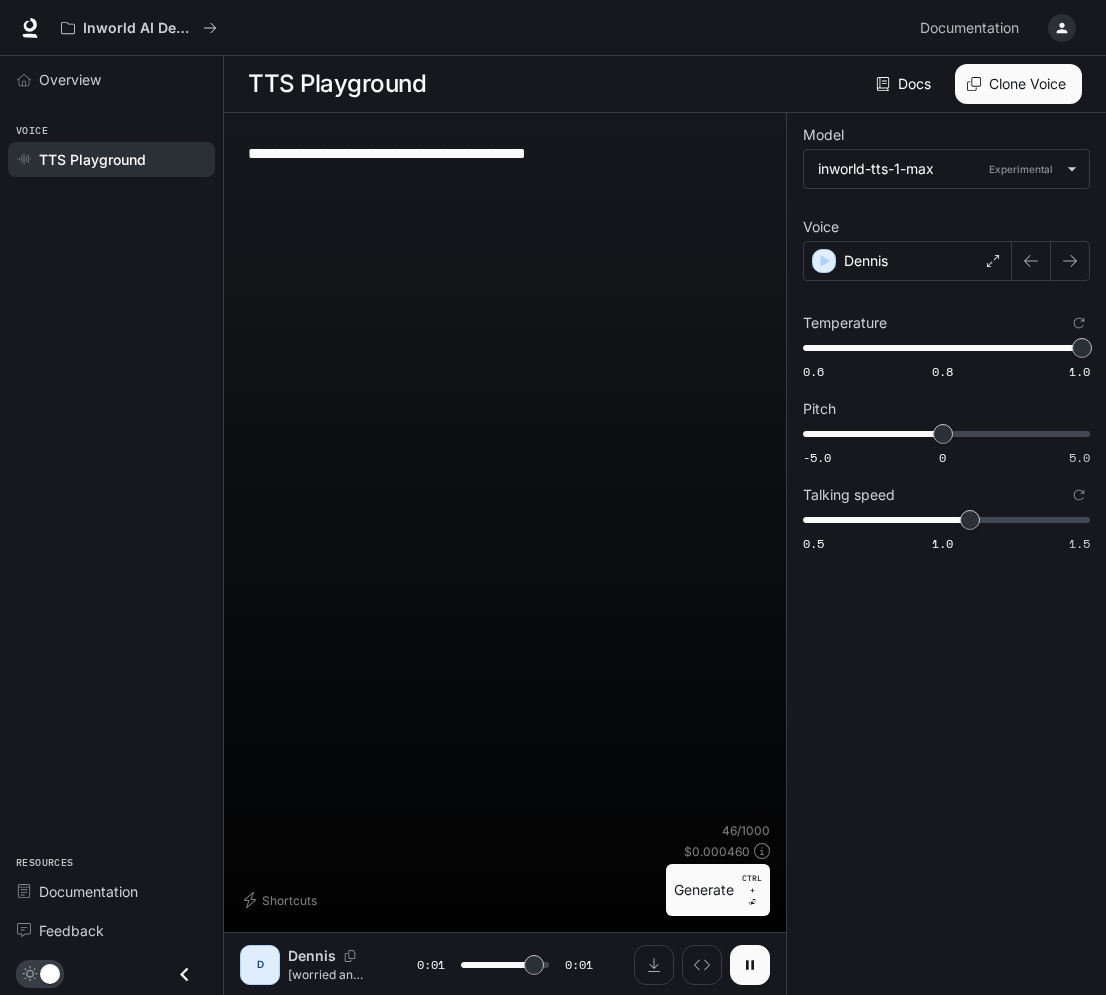type on "*" 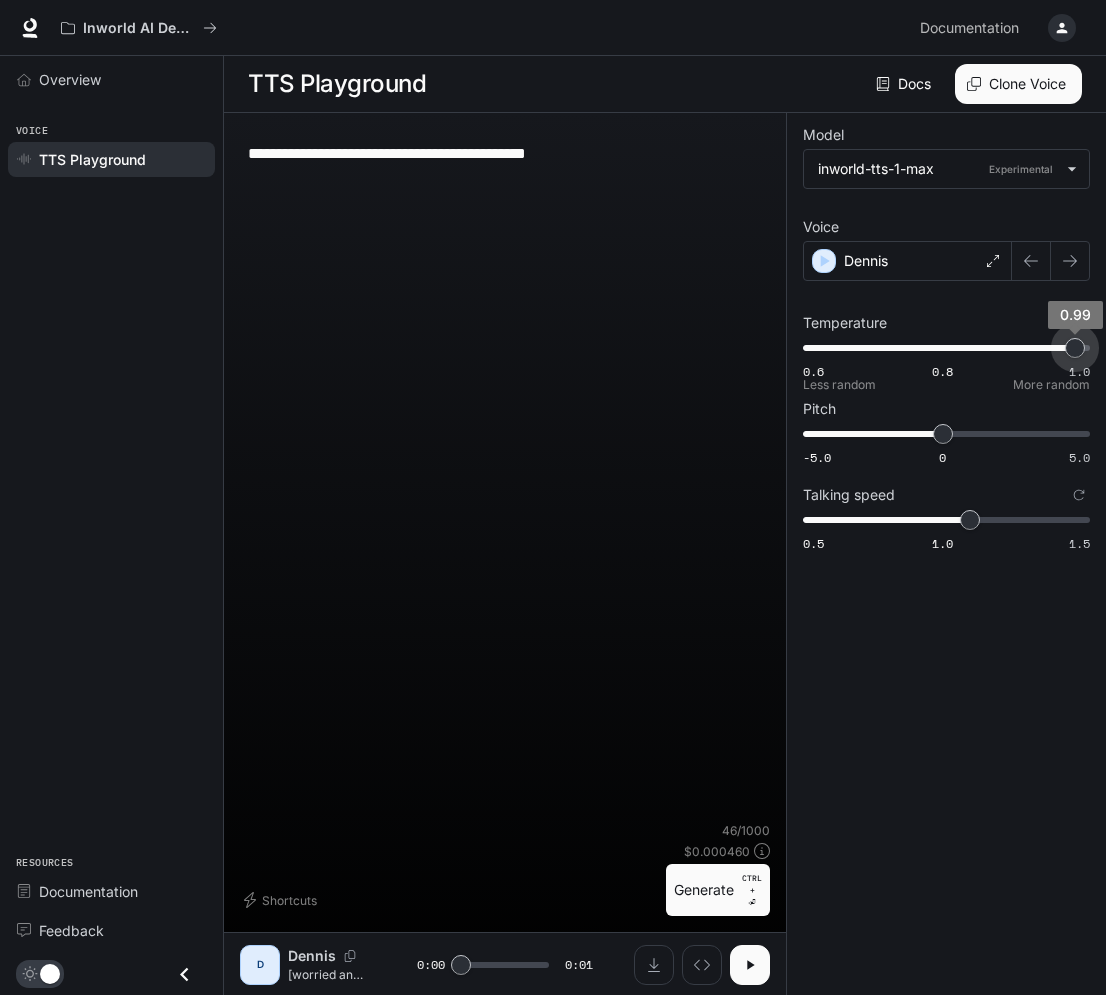 click on "0.99" at bounding box center [1075, 315] 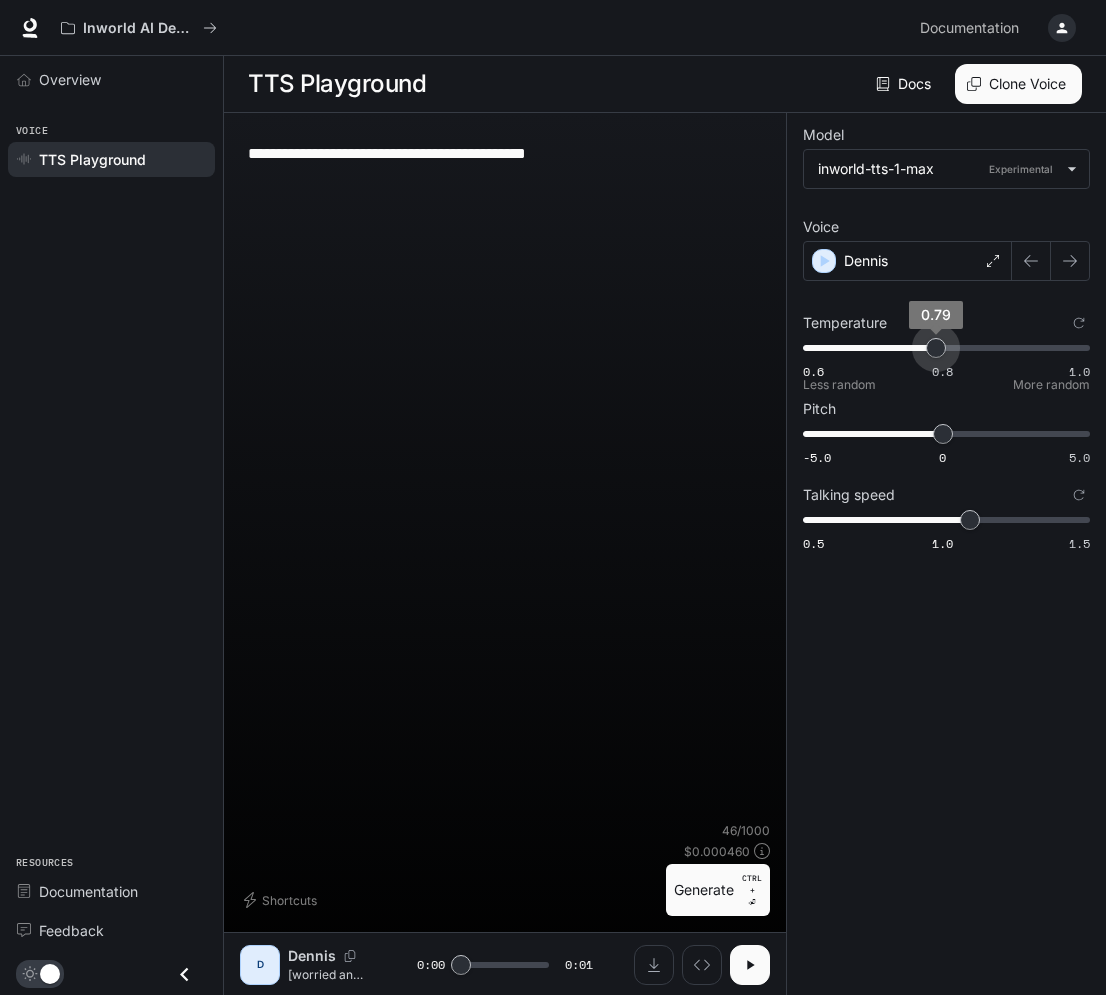 type on "***" 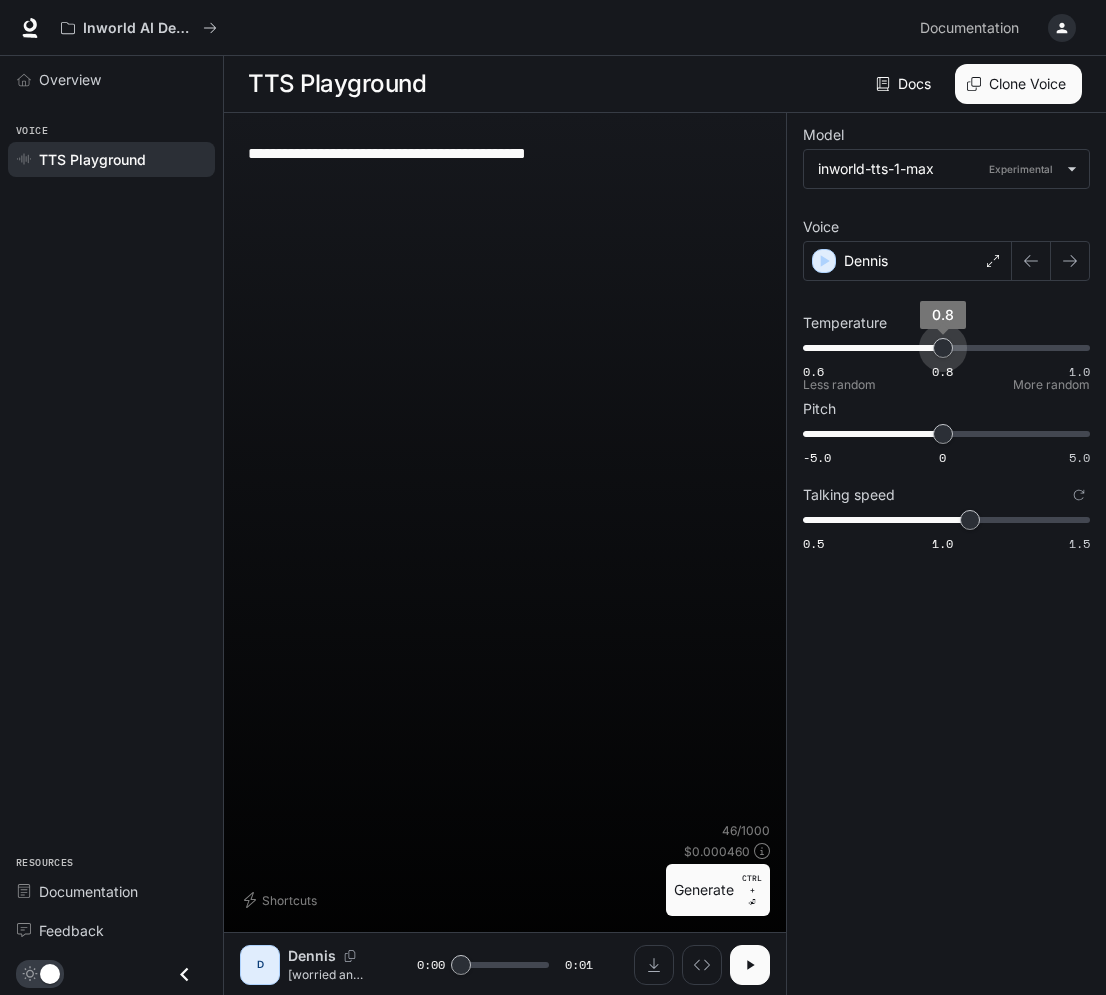 drag, startPoint x: 1075, startPoint y: 355, endPoint x: 944, endPoint y: 443, distance: 157.81319 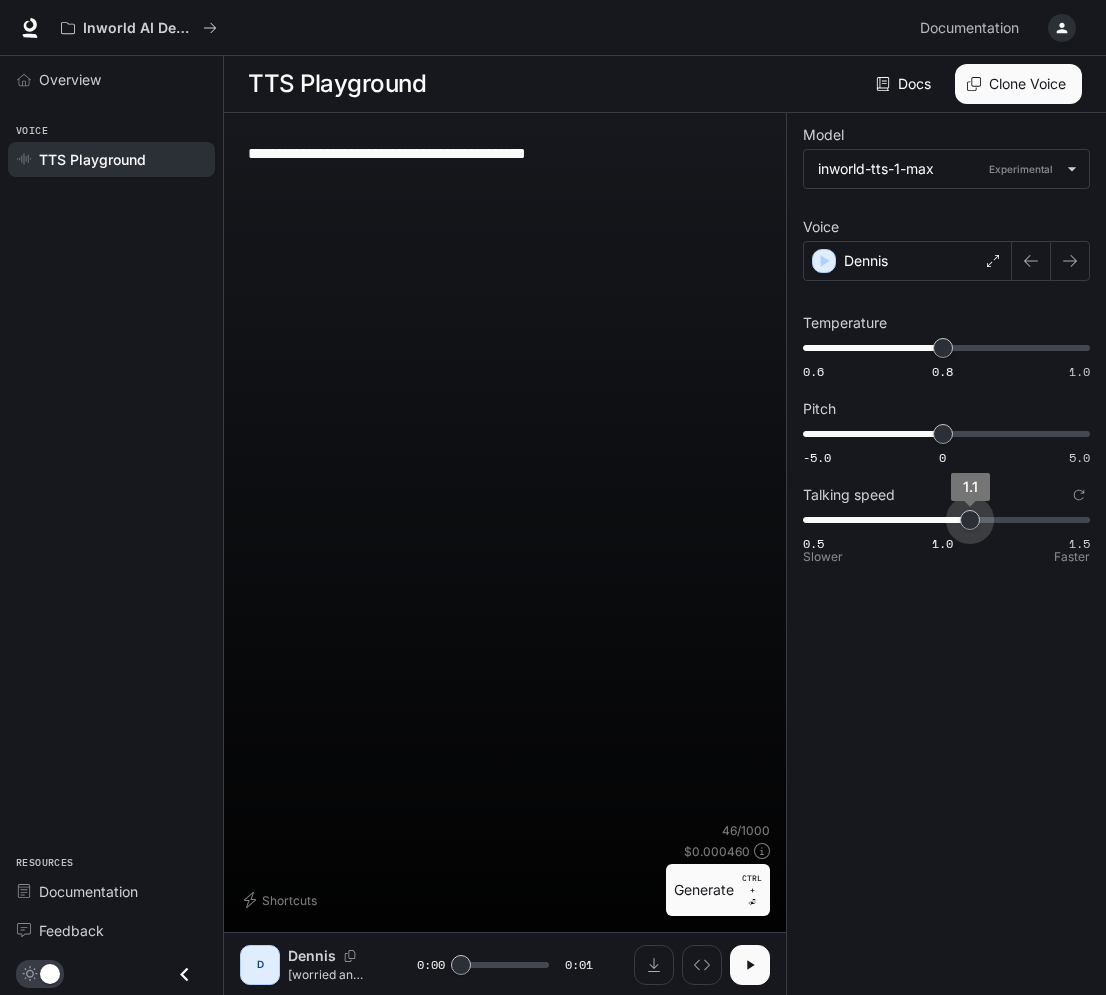 type on "***" 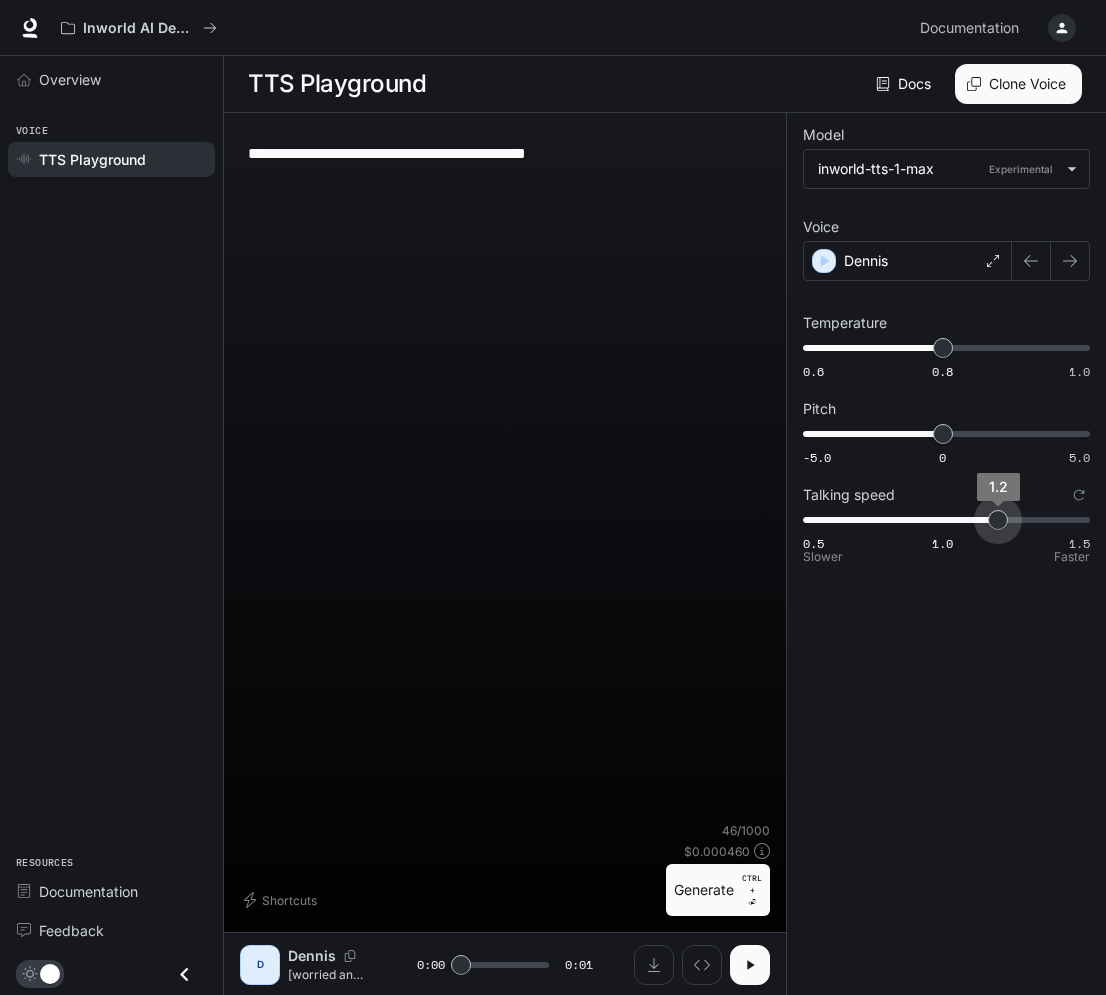 drag, startPoint x: 972, startPoint y: 527, endPoint x: 986, endPoint y: 527, distance: 14 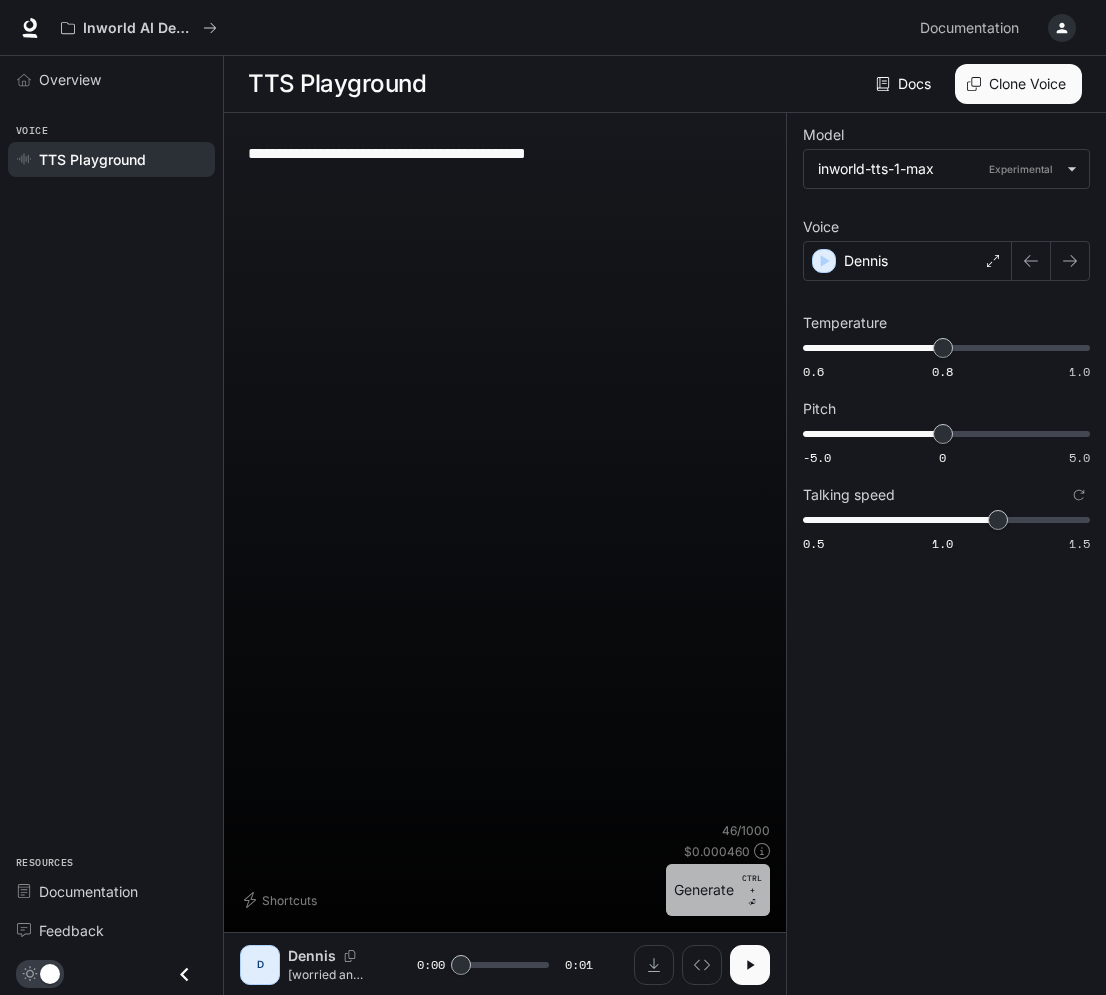 click on "Generate CTRL +  ⏎" at bounding box center (718, 890) 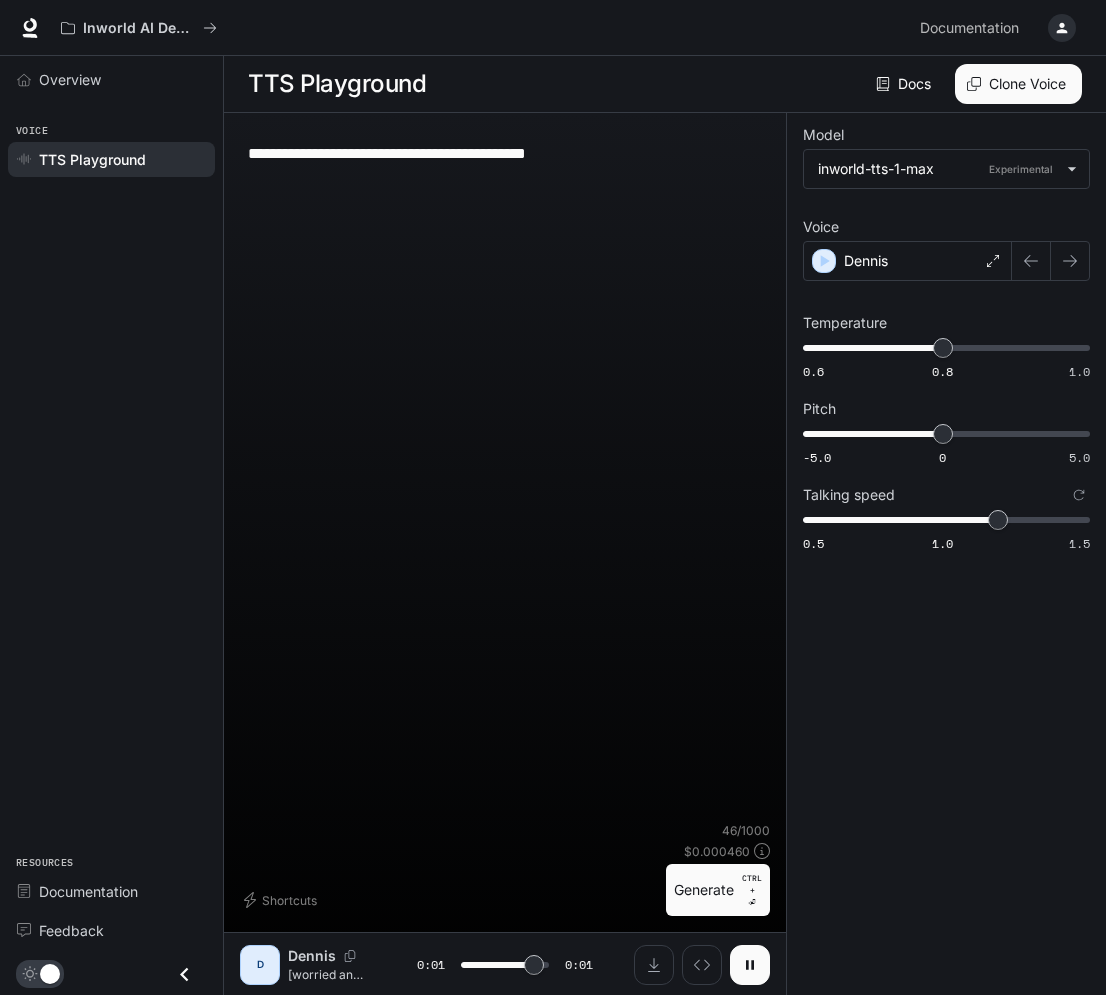 type on "*" 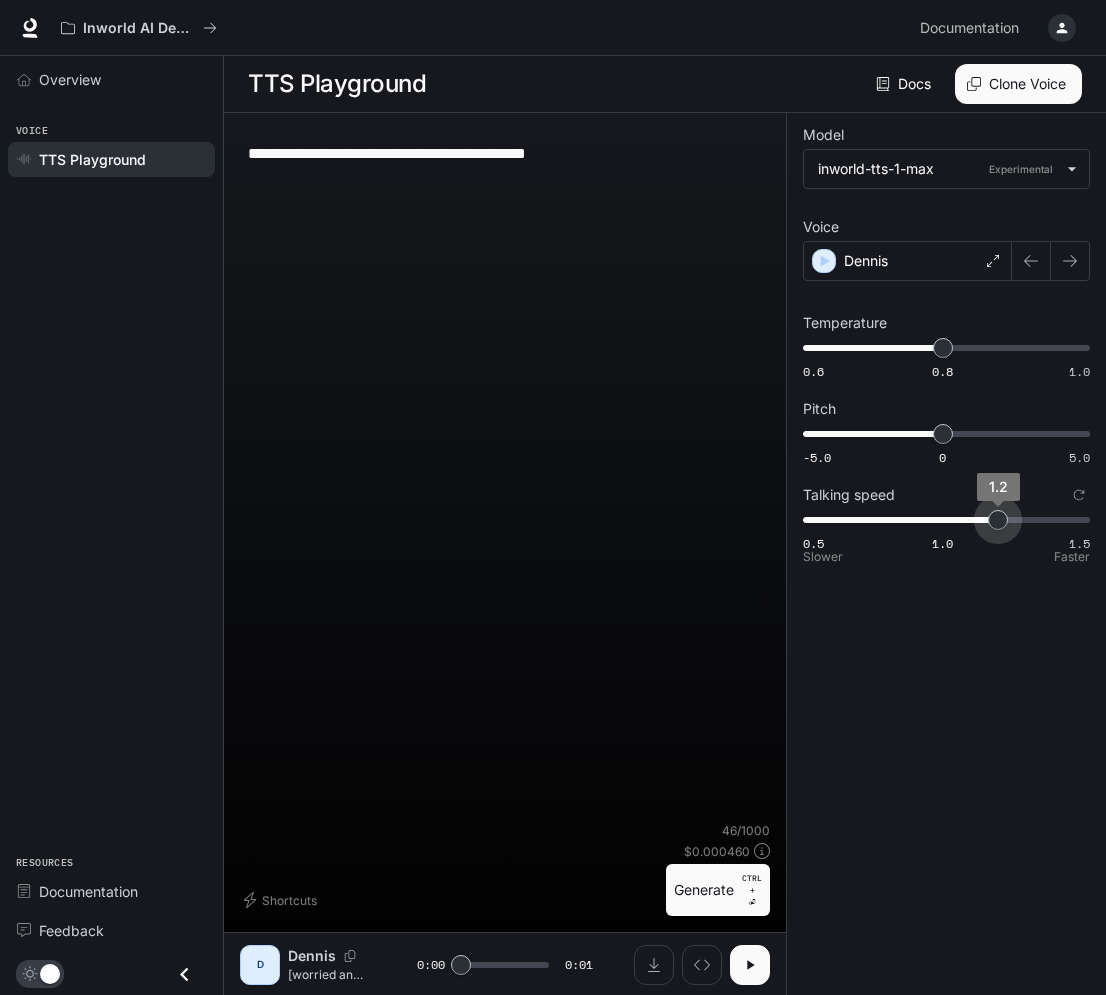 type on "***" 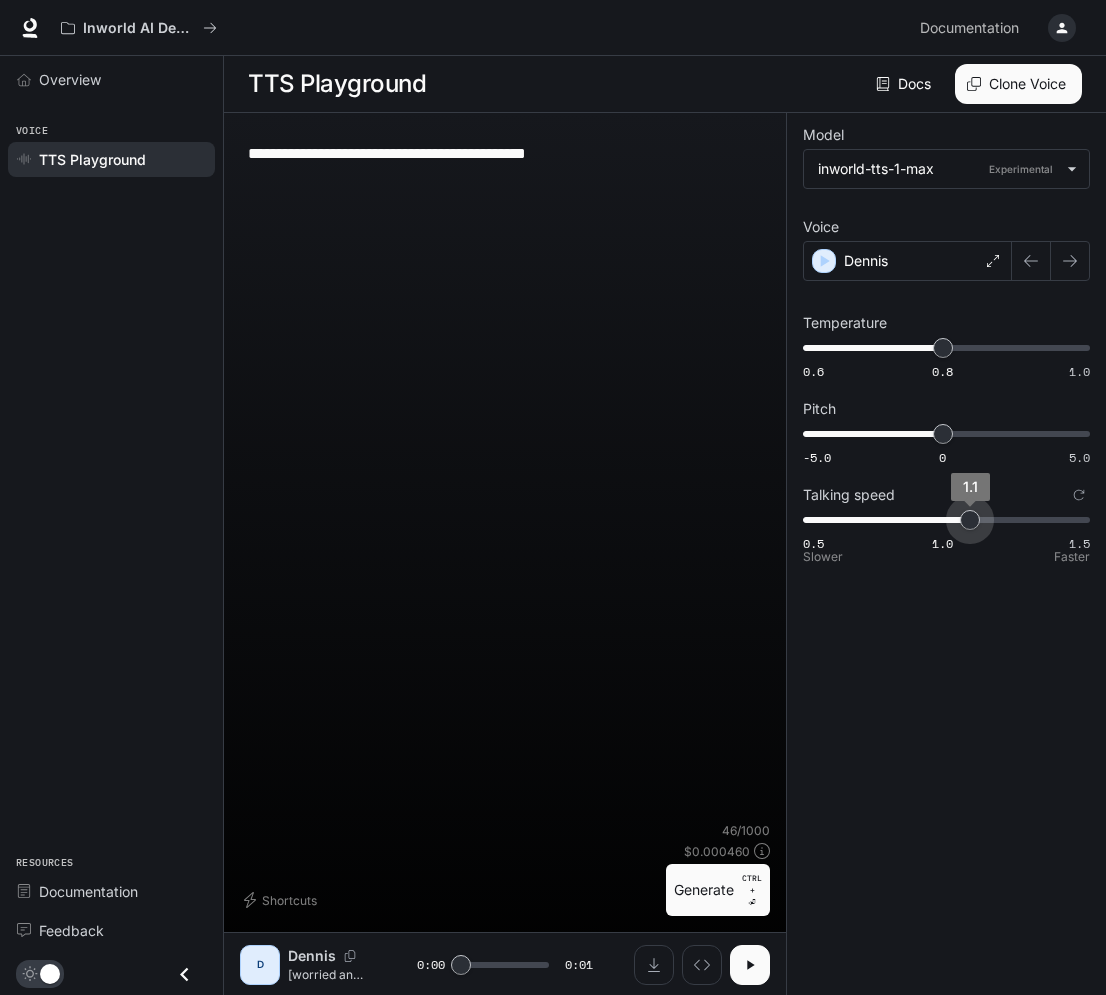 drag, startPoint x: 988, startPoint y: 528, endPoint x: 976, endPoint y: 525, distance: 12.369317 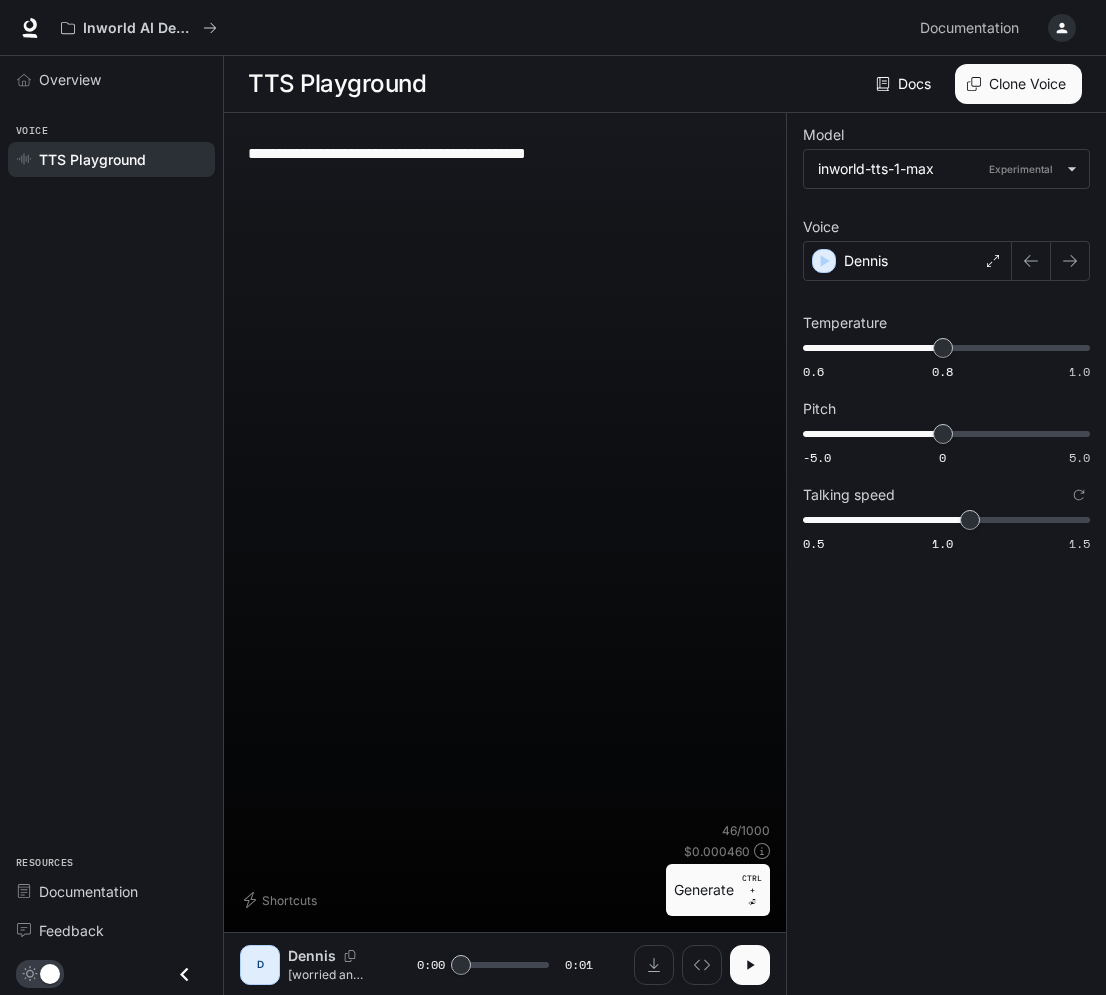 click on "**********" at bounding box center (505, 153) 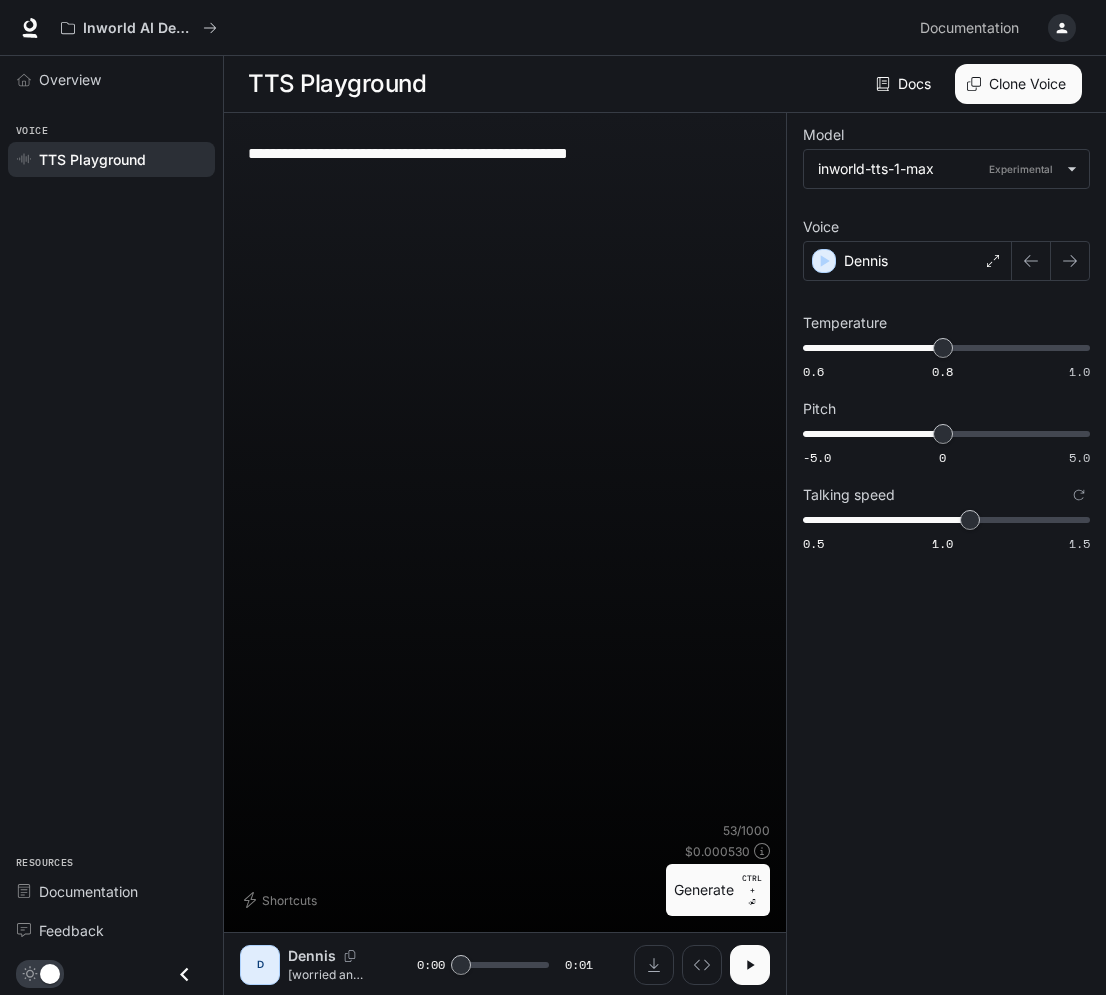 type on "**********" 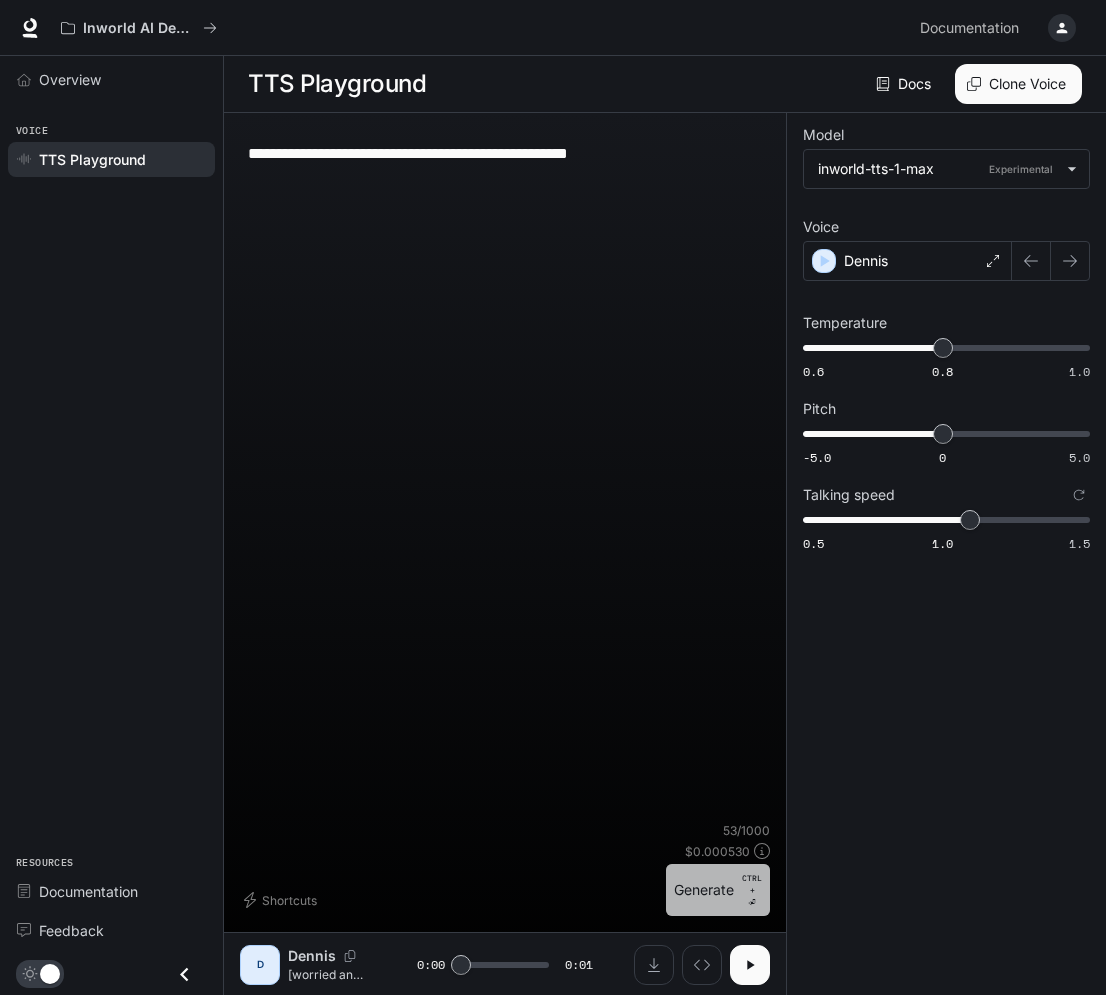 click on "Generate CTRL +  ⏎" at bounding box center [718, 890] 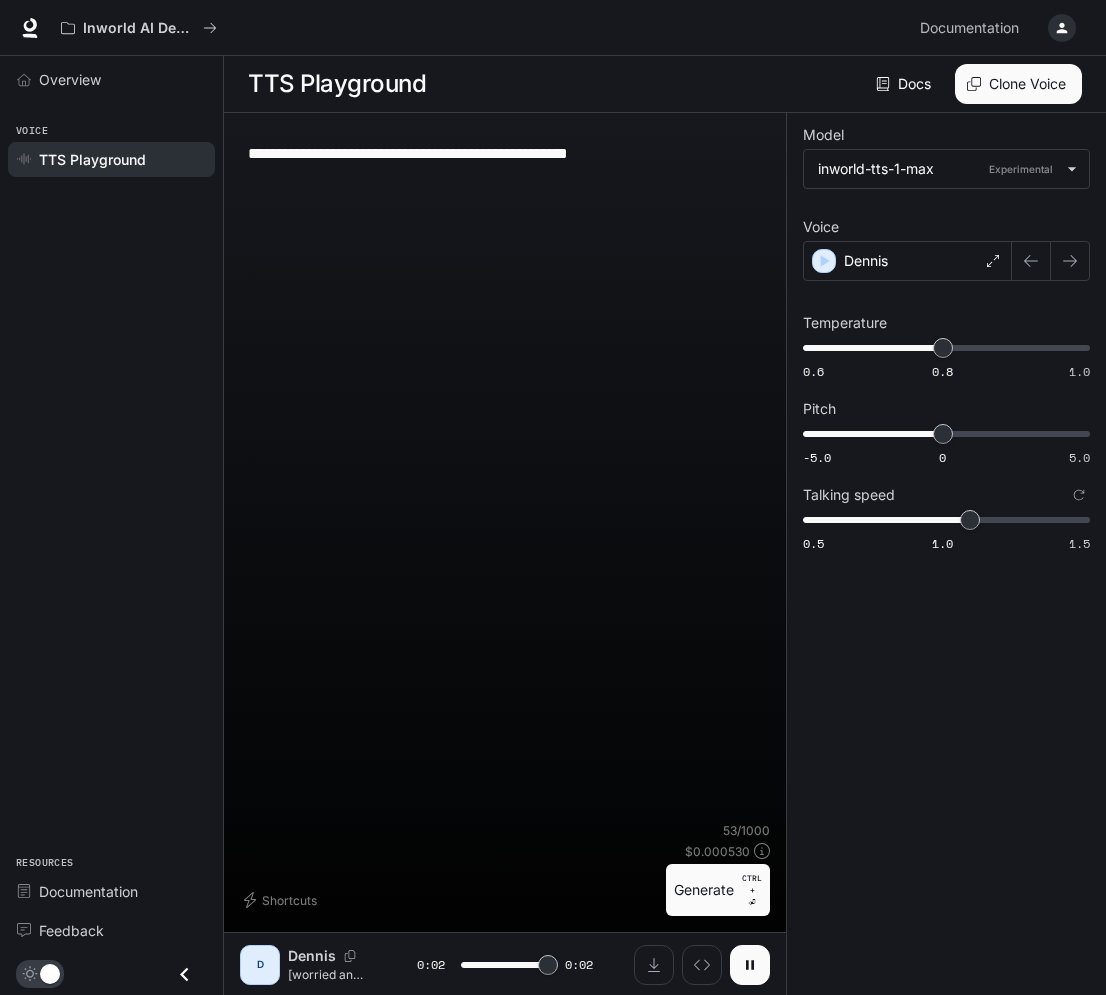 type on "*" 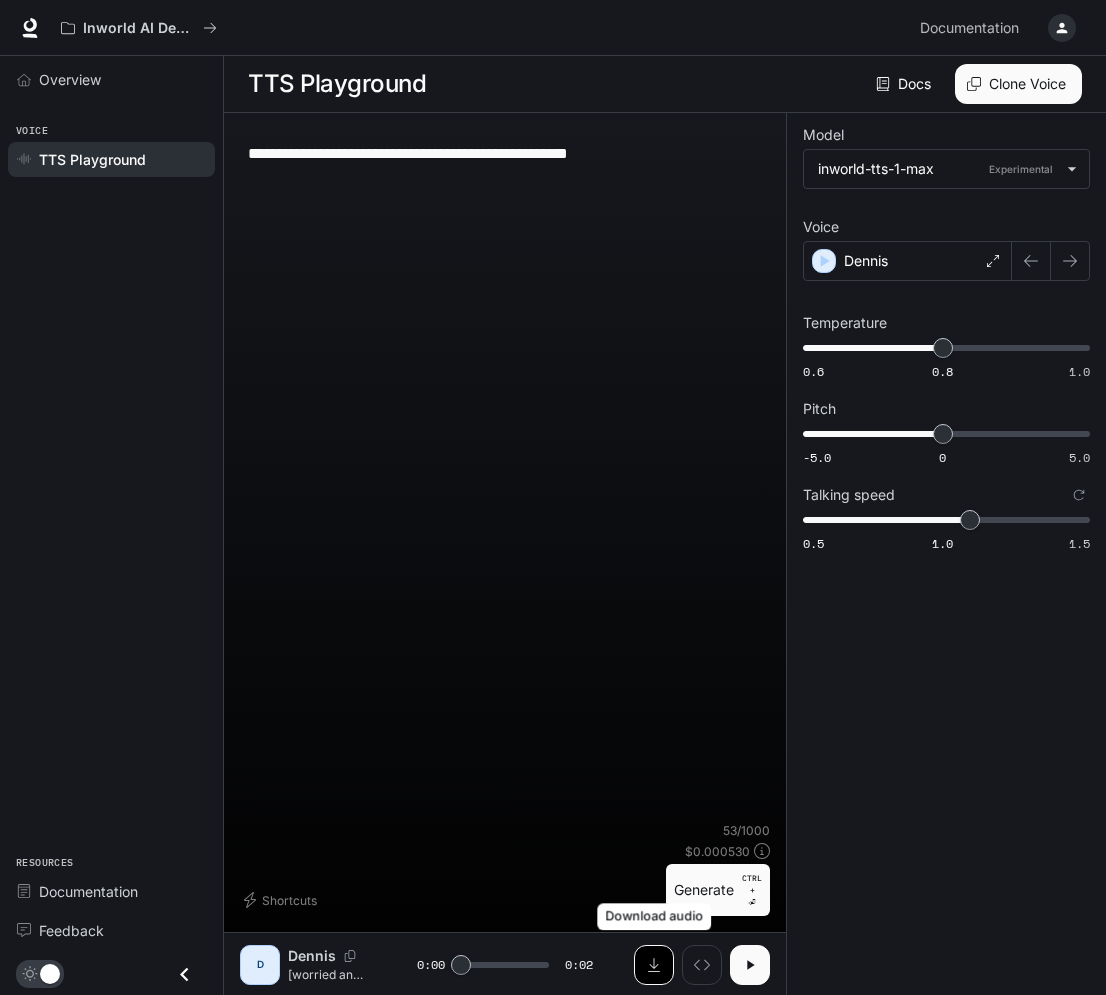 click 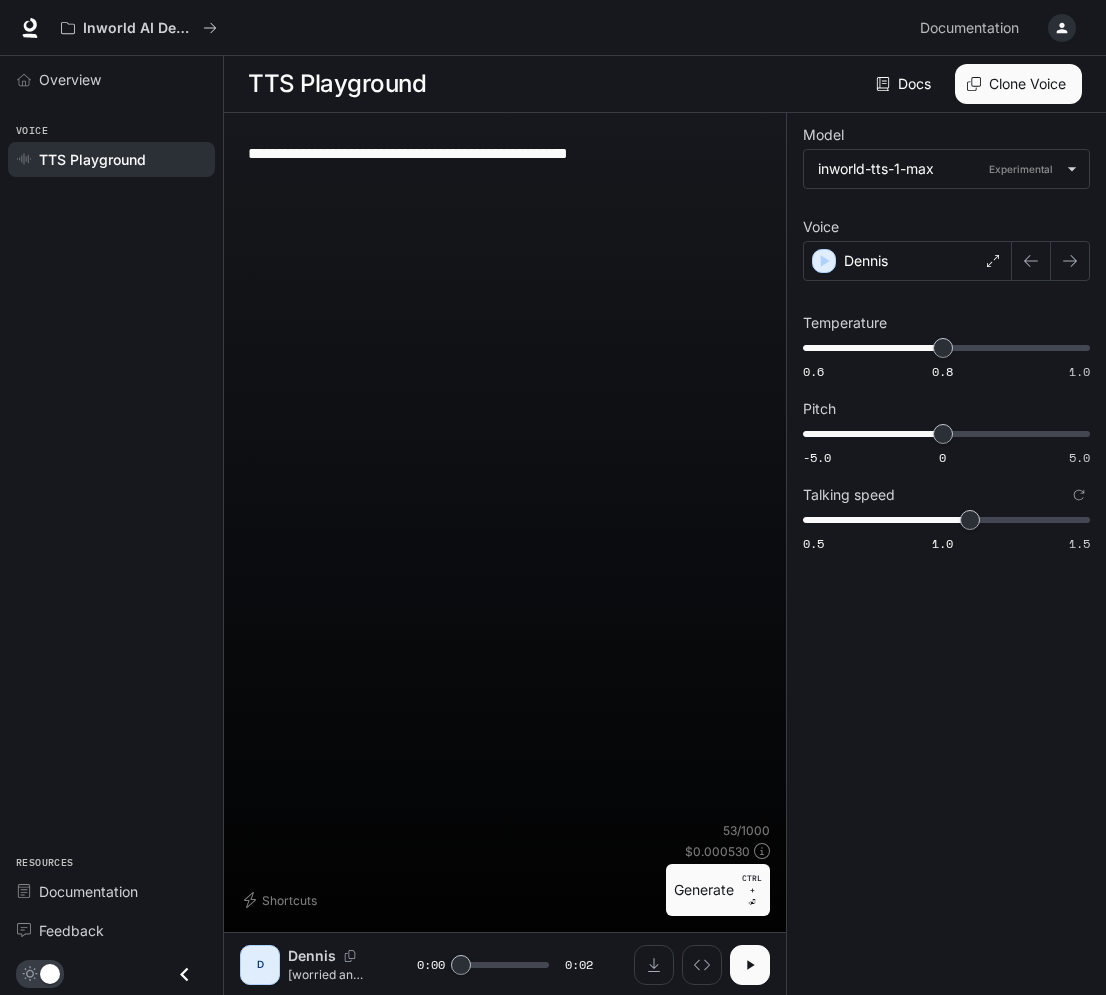 click 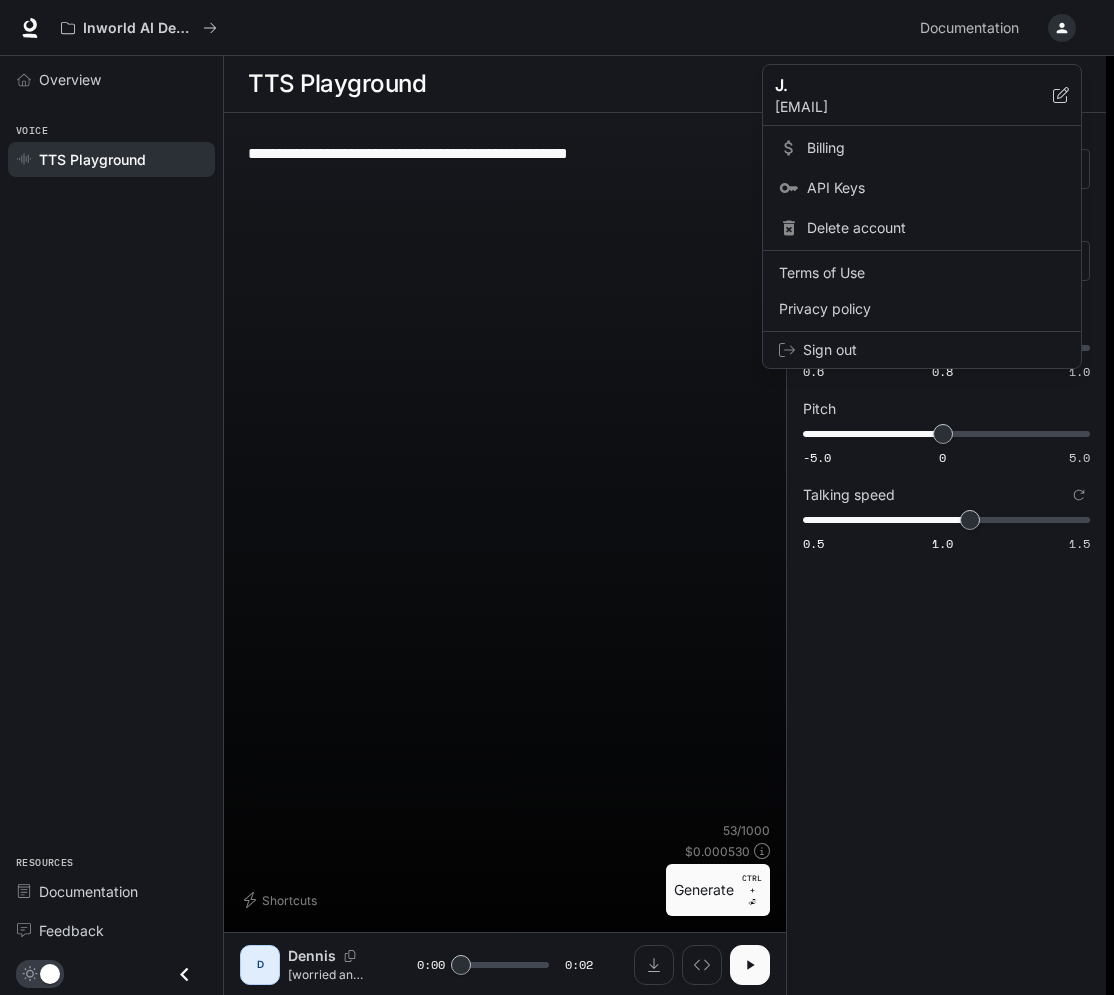 click on "API Keys" at bounding box center [936, 188] 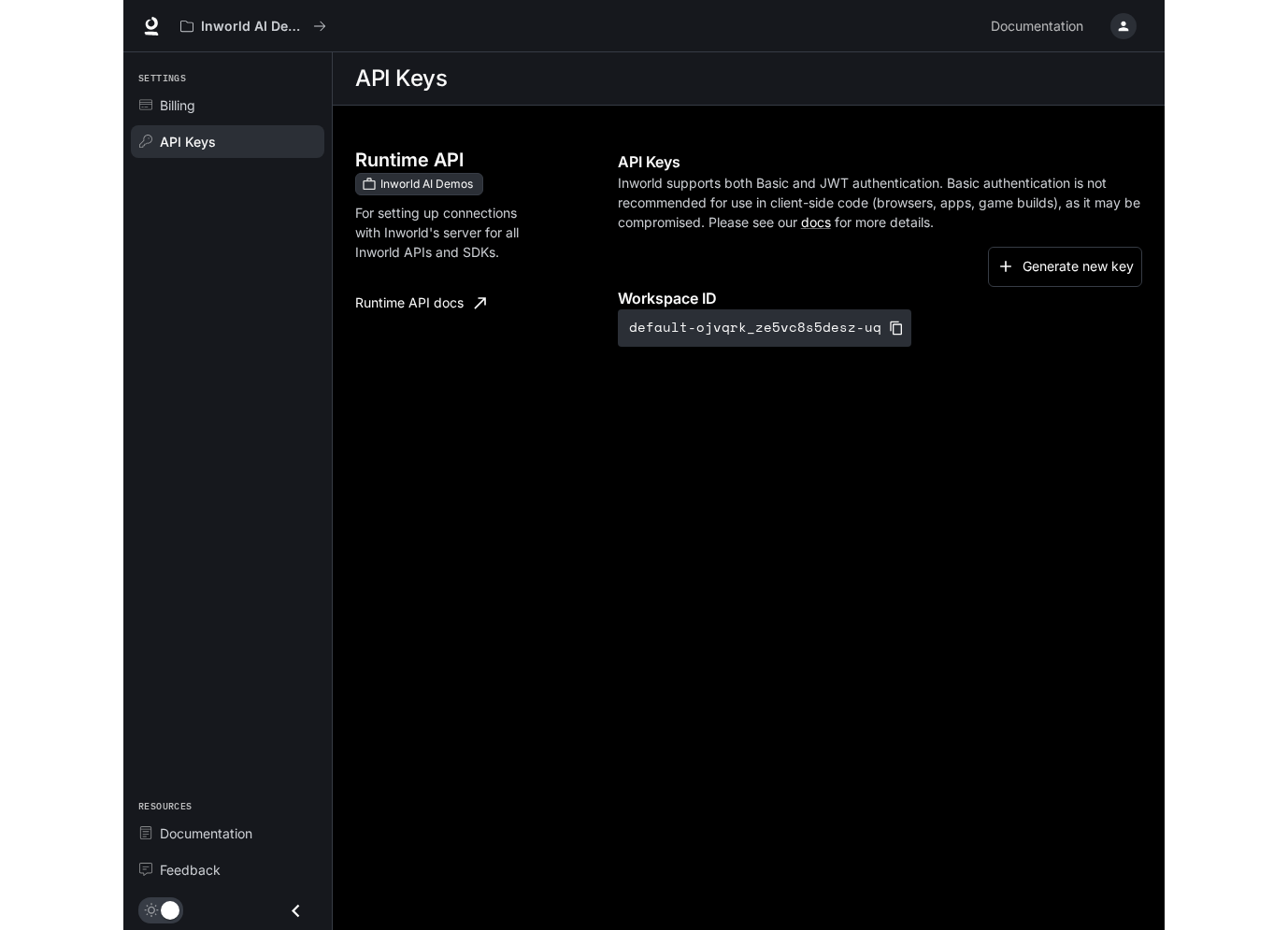 scroll, scrollTop: 0, scrollLeft: 0, axis: both 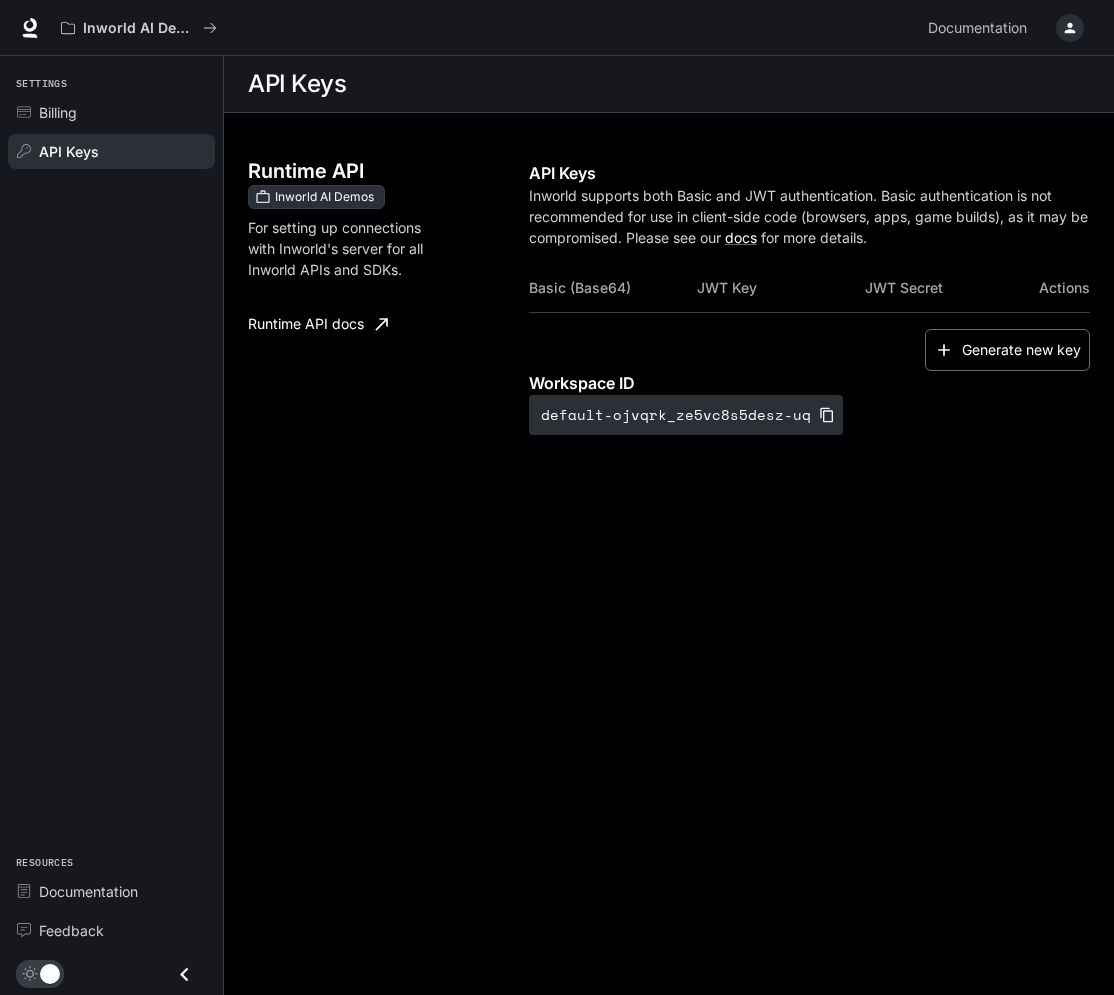 click on "Generate new key" at bounding box center [1007, 350] 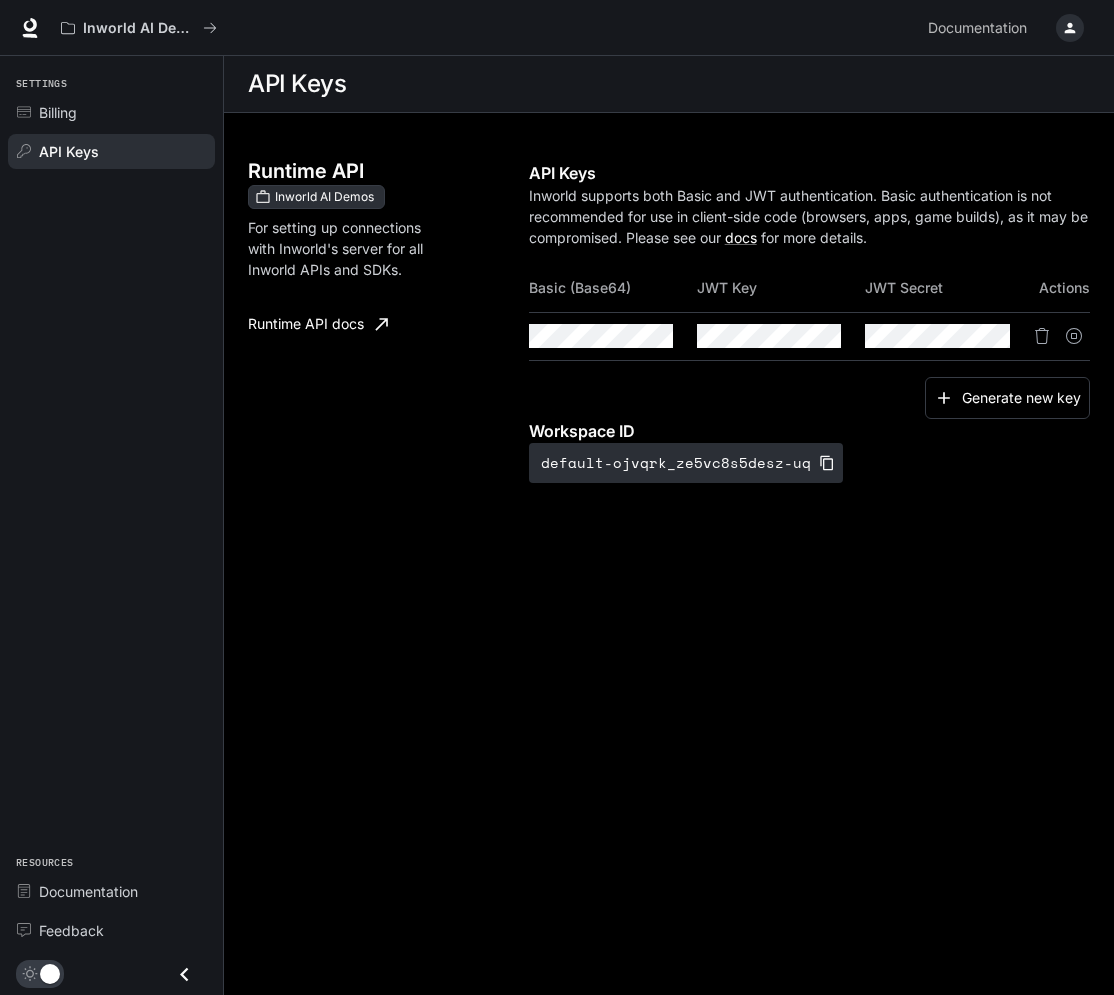 click on "Runtime API Inworld AI Demos For setting up connections with Inworld's server for all Inworld APIs and SDKs. Runtime API docs API Keys Inworld supports both Basic and JWT authentication. Basic authentication is not recommended for use in client-side code (browsers, apps, game builds), as it may be compromised. Please see our   docs   for more details. Basic (Base64) JWT Key JWT Secret Actions Generate new key Workspace ID default-ojvqrk_ze5vc8s5desz-uq" at bounding box center (669, 342) 